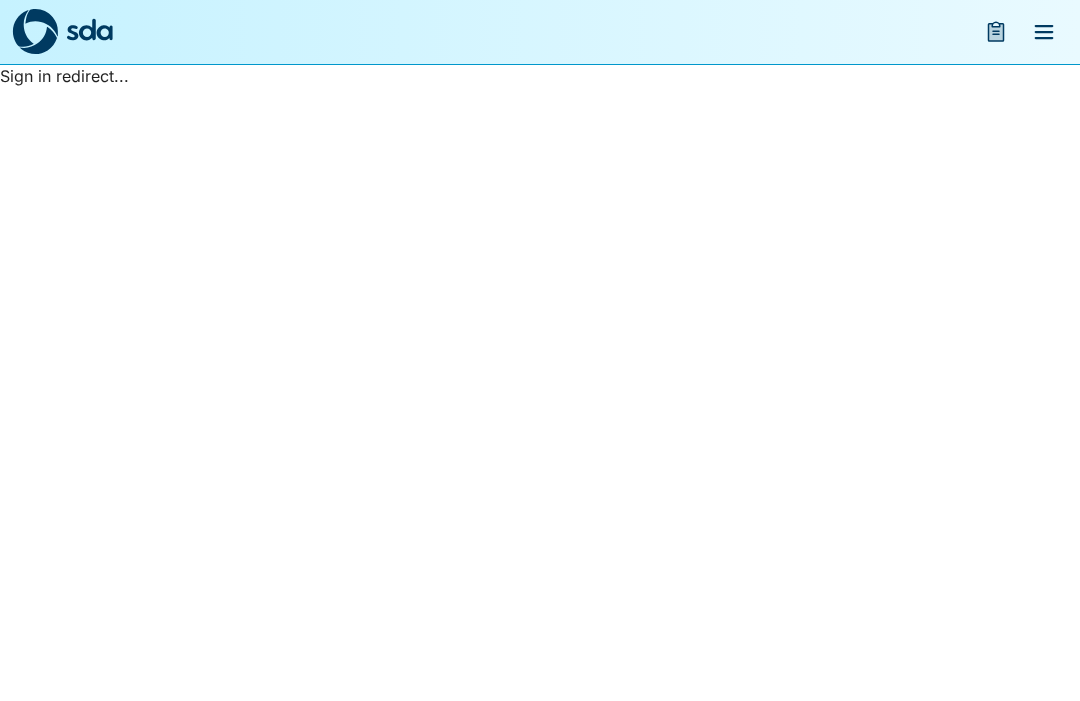 scroll, scrollTop: 0, scrollLeft: 0, axis: both 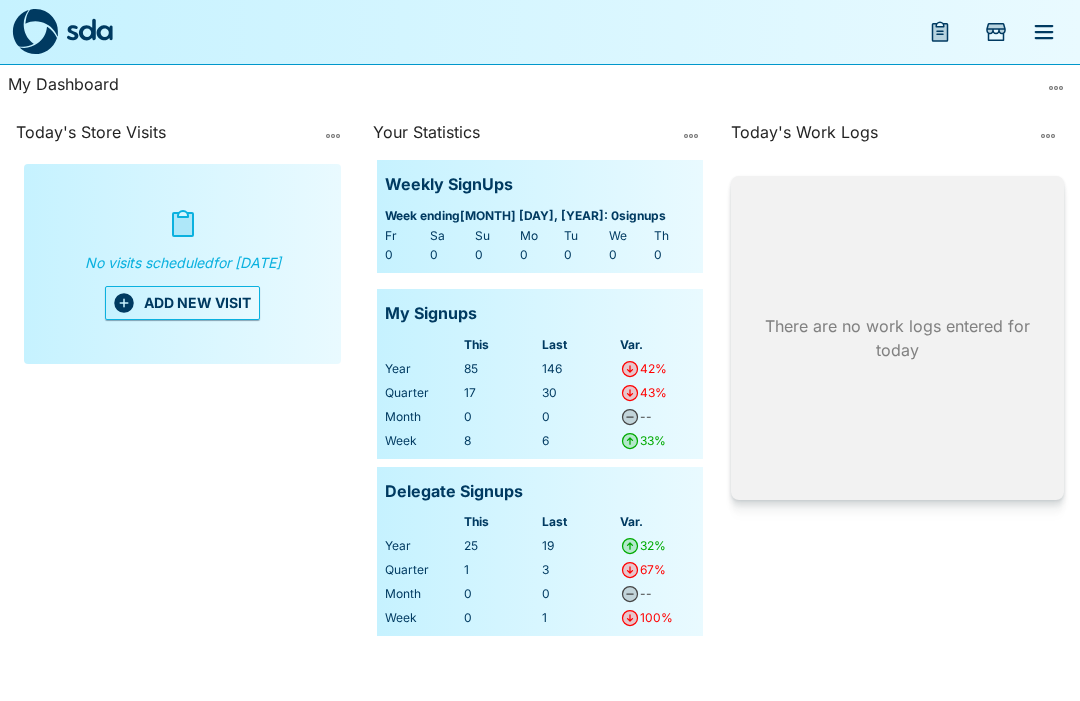 click 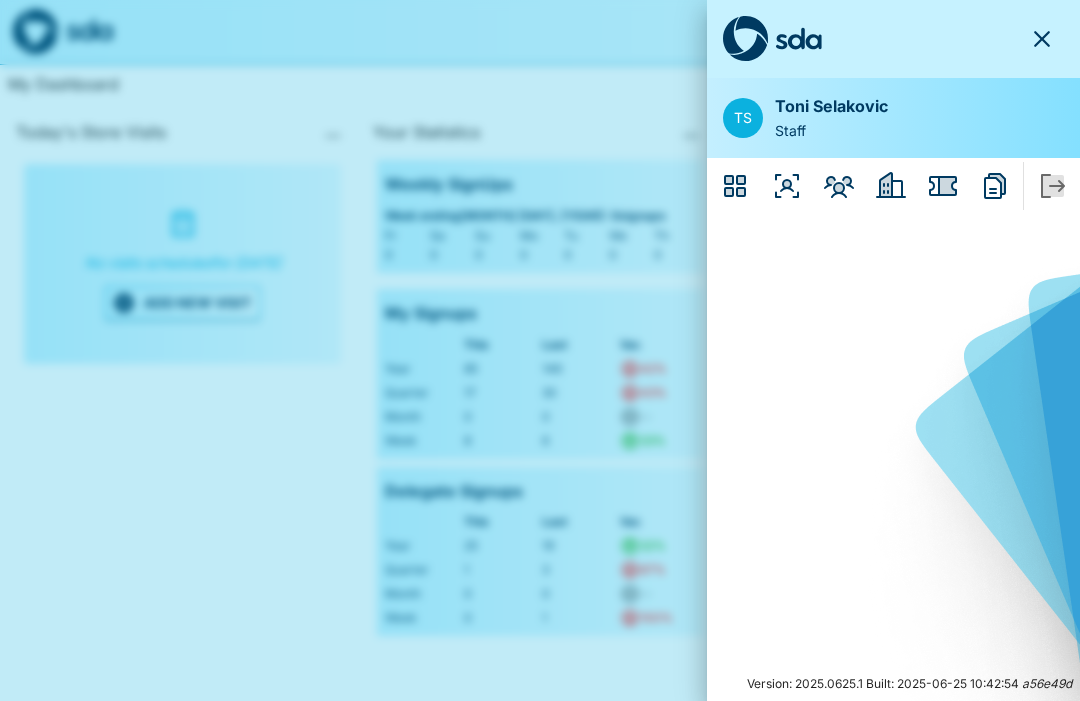 click 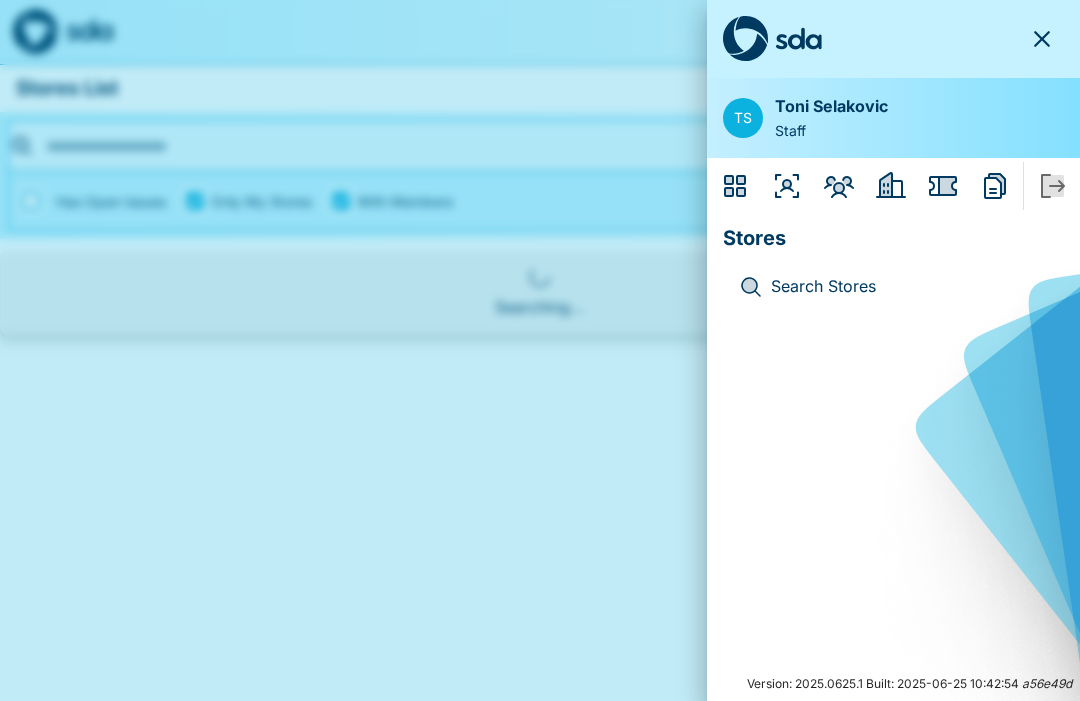 click 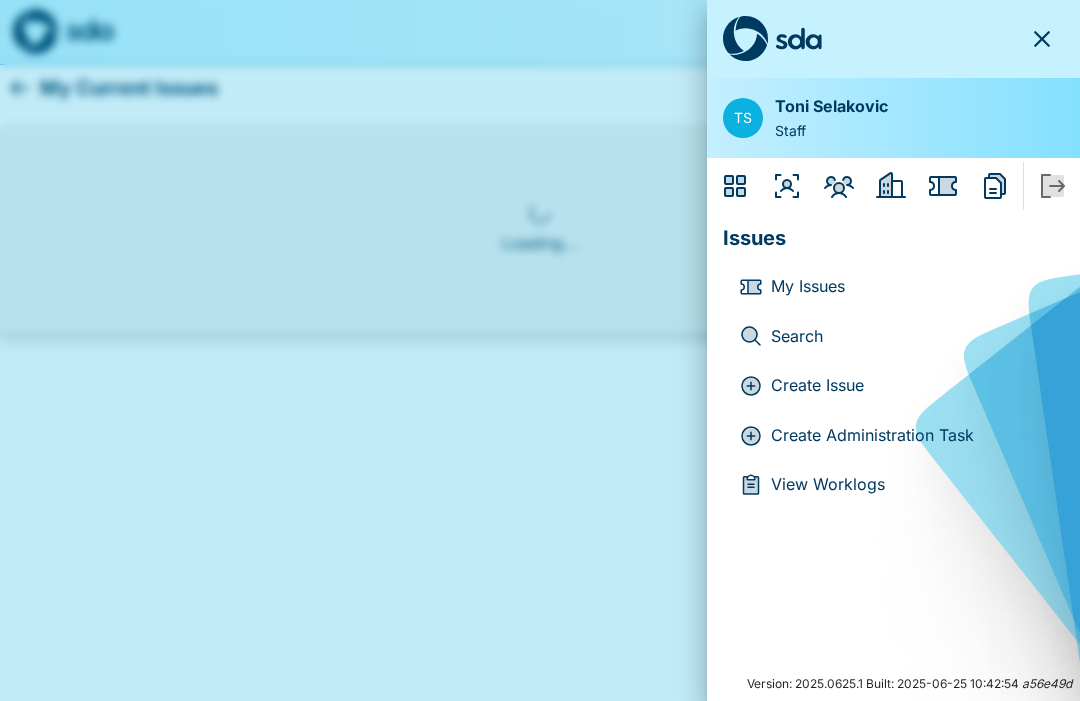 click on "Create Administration Task" at bounding box center [909, 436] 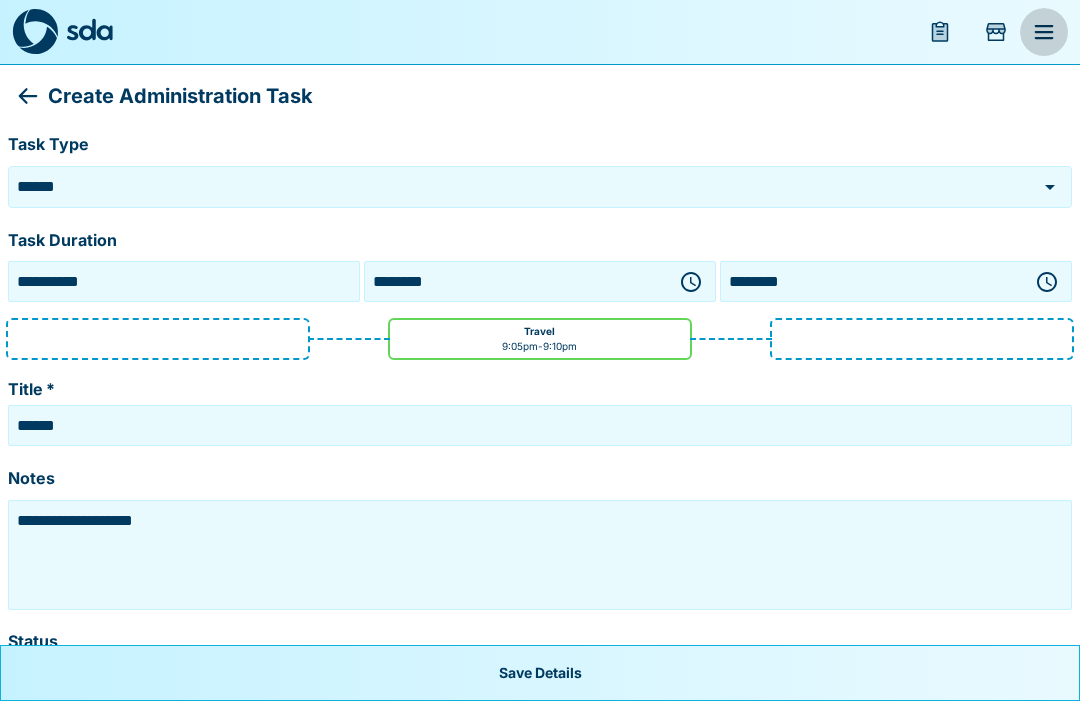 click 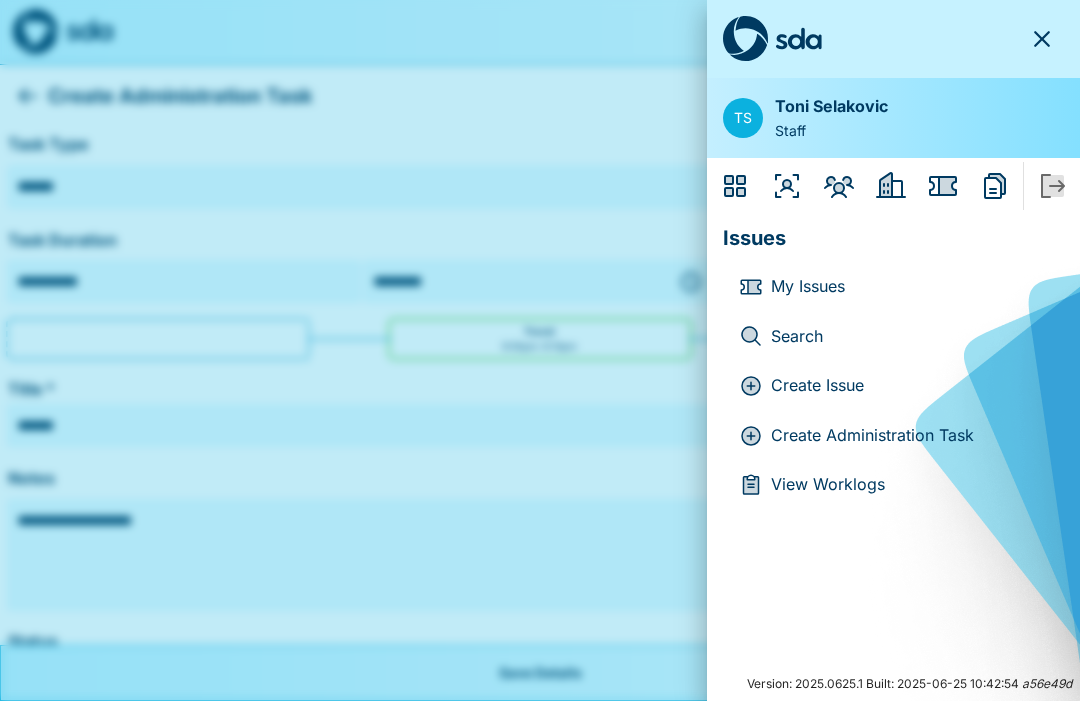 click 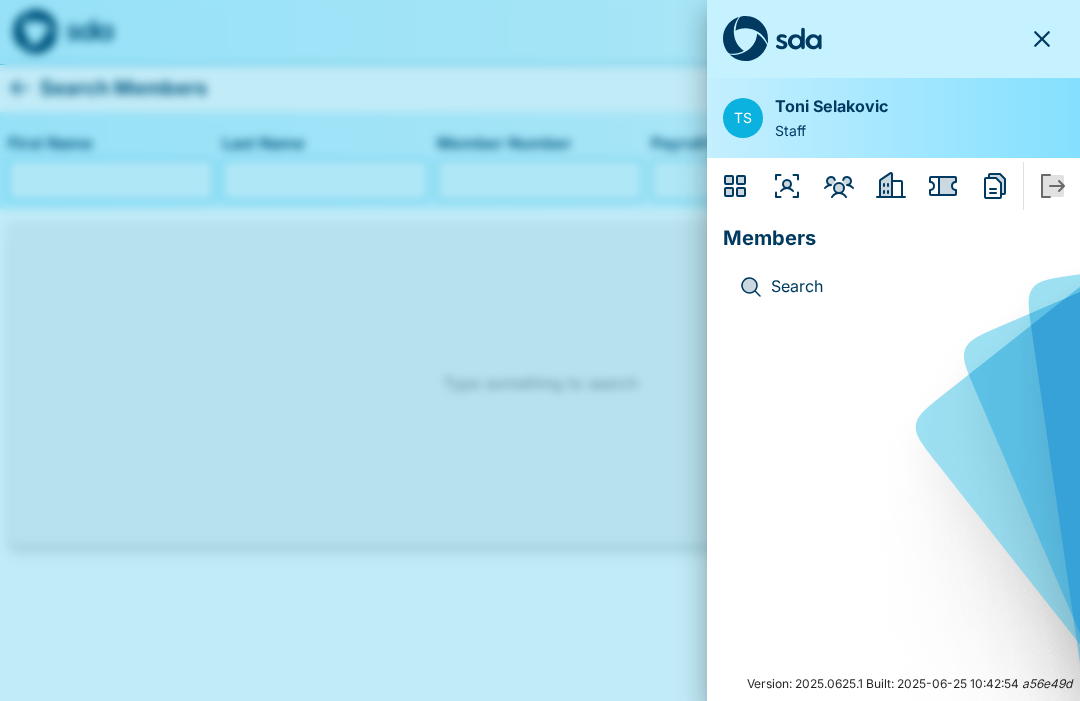 click 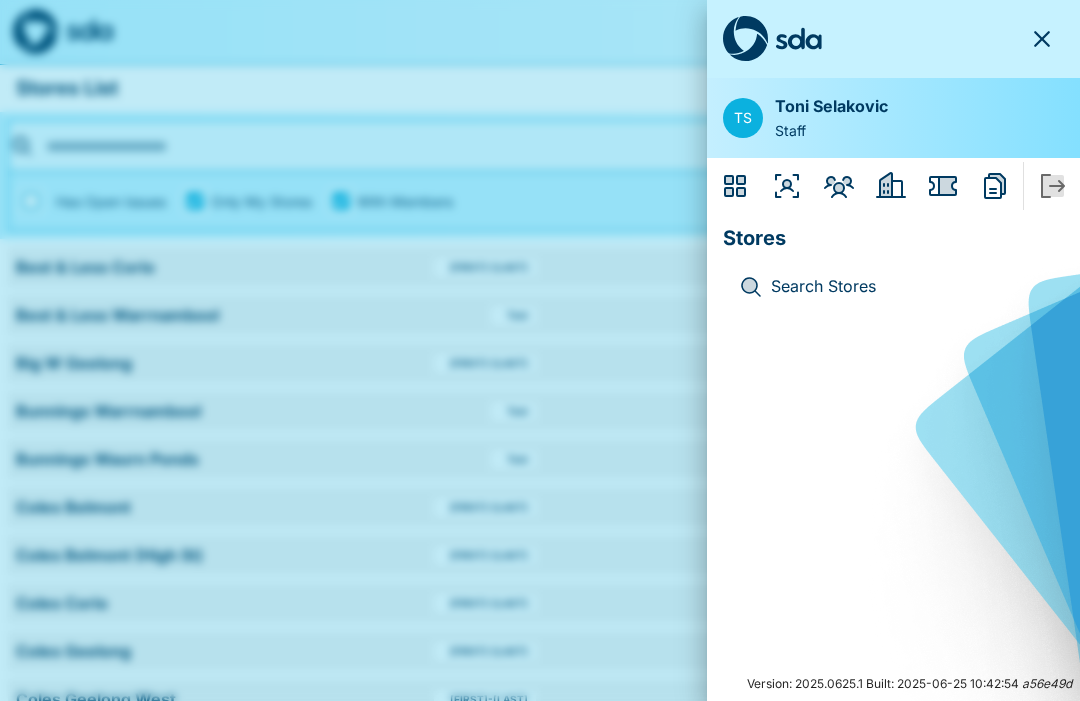 click 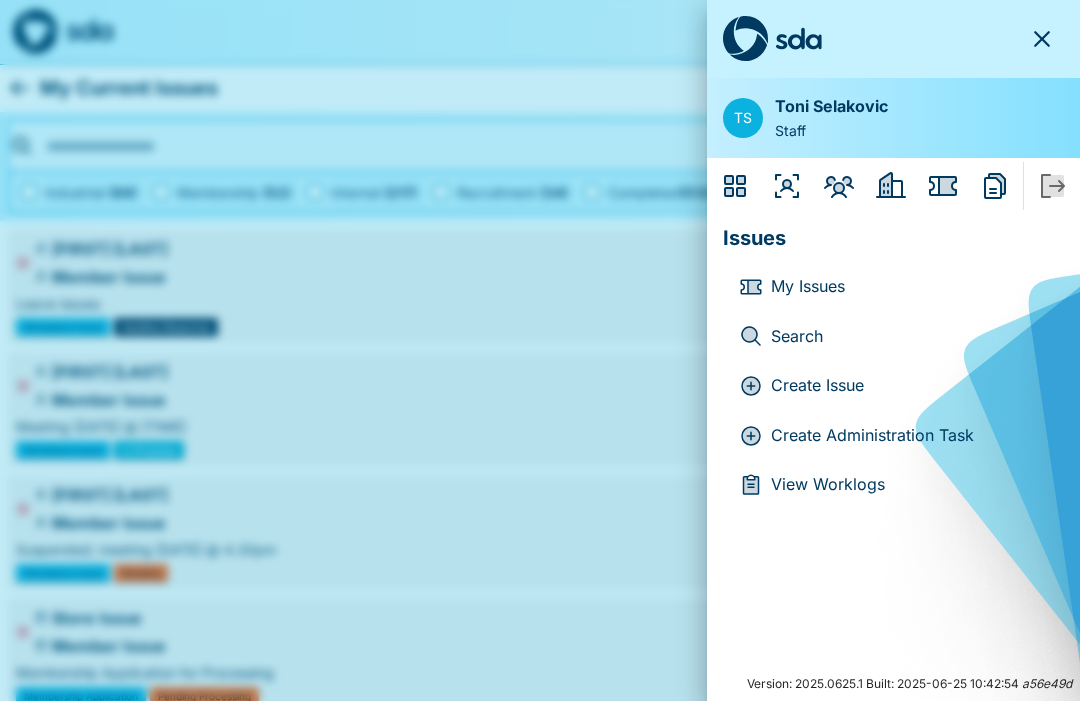 click on "Create Issue" at bounding box center (909, 386) 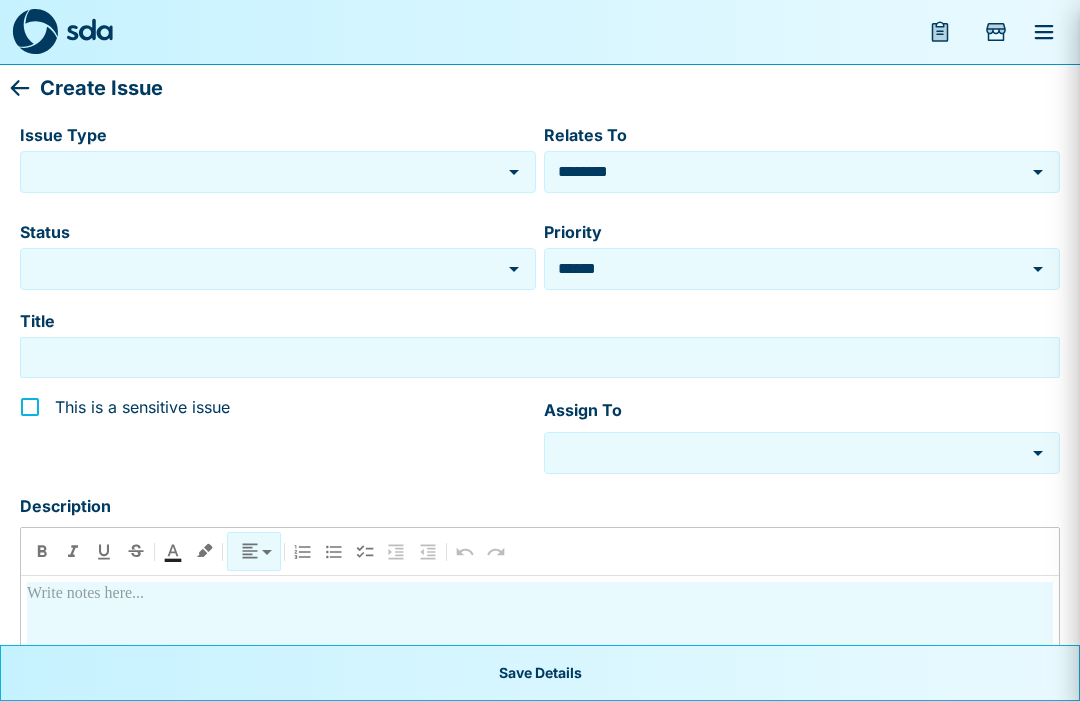 type on "**********" 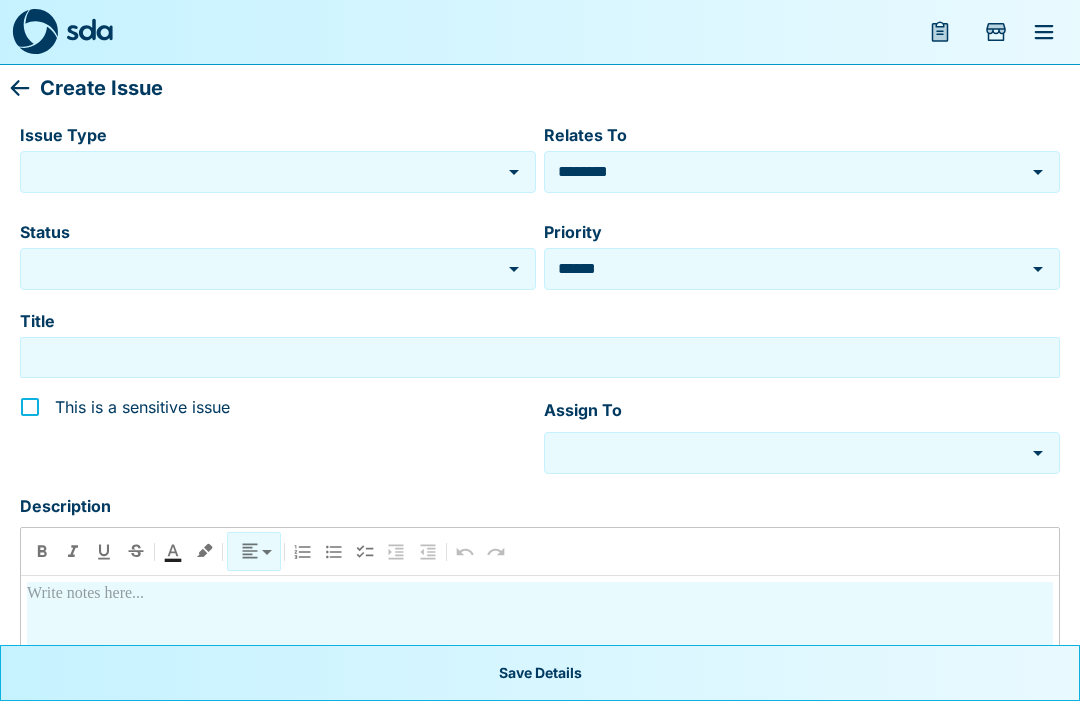 click 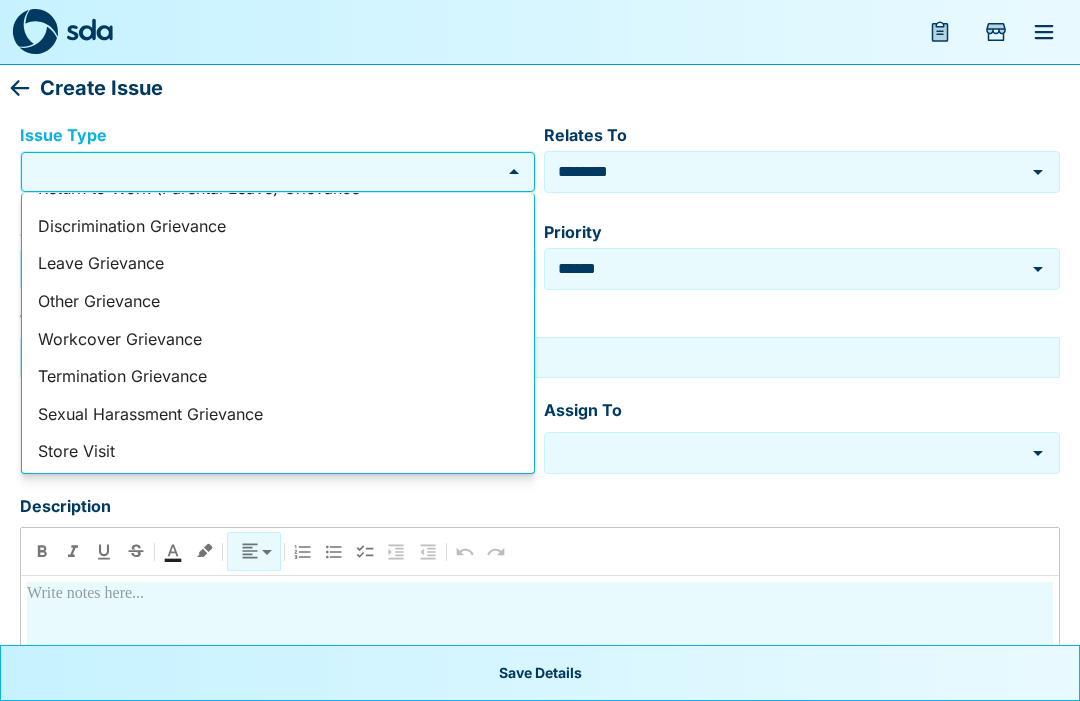 scroll, scrollTop: 285, scrollLeft: 0, axis: vertical 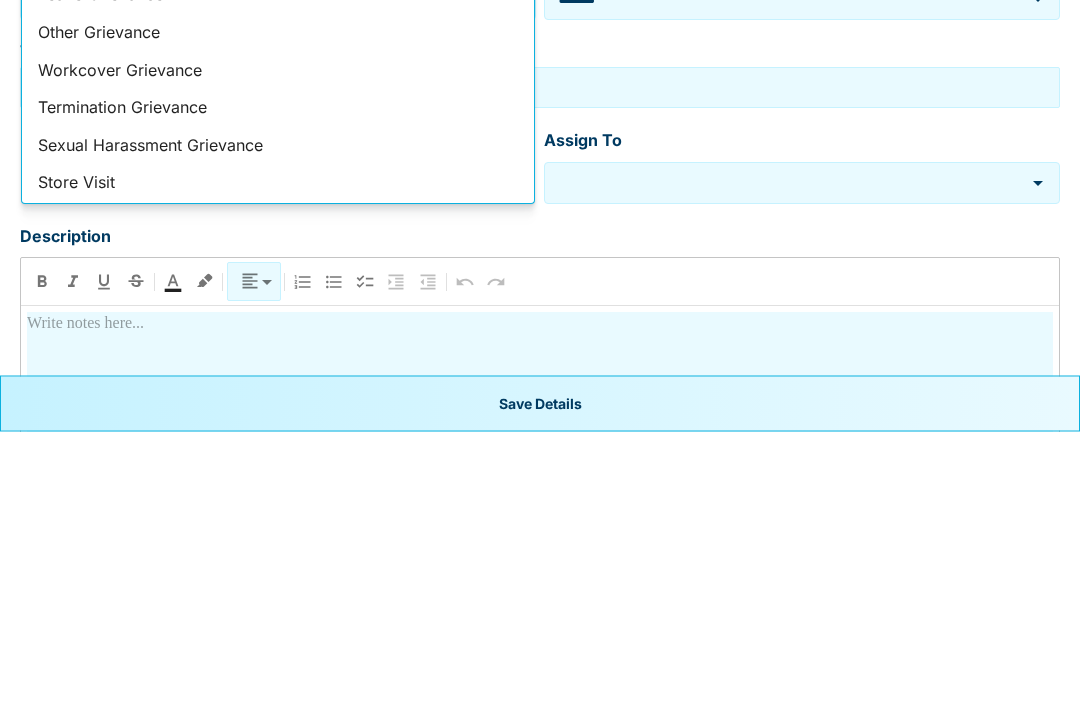 click on "SDA Admin/Meeting" at bounding box center (278, 491) 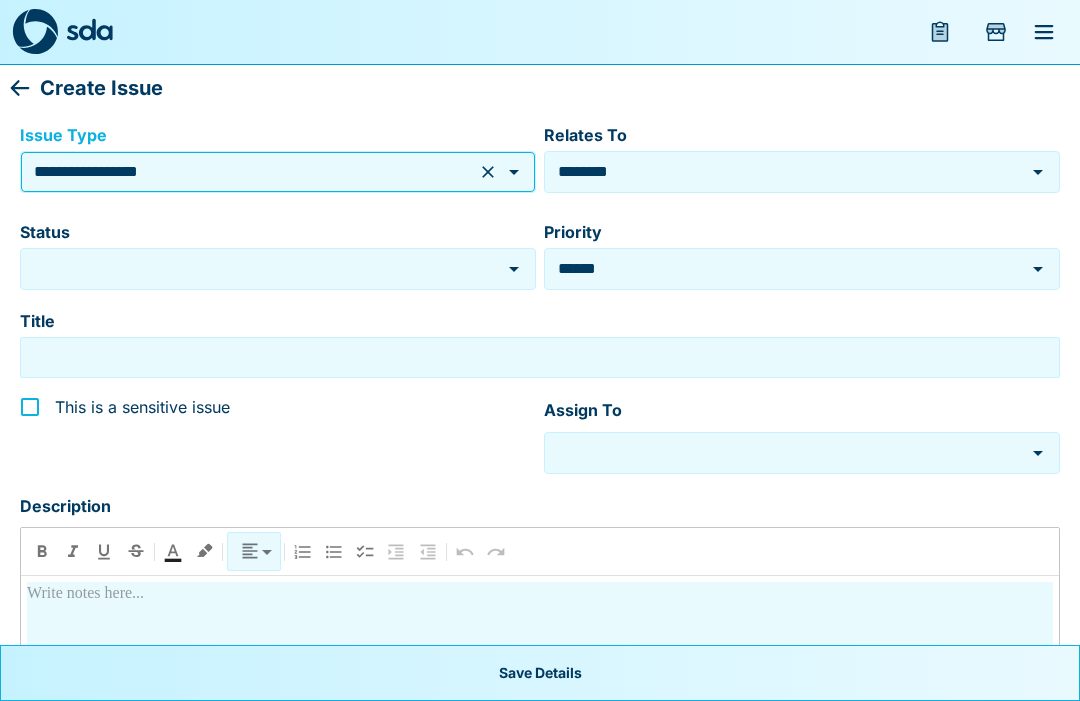 click 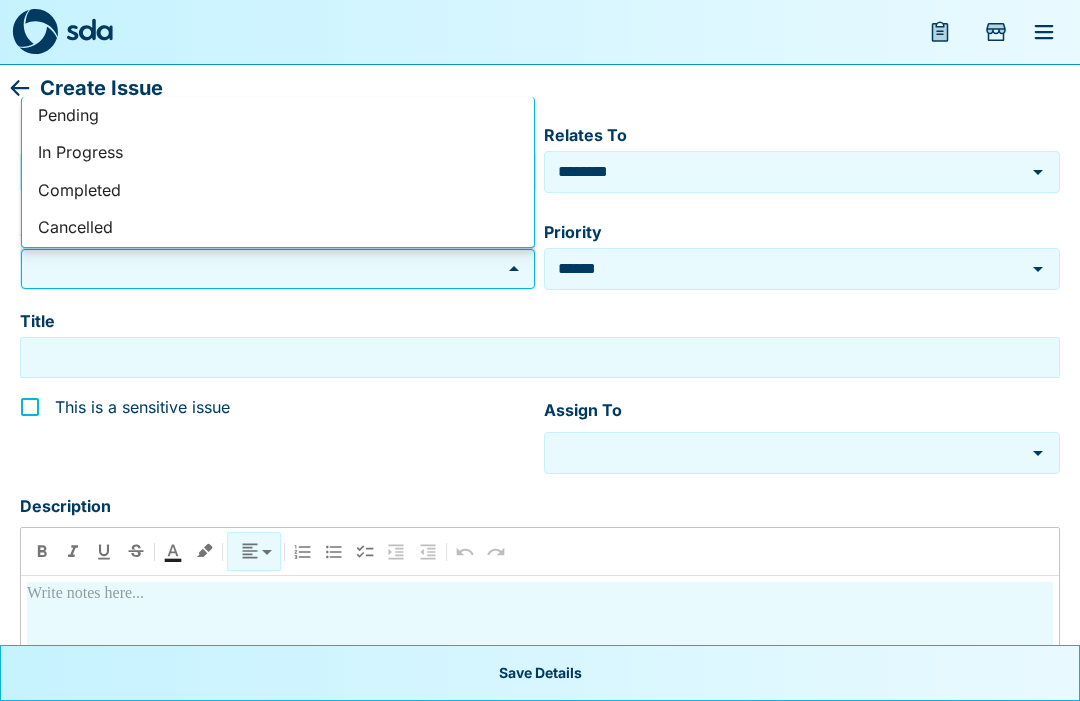 click on "Completed" at bounding box center (278, 191) 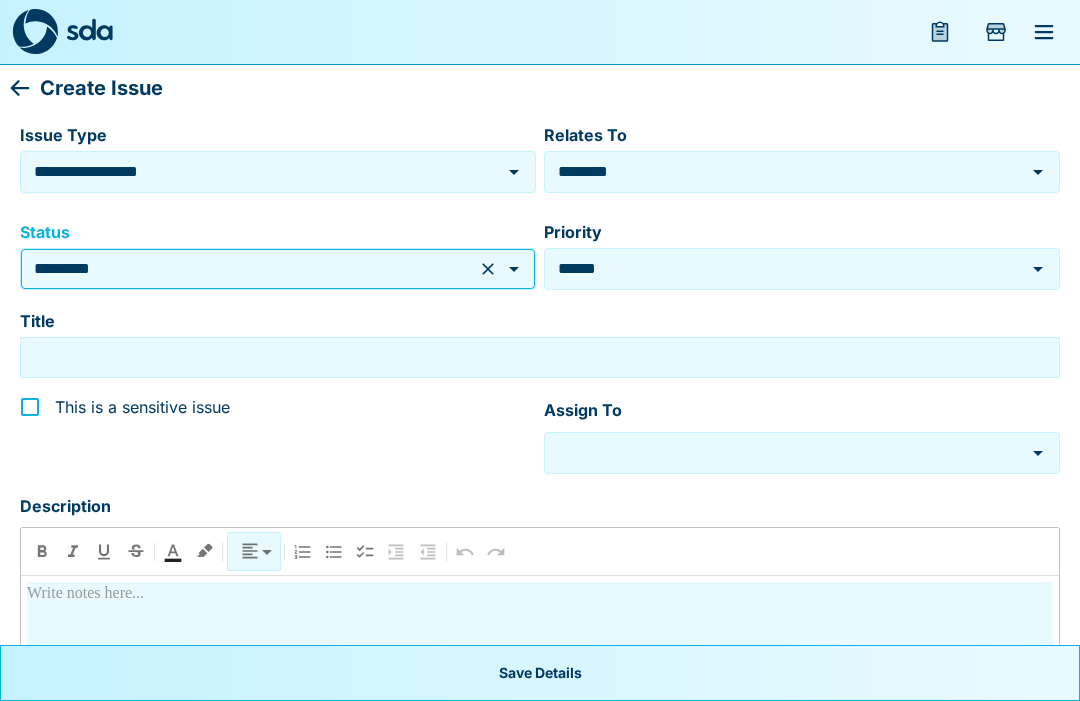 click 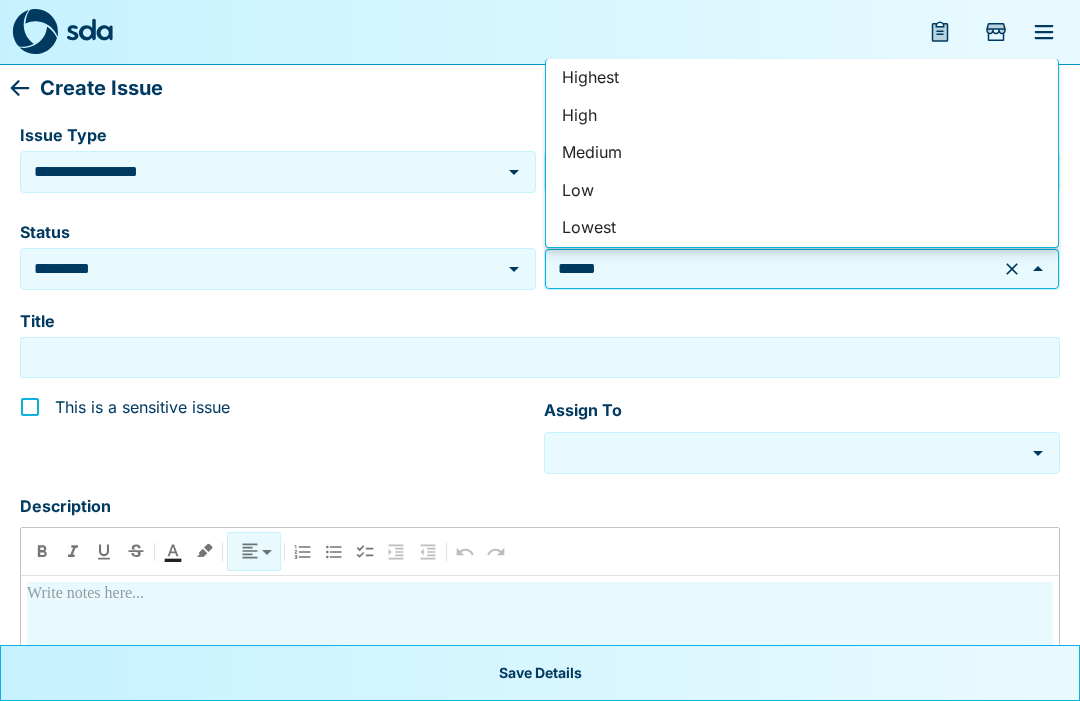 click on "Lowest" at bounding box center [802, 228] 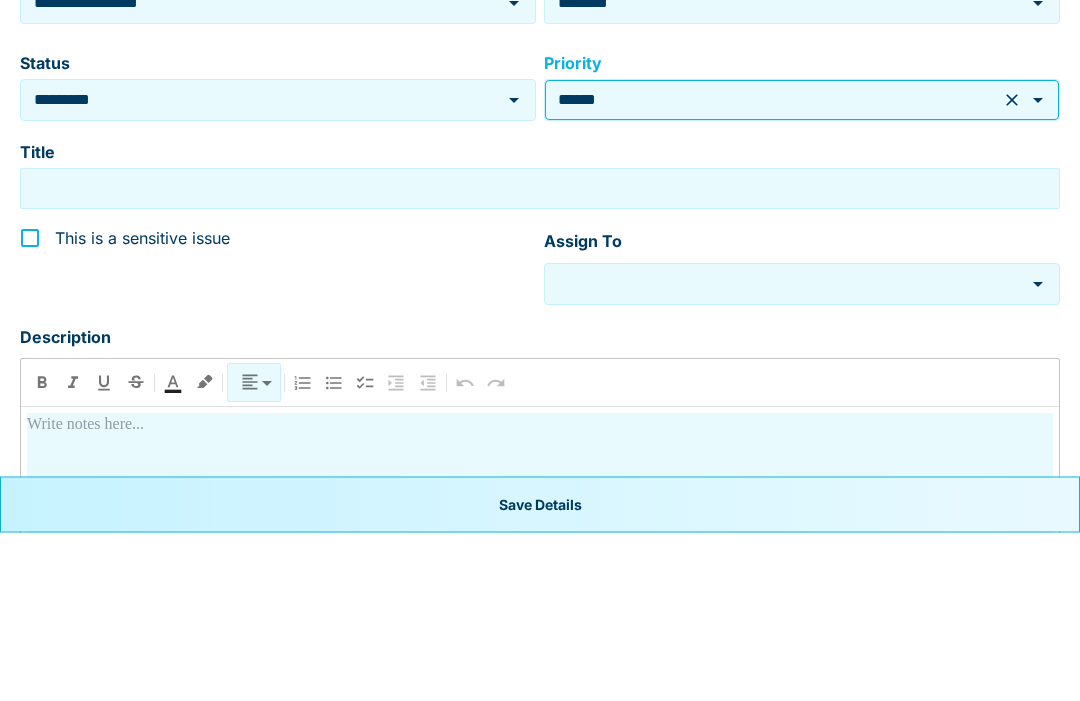 click on "Title" at bounding box center (540, 357) 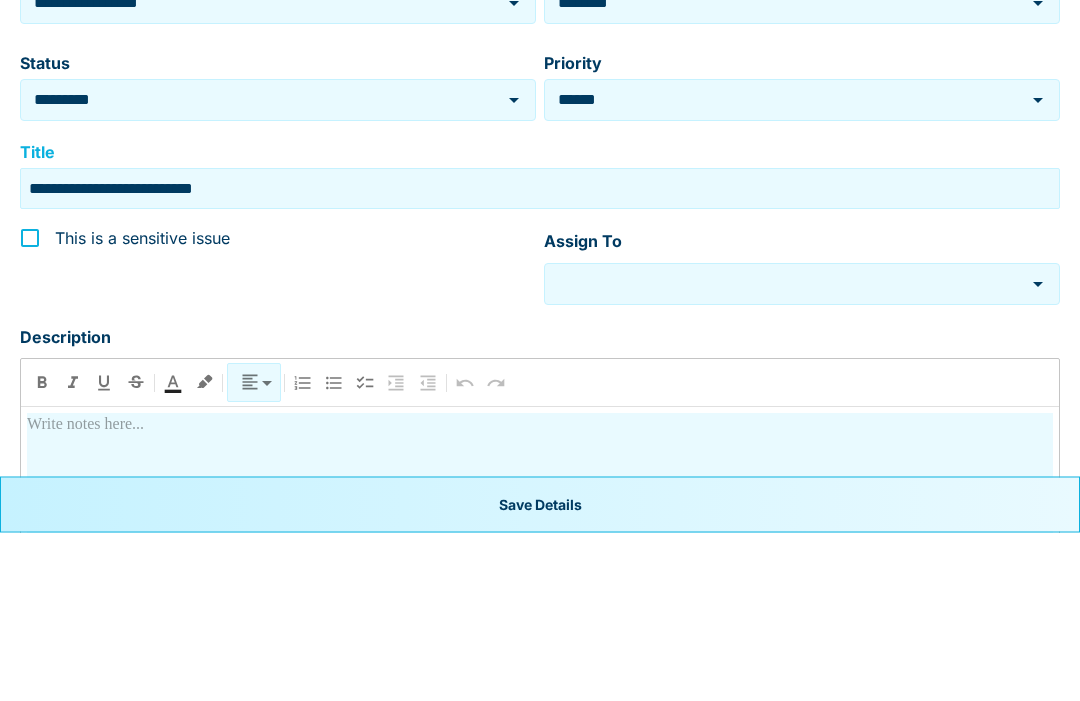 click 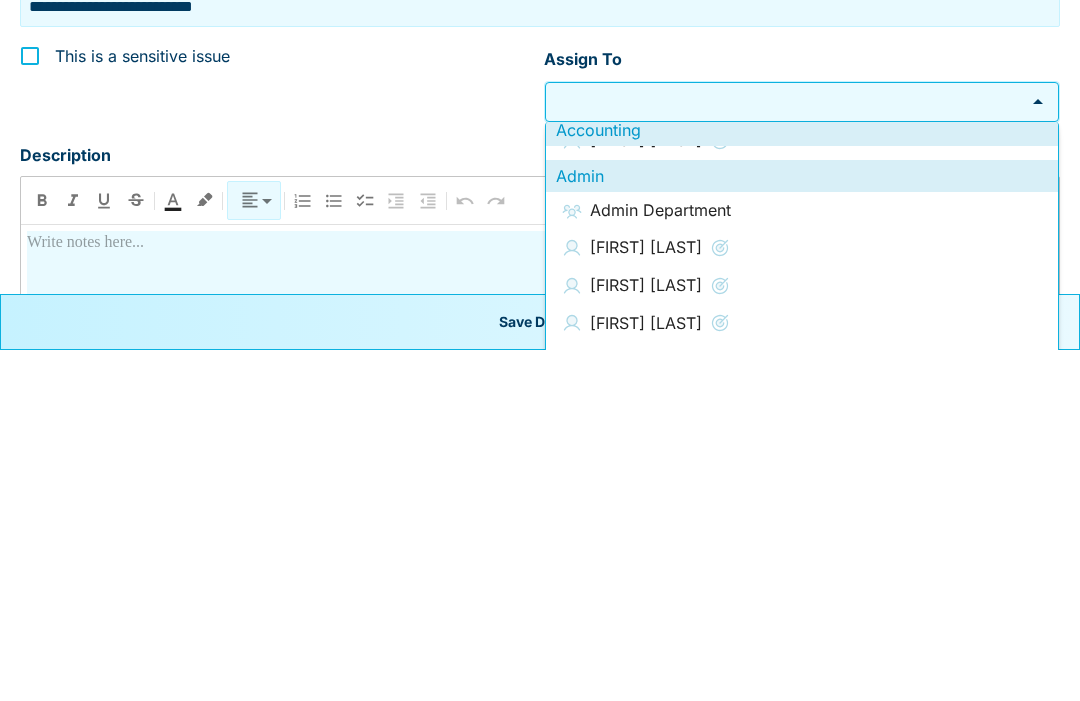scroll, scrollTop: 101, scrollLeft: 0, axis: vertical 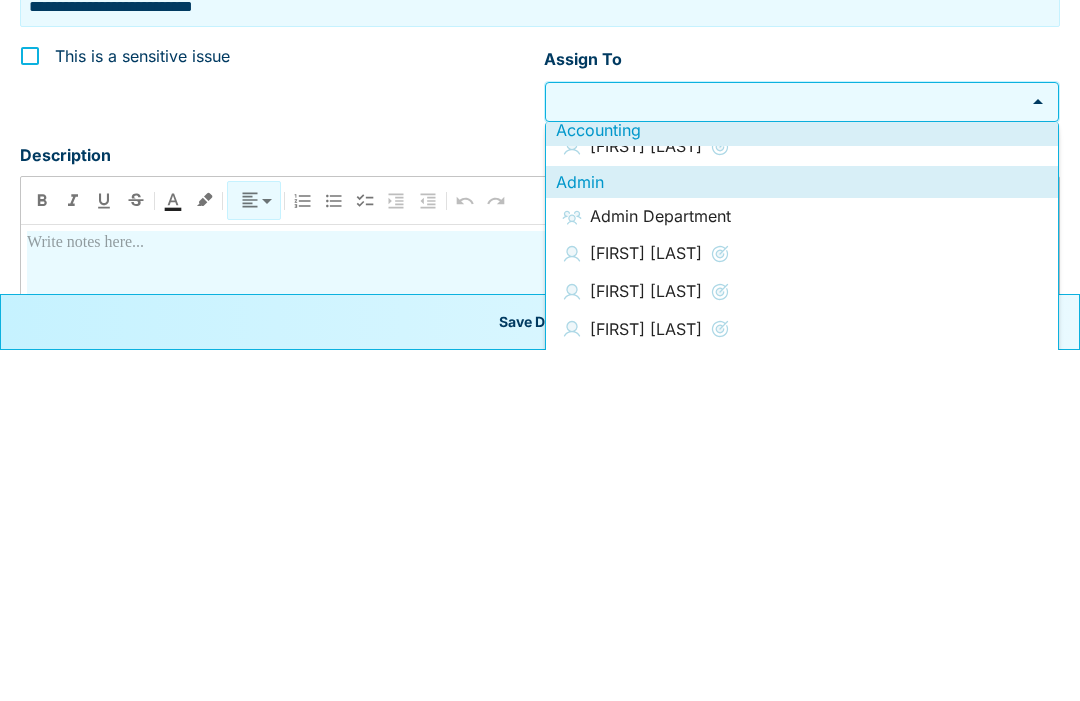 click on "Admin Department" at bounding box center (660, 568) 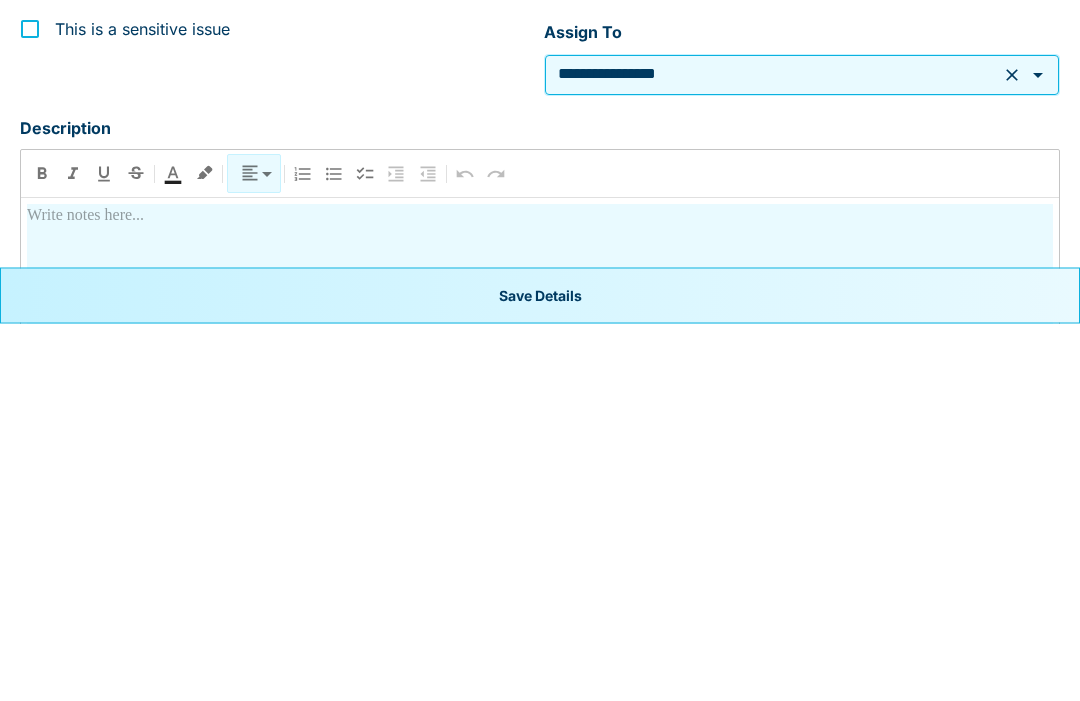 click at bounding box center (540, 687) 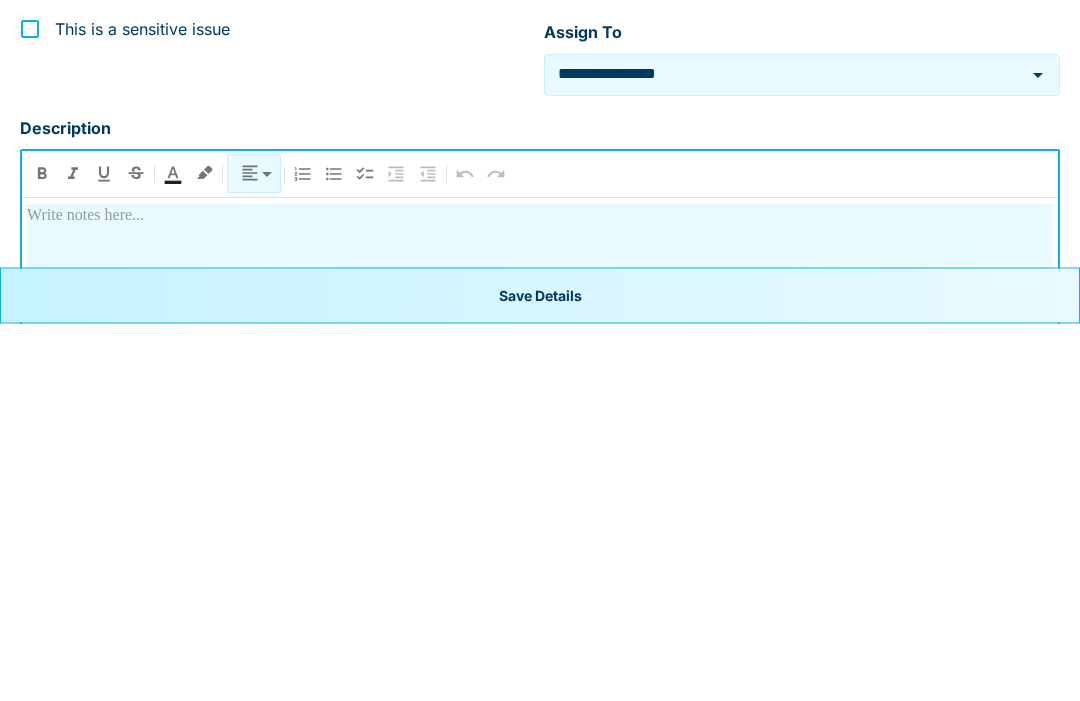 type 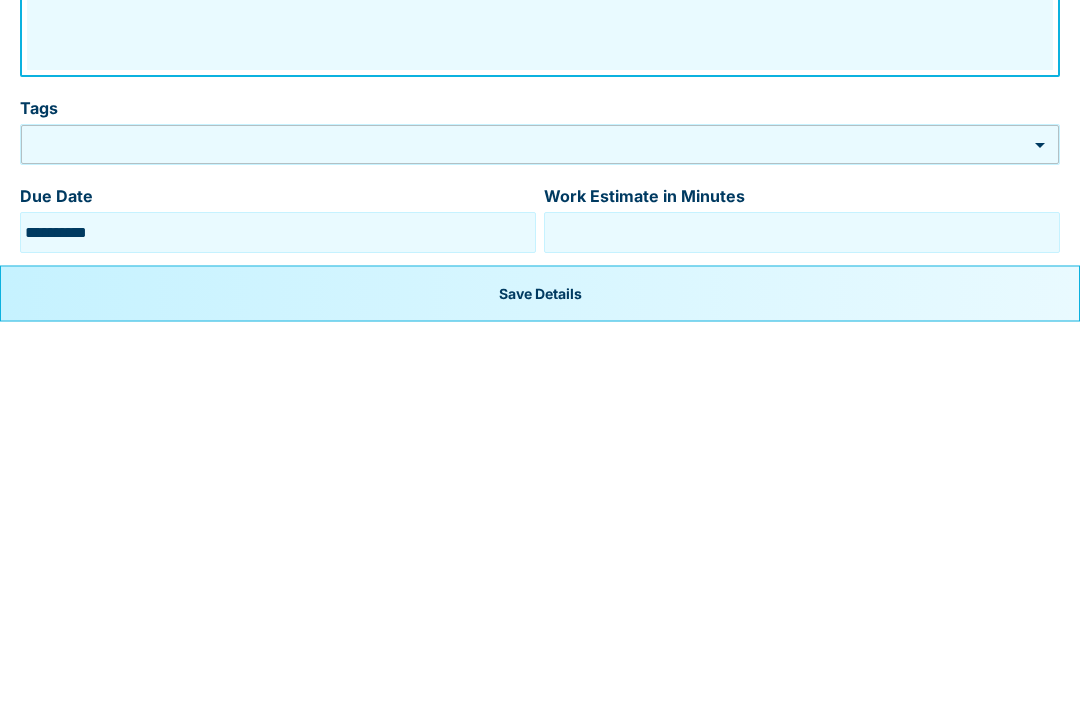 scroll, scrollTop: 347, scrollLeft: 0, axis: vertical 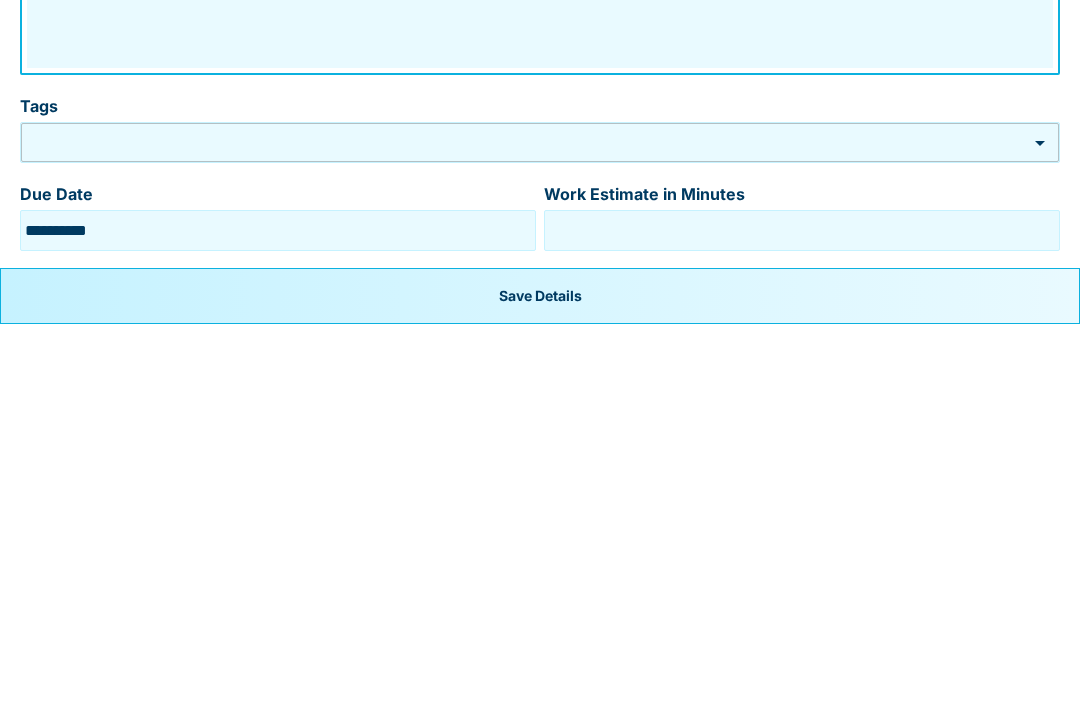click on "Save Details" at bounding box center (540, 673) 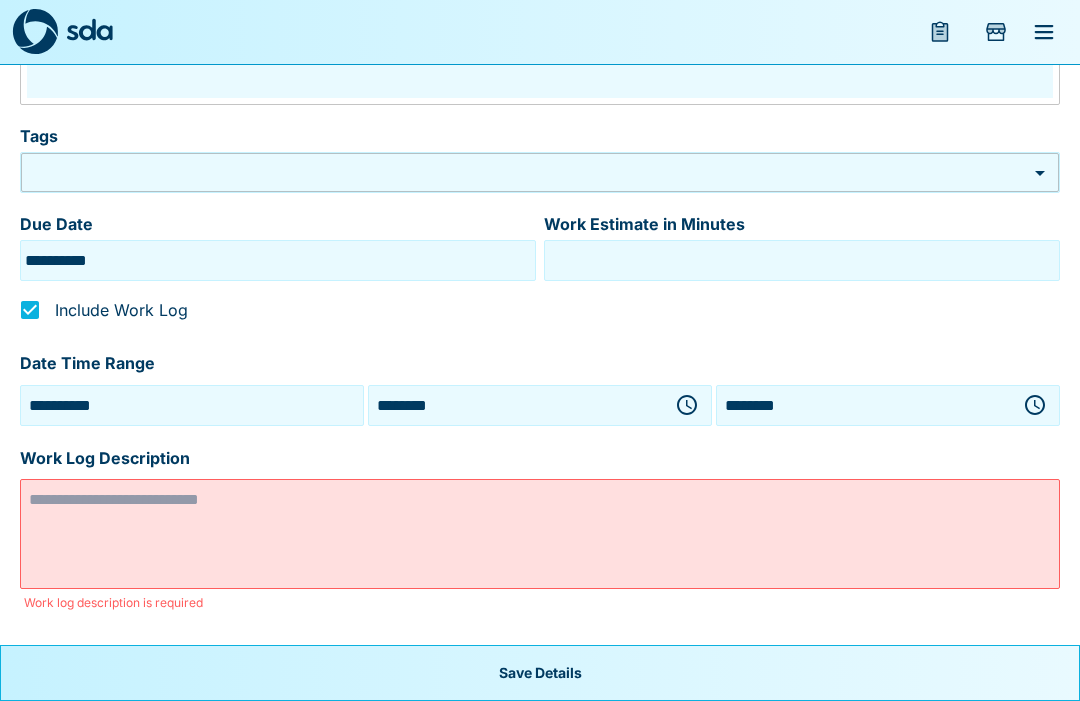 click at bounding box center (540, 534) 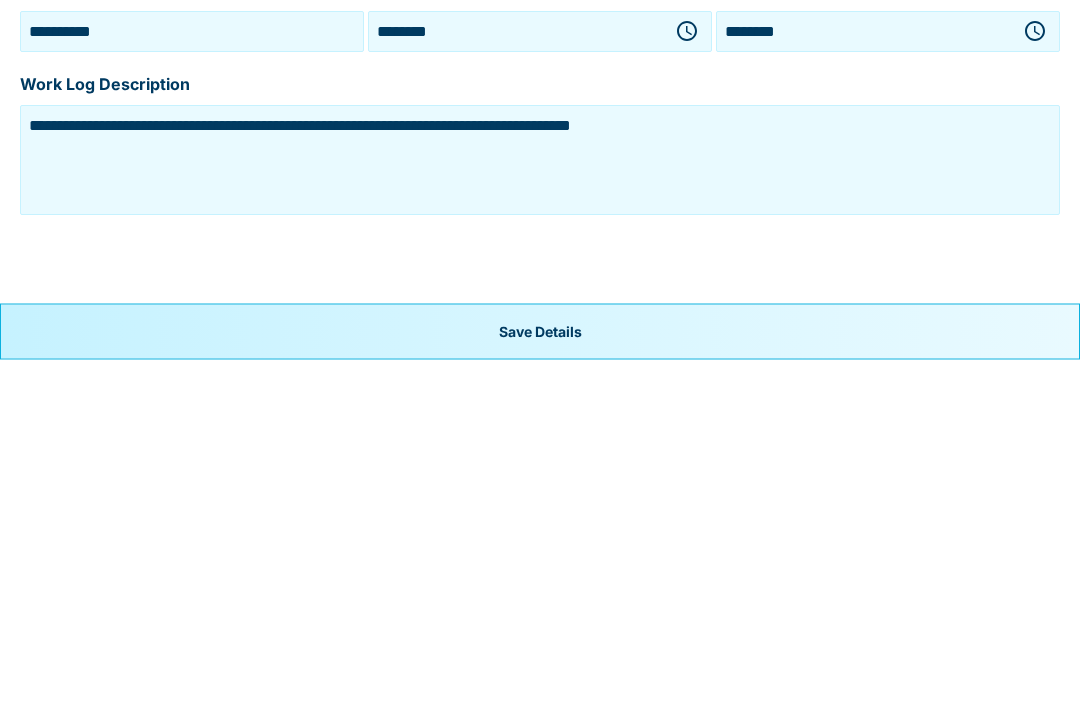scroll, scrollTop: 760, scrollLeft: 0, axis: vertical 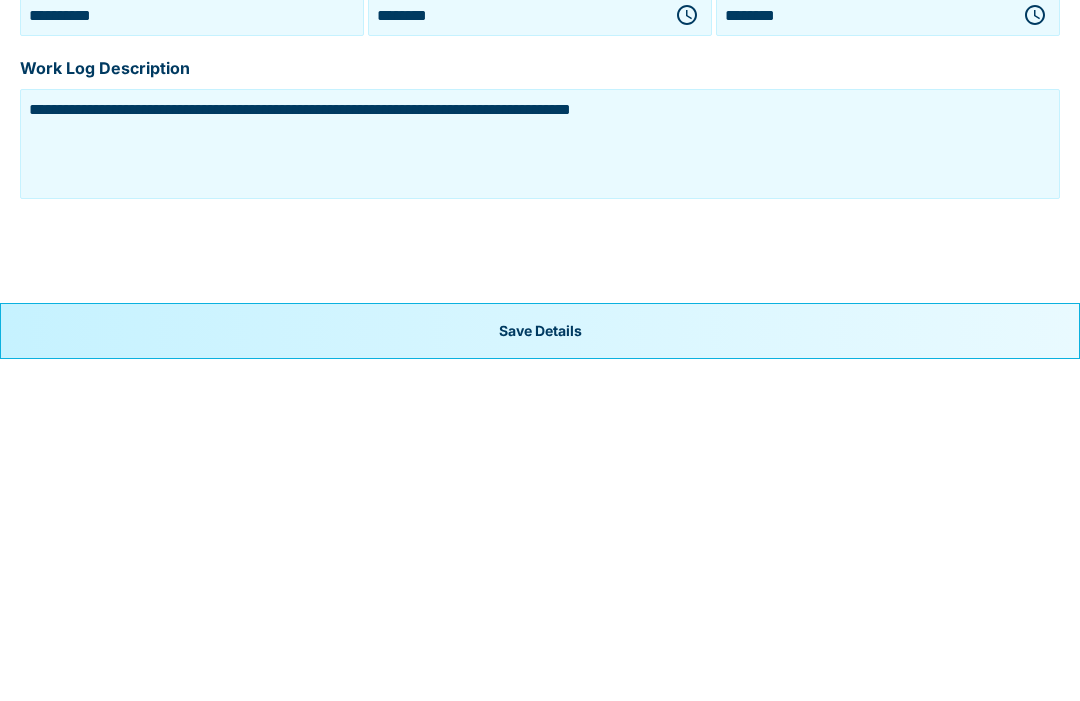 type on "**********" 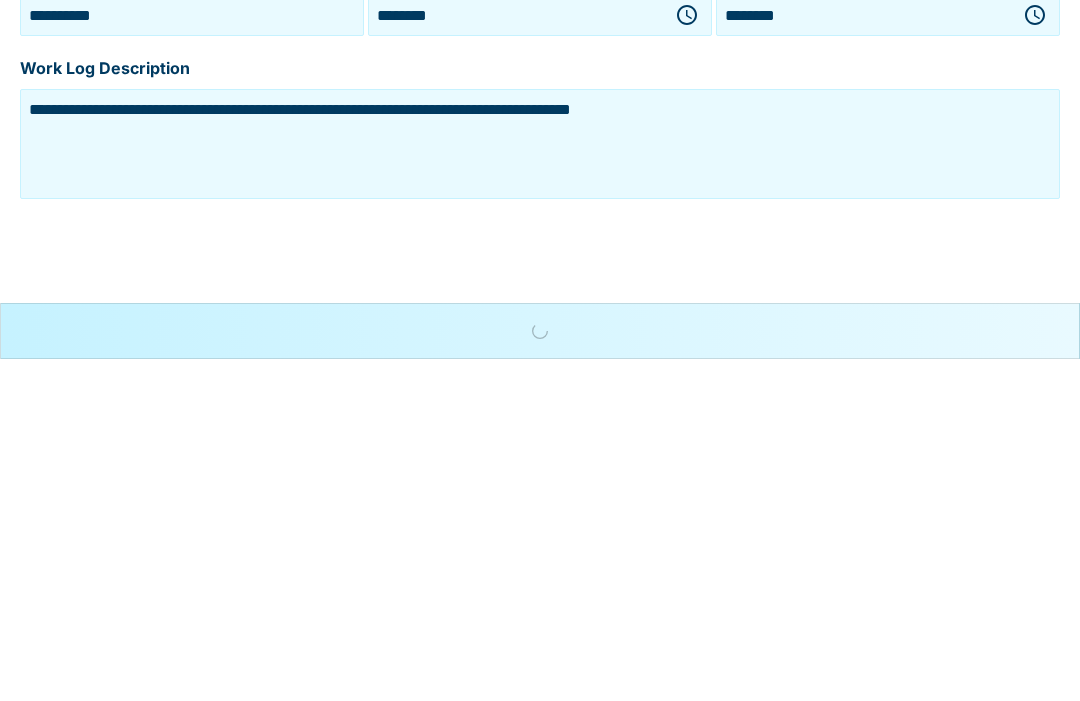 scroll, scrollTop: 693, scrollLeft: 0, axis: vertical 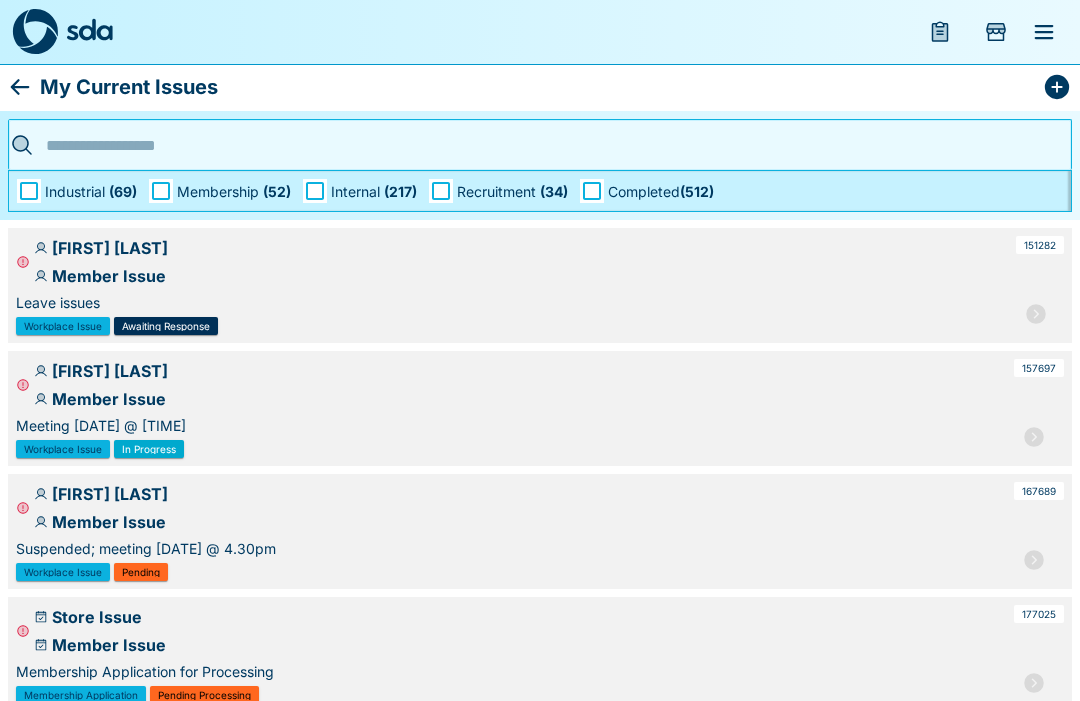 click at bounding box center (940, 32) 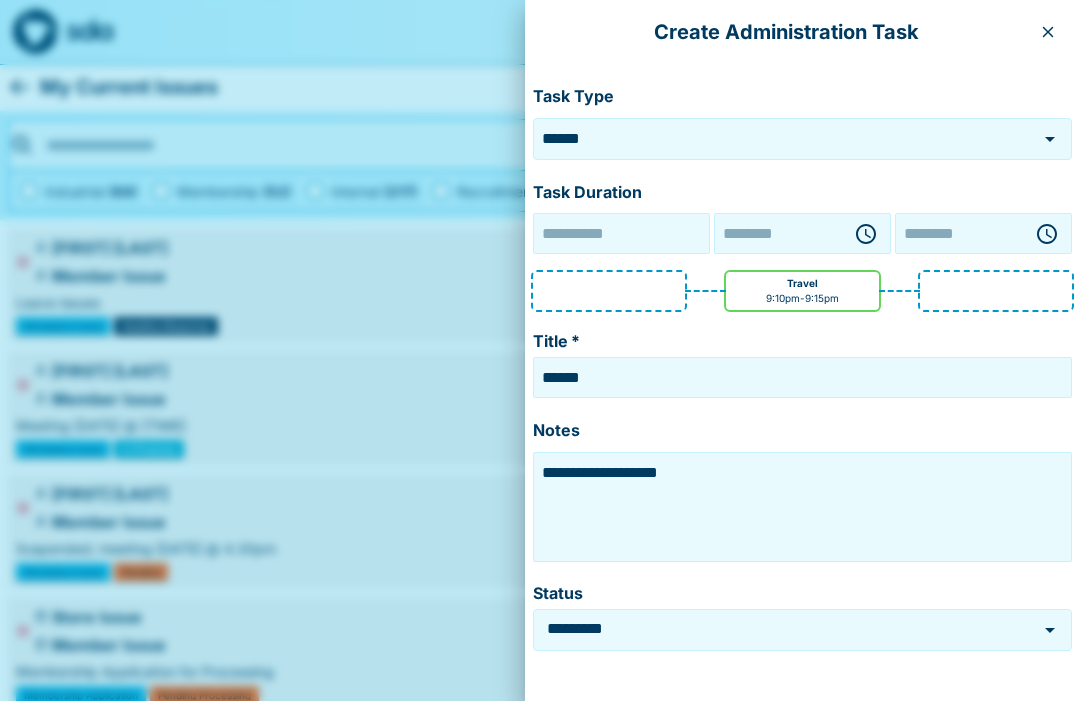 type on "**********" 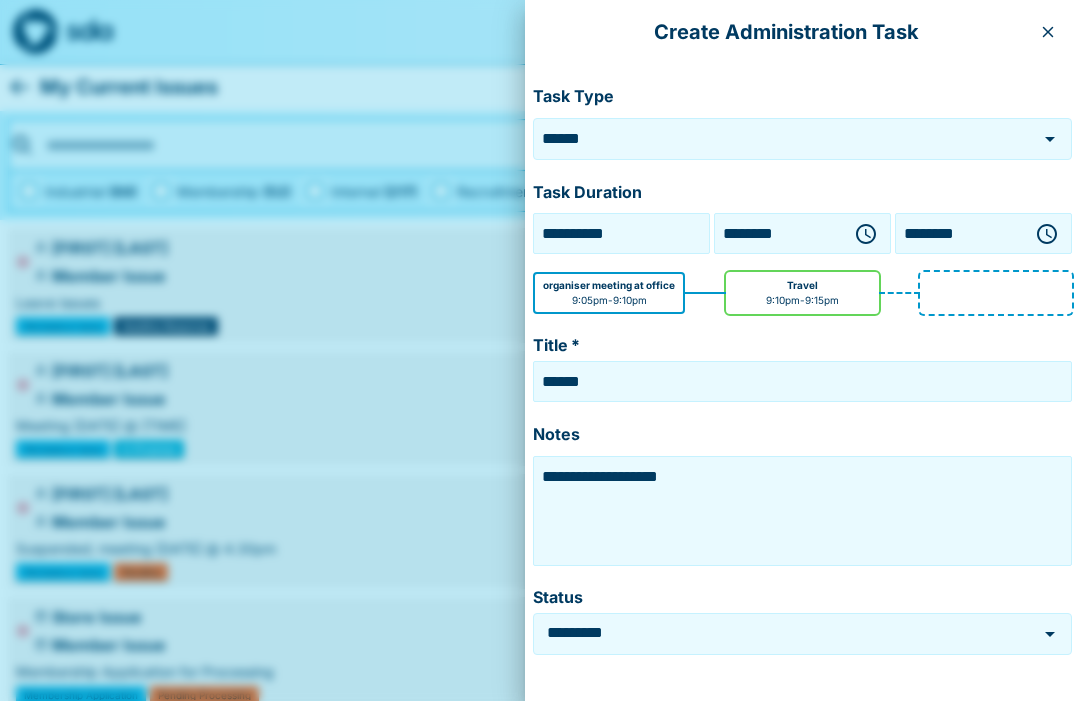 click at bounding box center [1048, 32] 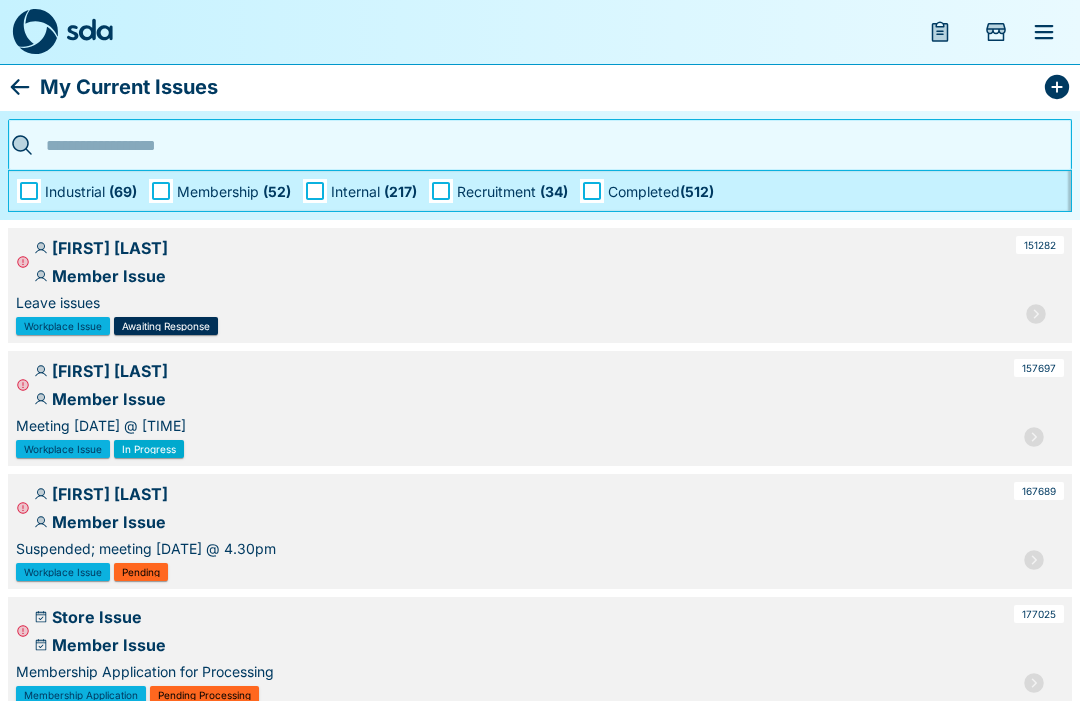 click 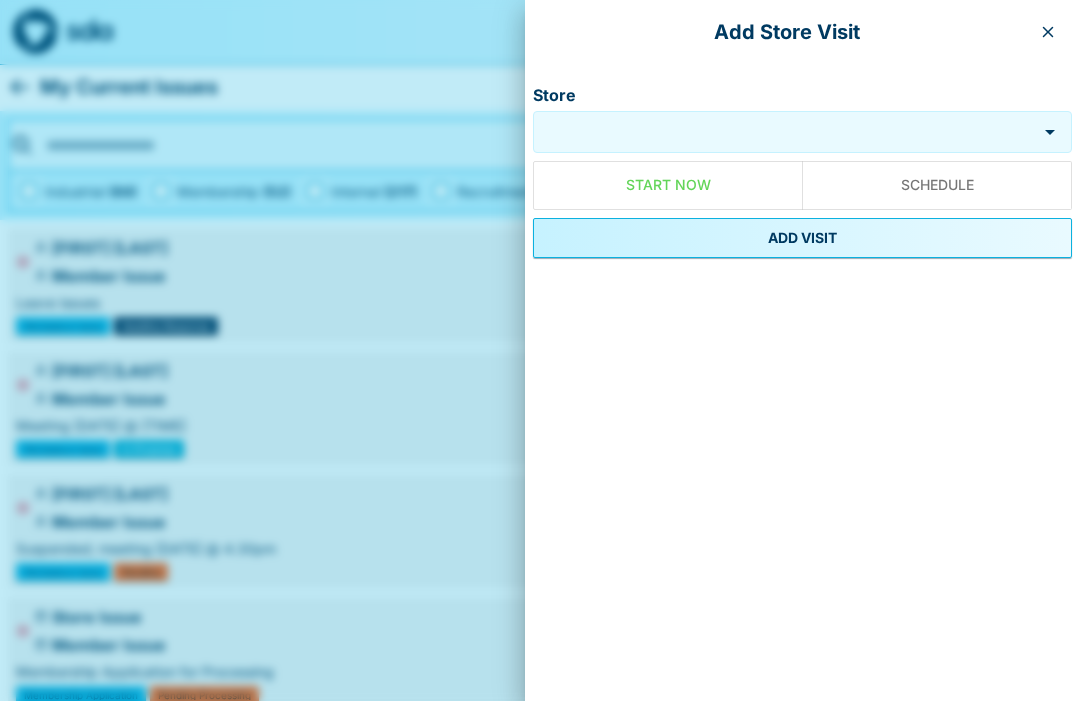 click at bounding box center (1048, 32) 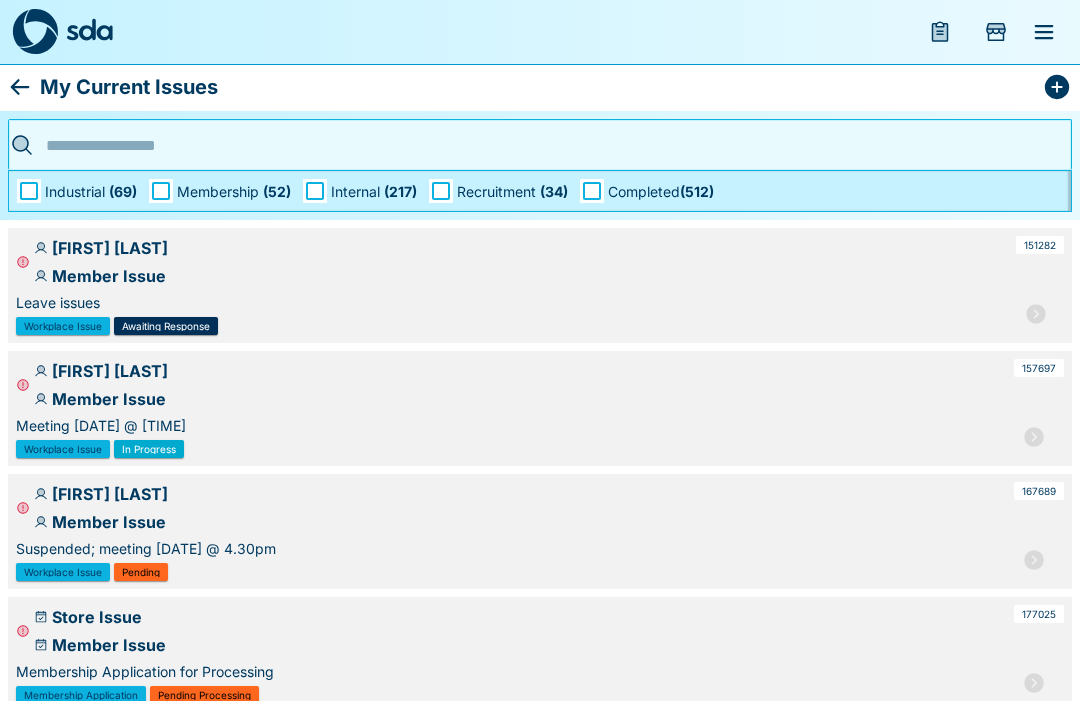 click 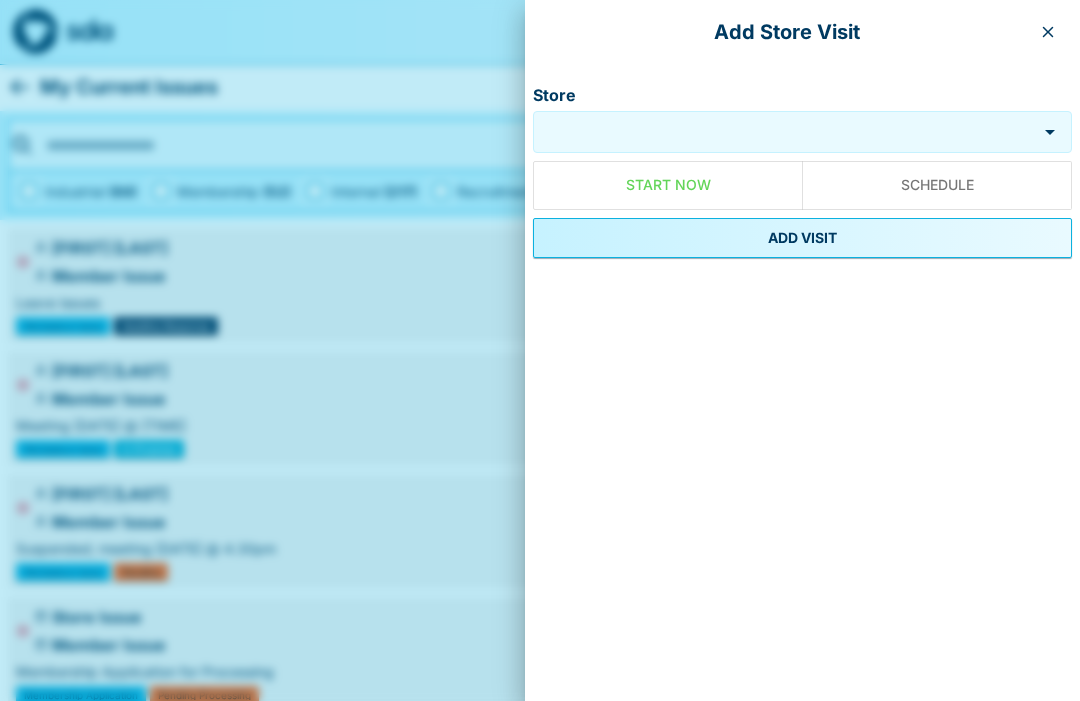 click at bounding box center (1048, 32) 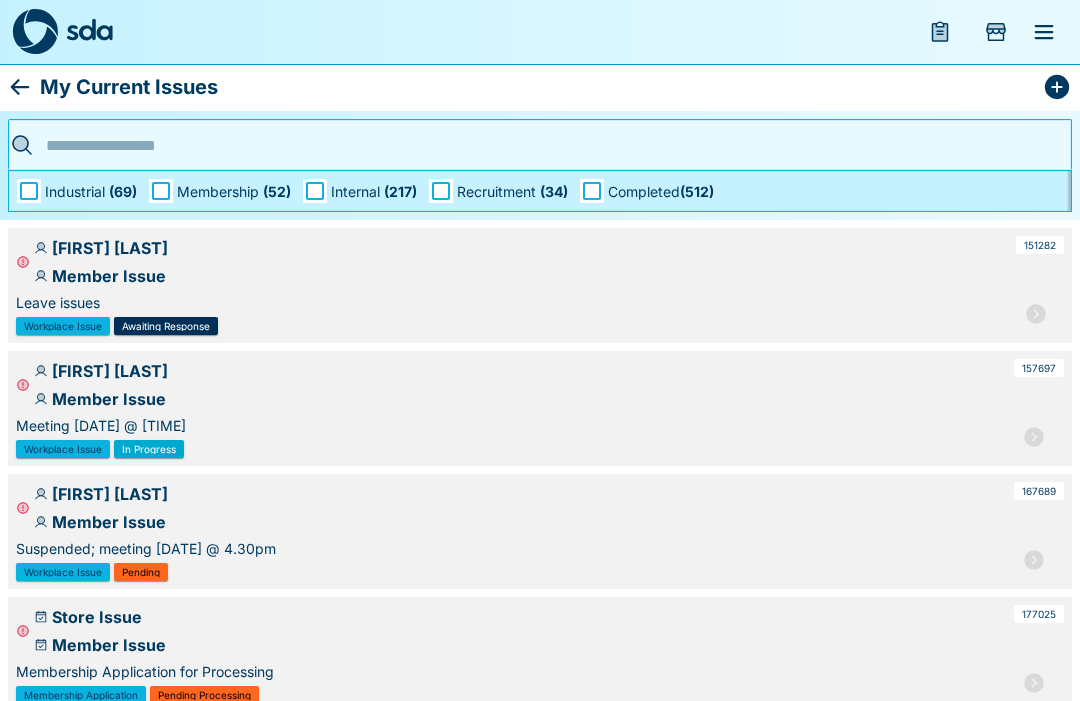 click 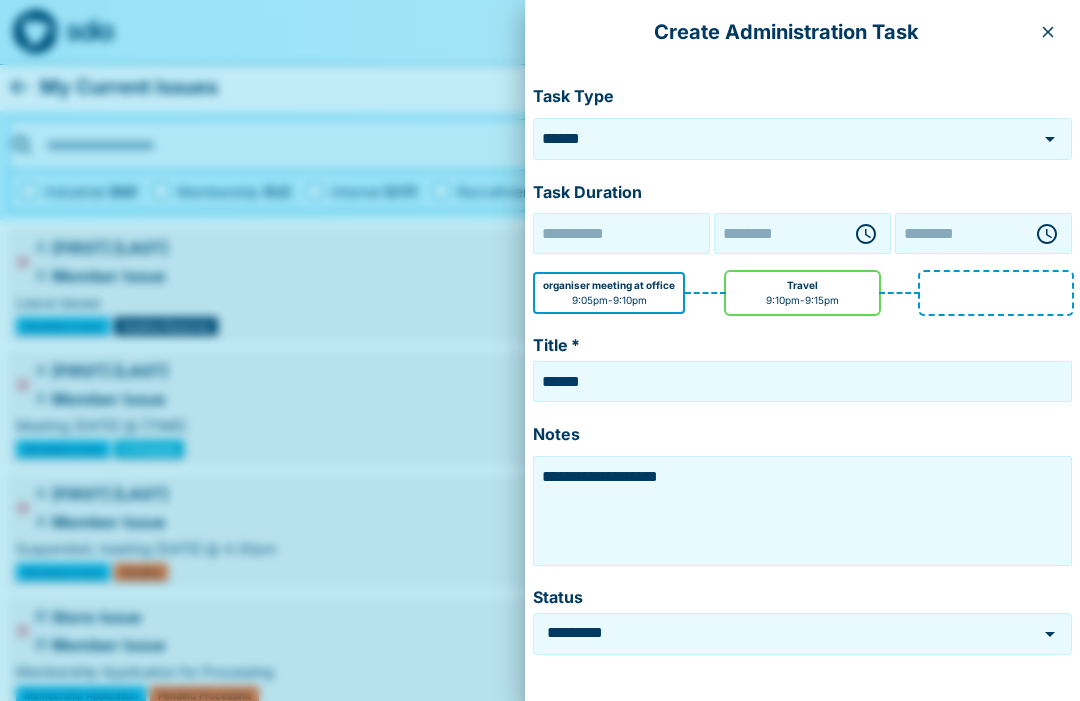 type on "**********" 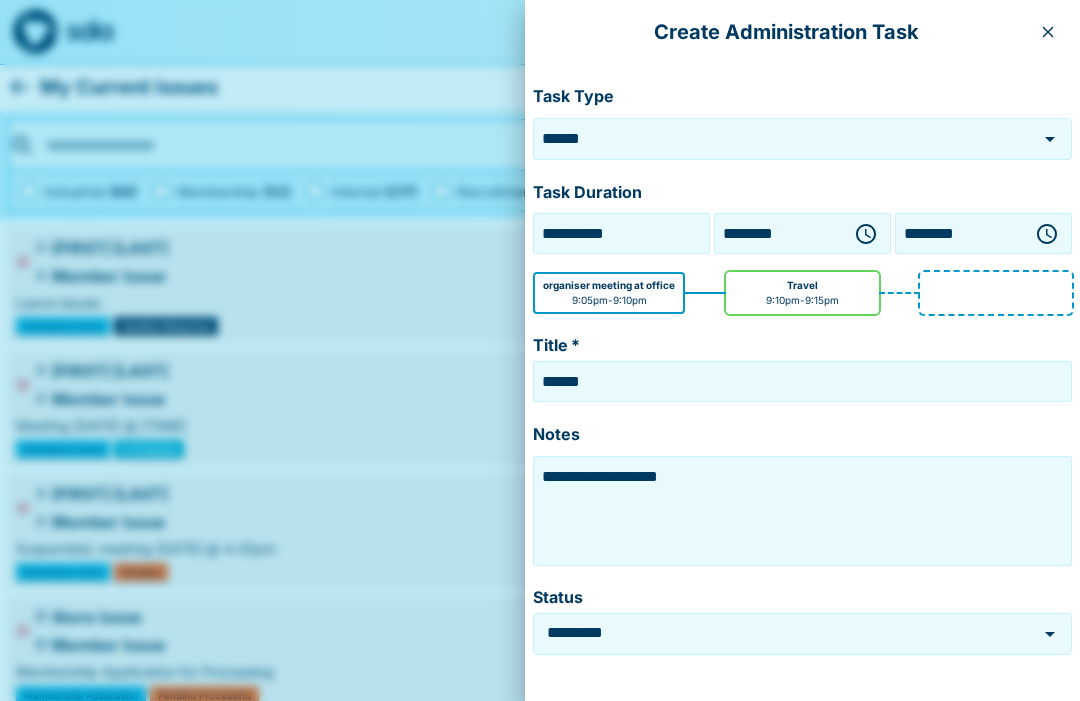click on "**********" at bounding box center (621, 233) 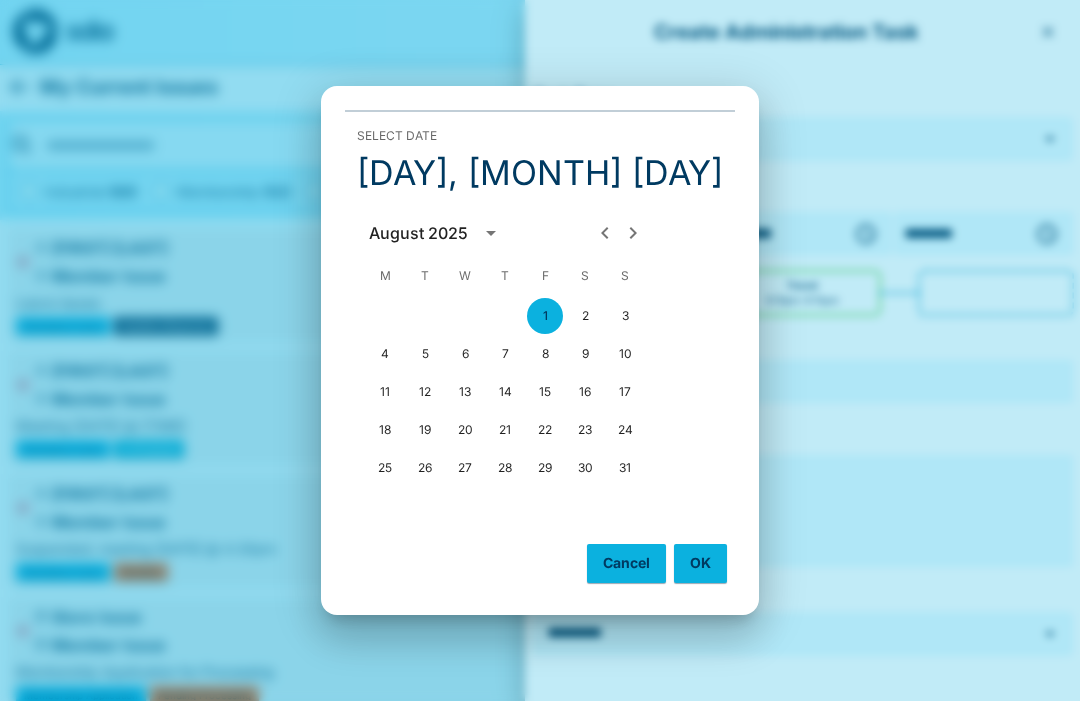click 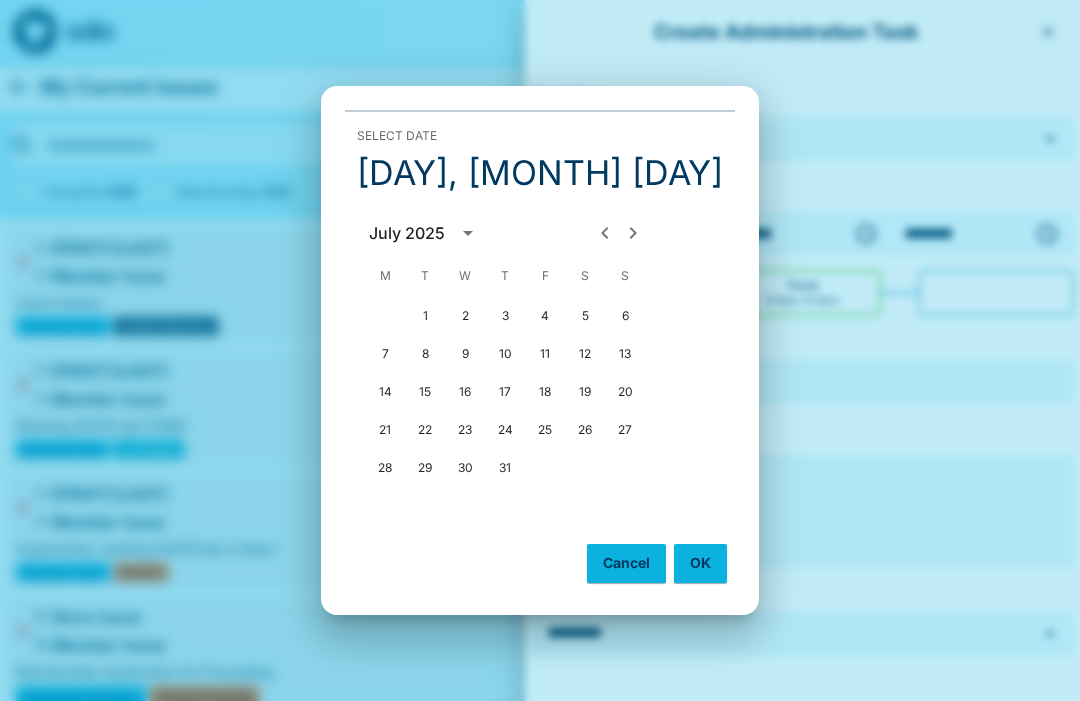 click on "31" at bounding box center (505, 468) 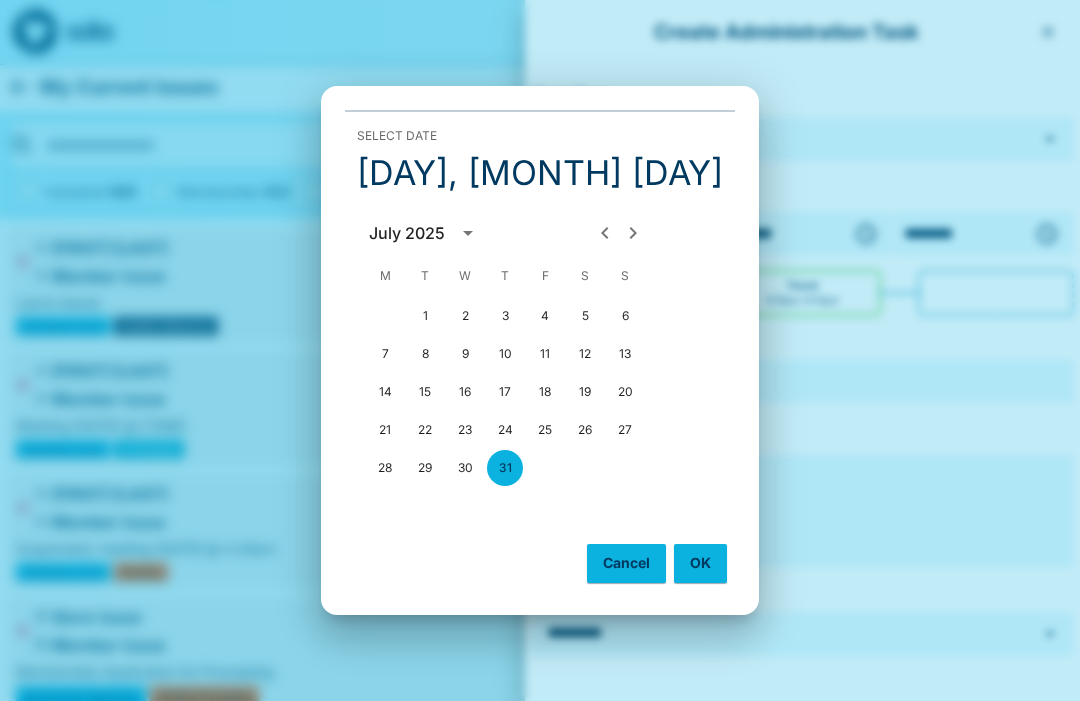 click on "OK" at bounding box center (700, 563) 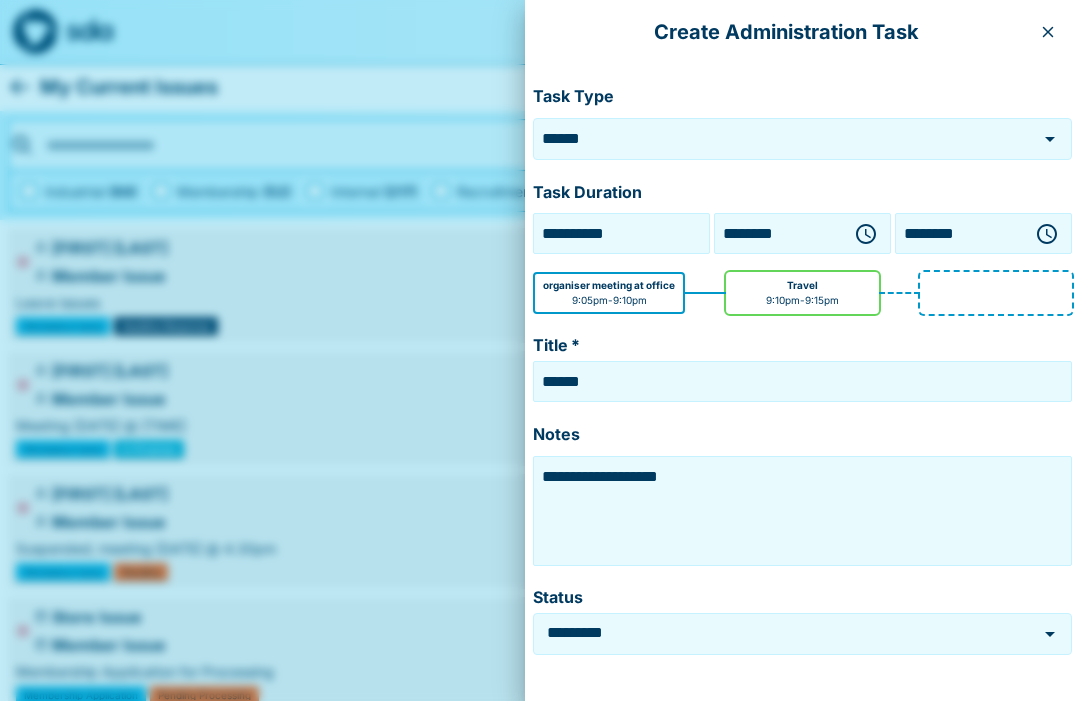 click 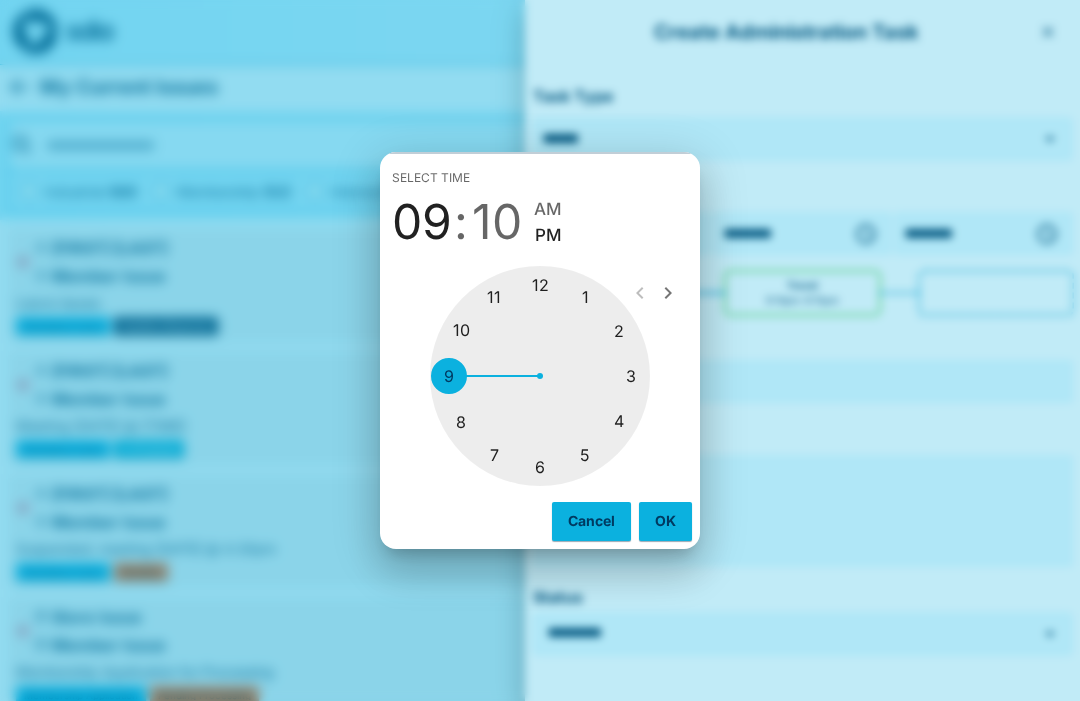 click at bounding box center [540, 376] 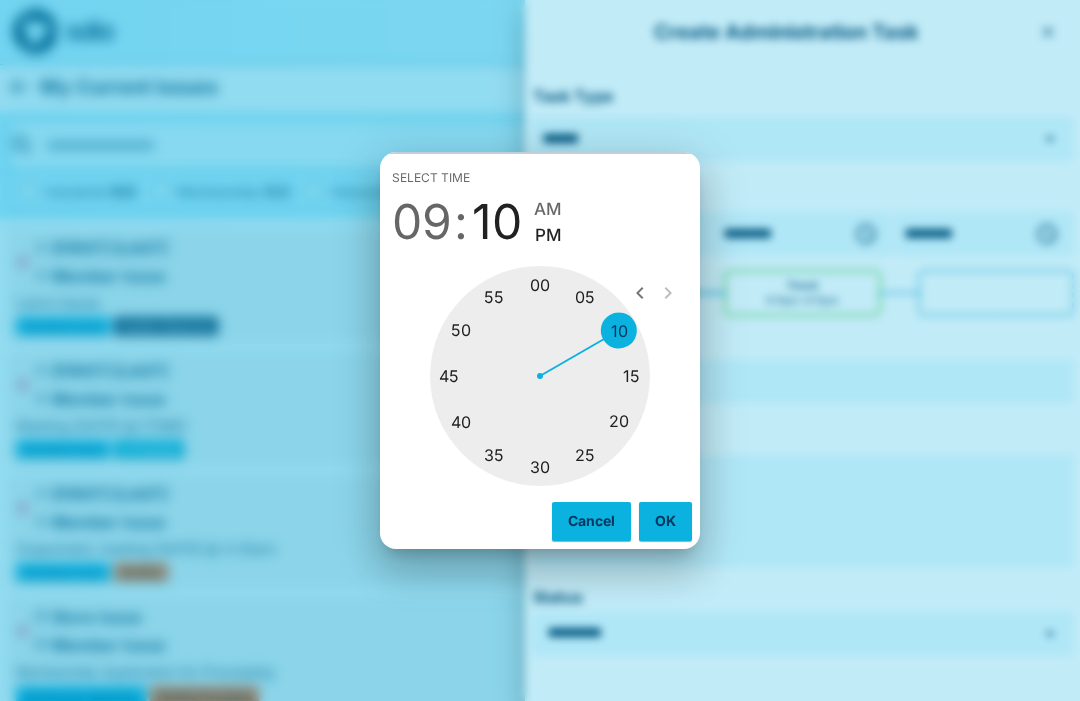 click at bounding box center (540, 376) 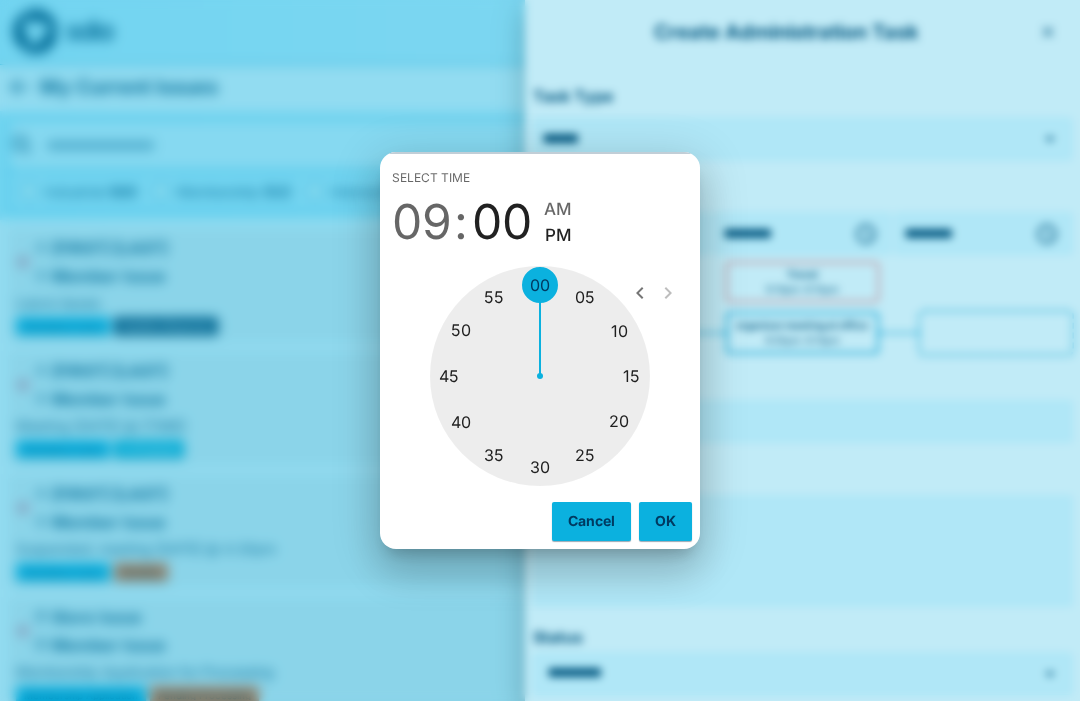 click on "AM" at bounding box center (558, 209) 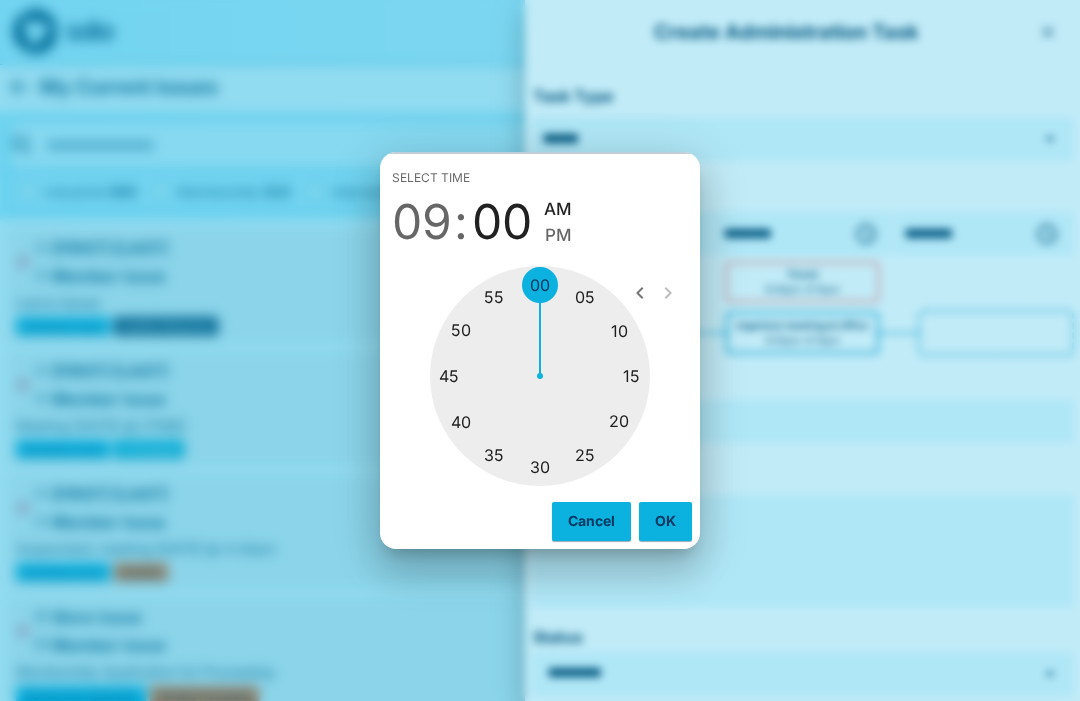 click on "OK" at bounding box center (665, 521) 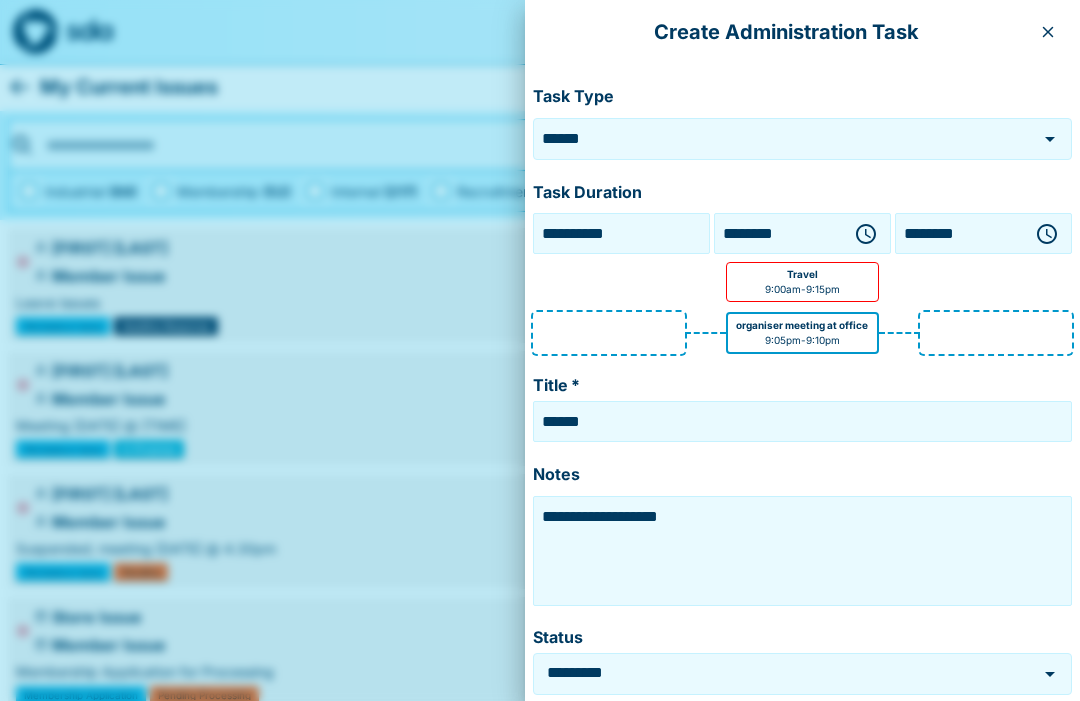 click 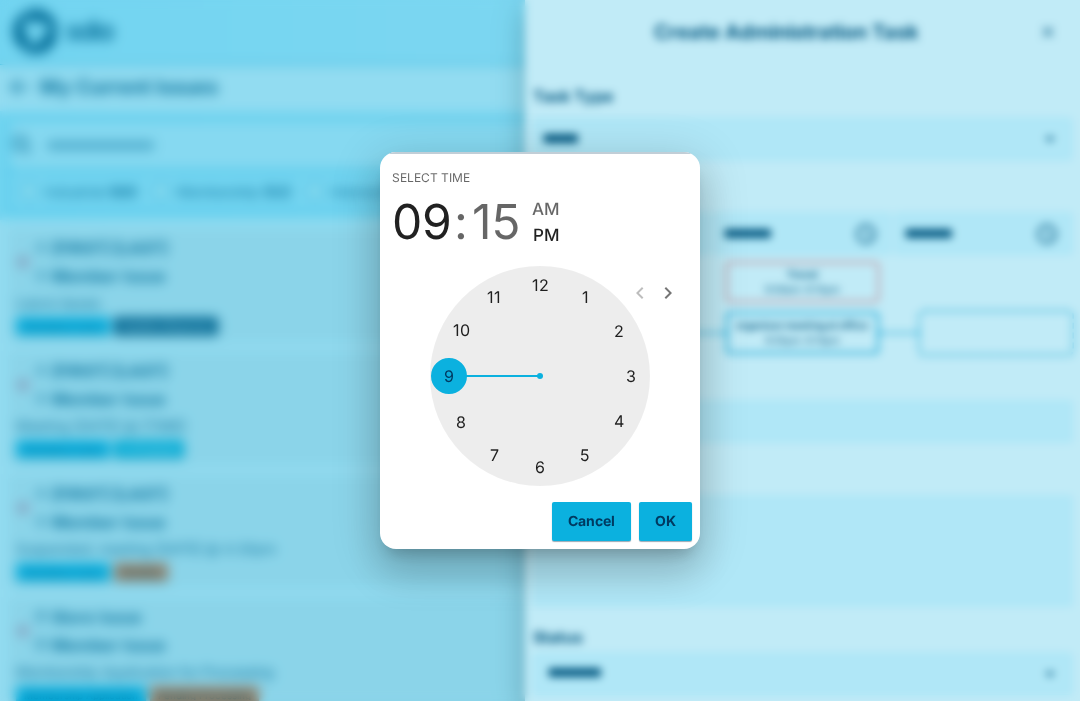 click at bounding box center (540, 376) 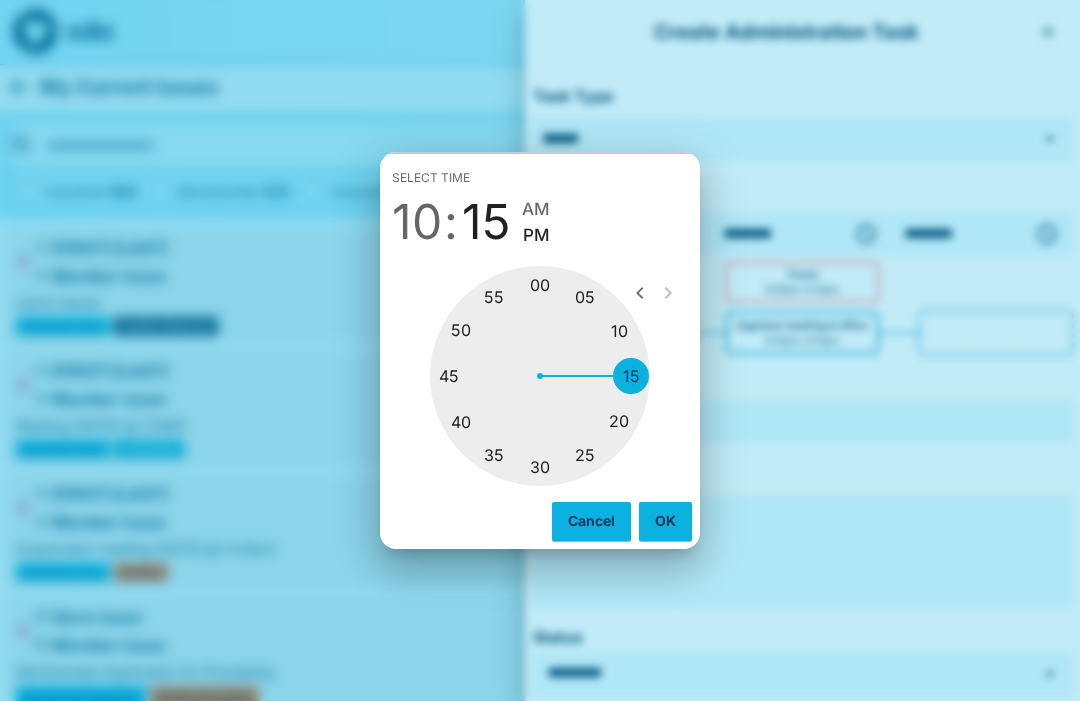 click at bounding box center [540, 376] 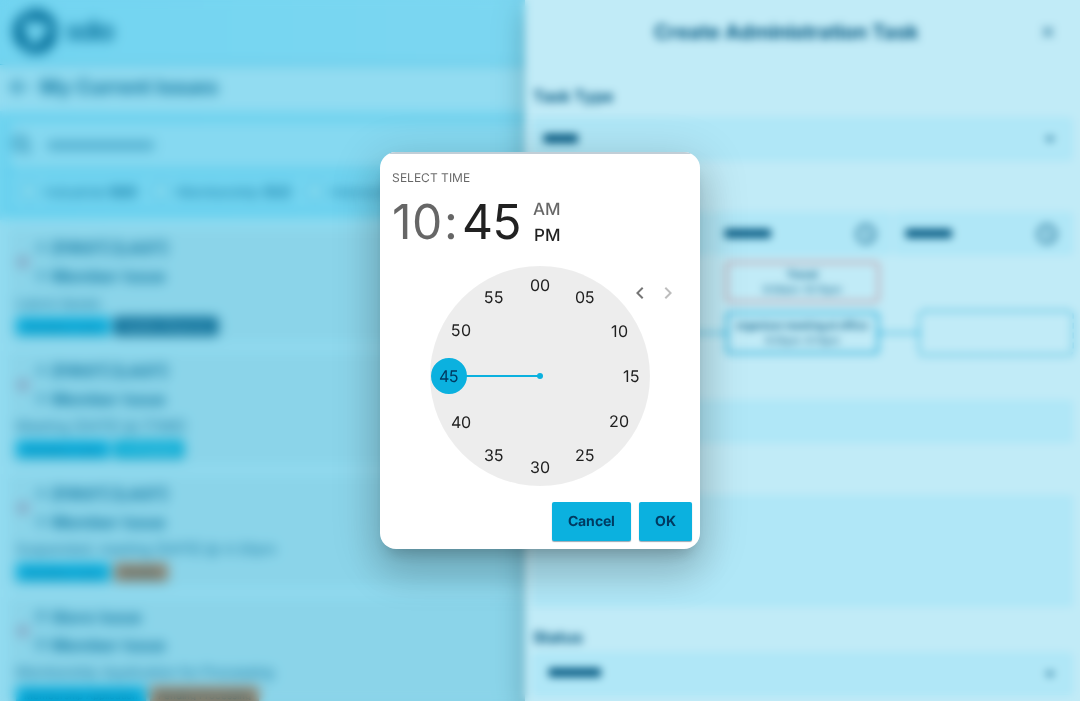 click on "AM" at bounding box center [547, 209] 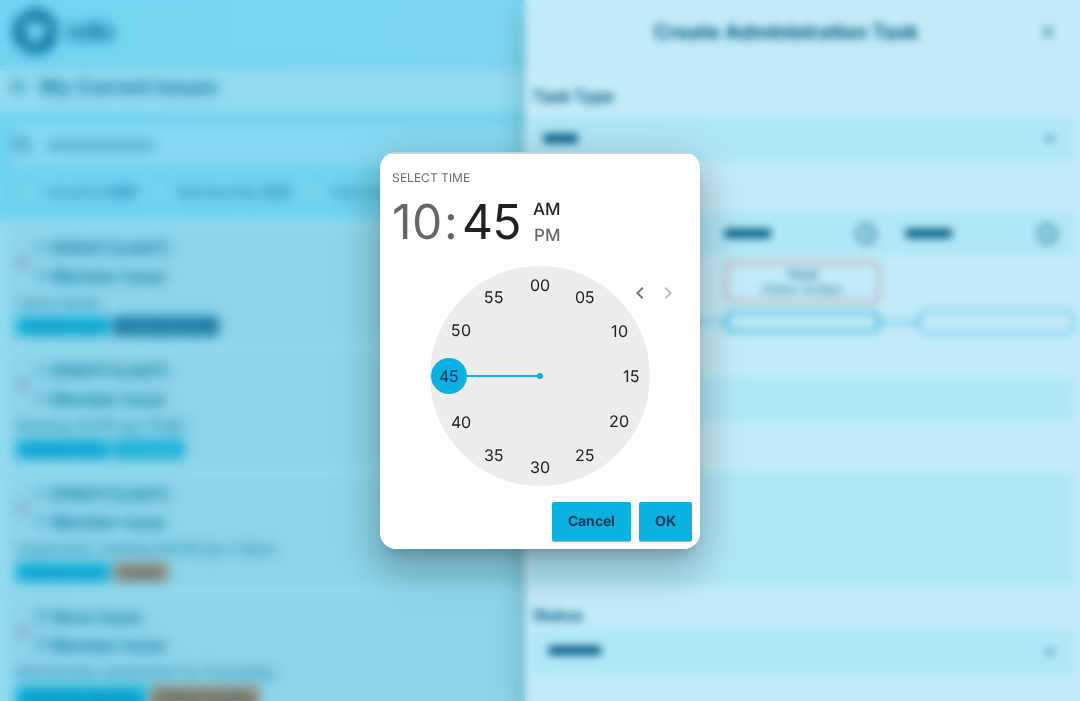 type on "********" 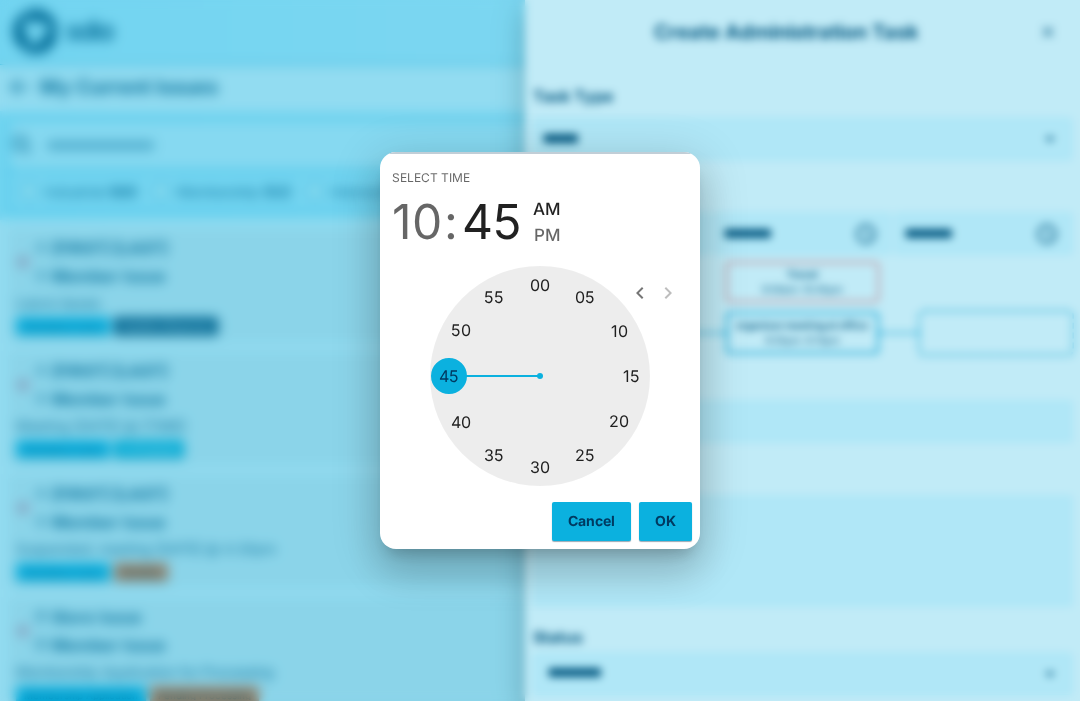 click on "OK" at bounding box center [665, 521] 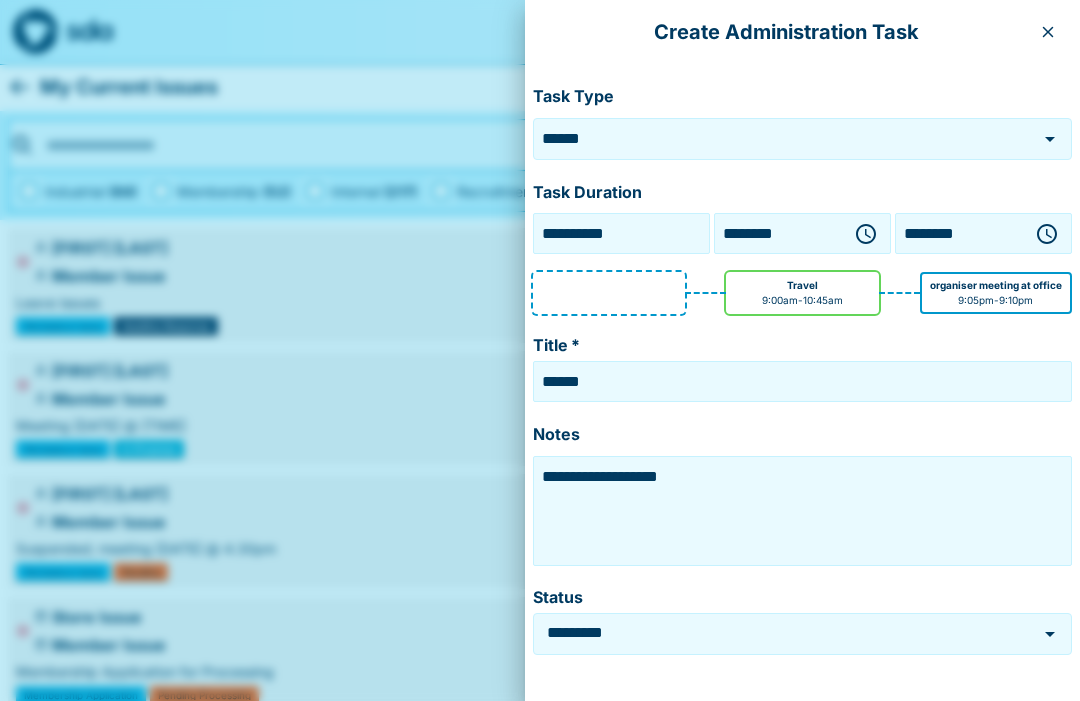 click on "**********" at bounding box center (802, 511) 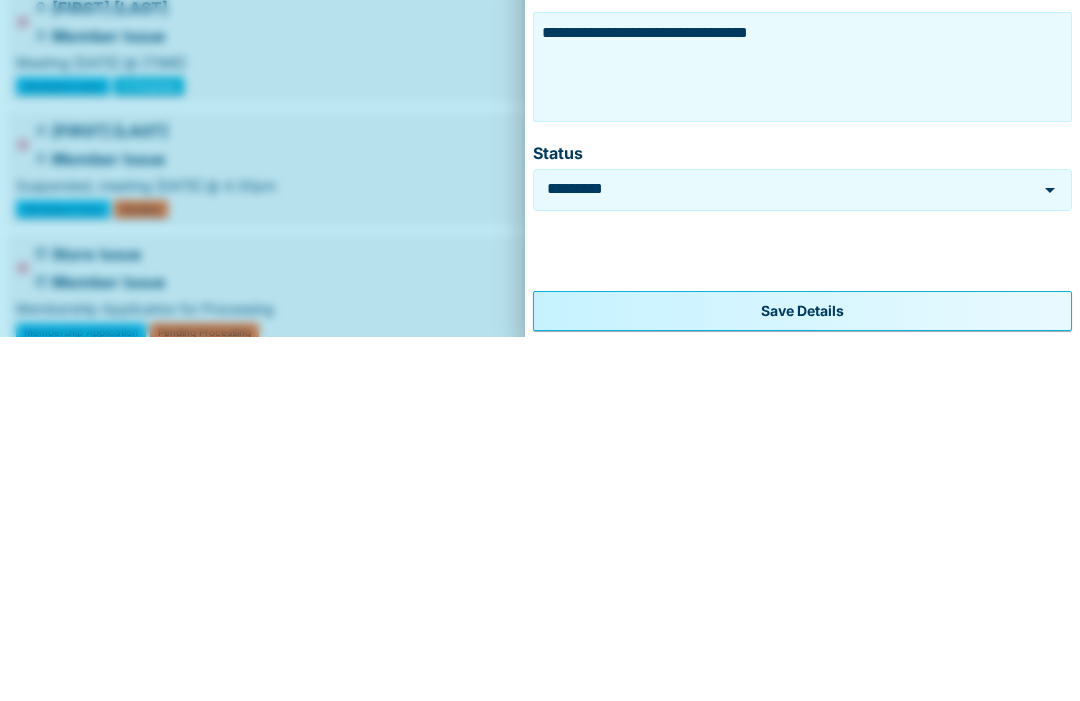scroll, scrollTop: 80, scrollLeft: 0, axis: vertical 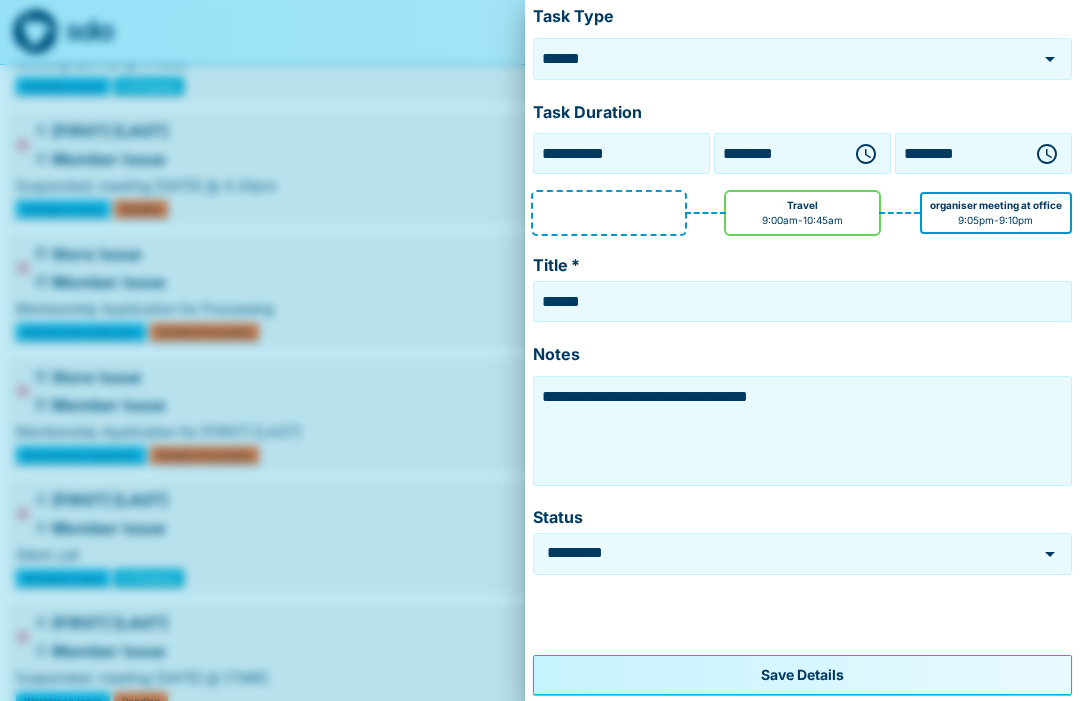 click on "Save Details" at bounding box center [802, 675] 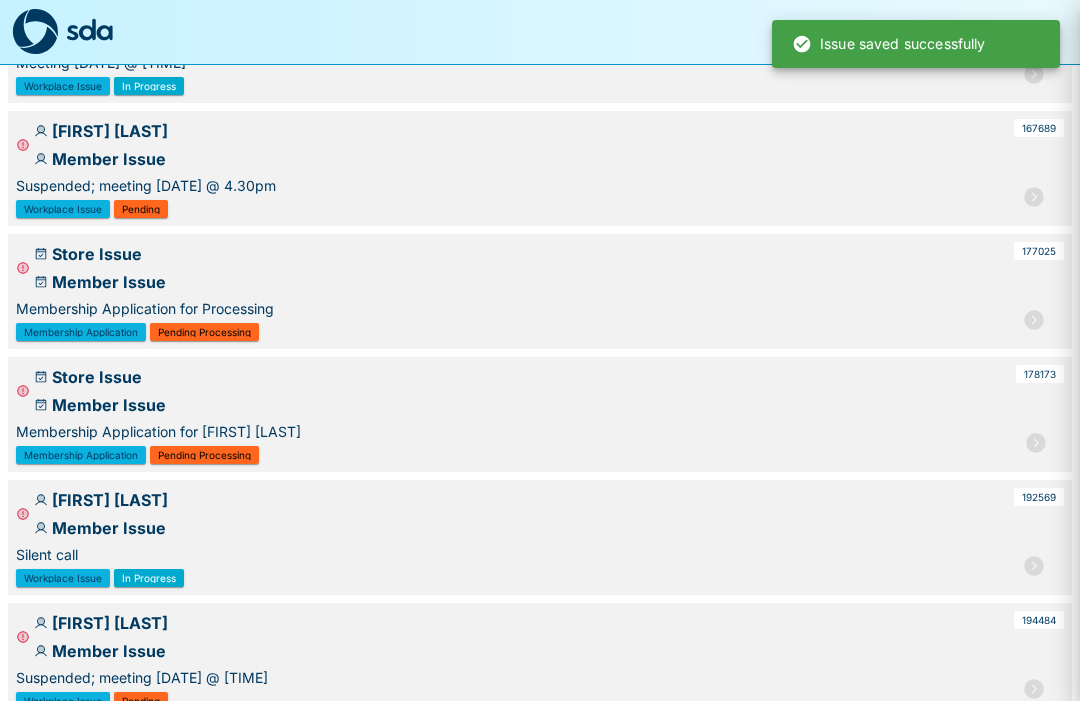 scroll, scrollTop: 0, scrollLeft: 0, axis: both 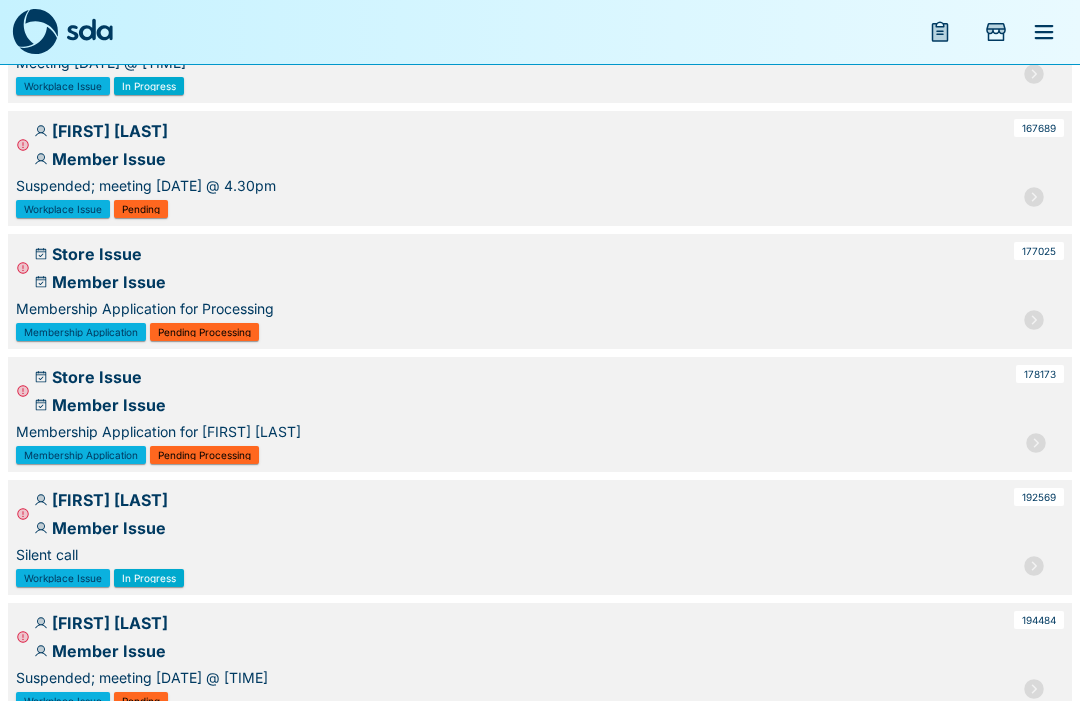 click at bounding box center (940, 32) 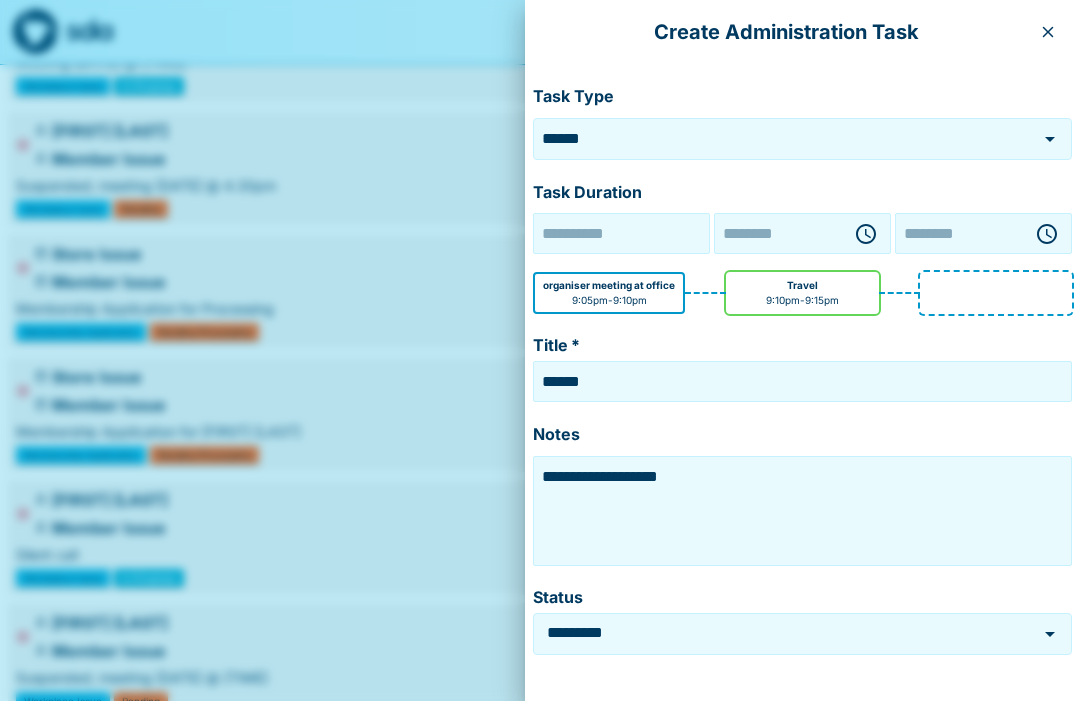 type on "**********" 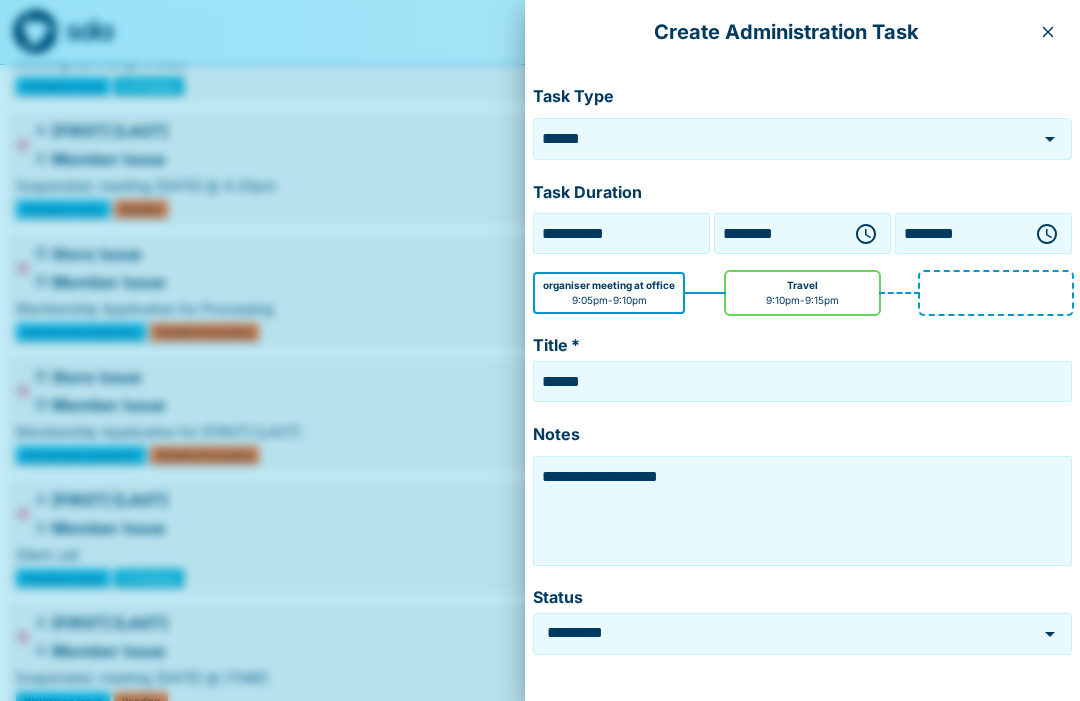 click at bounding box center [1048, 32] 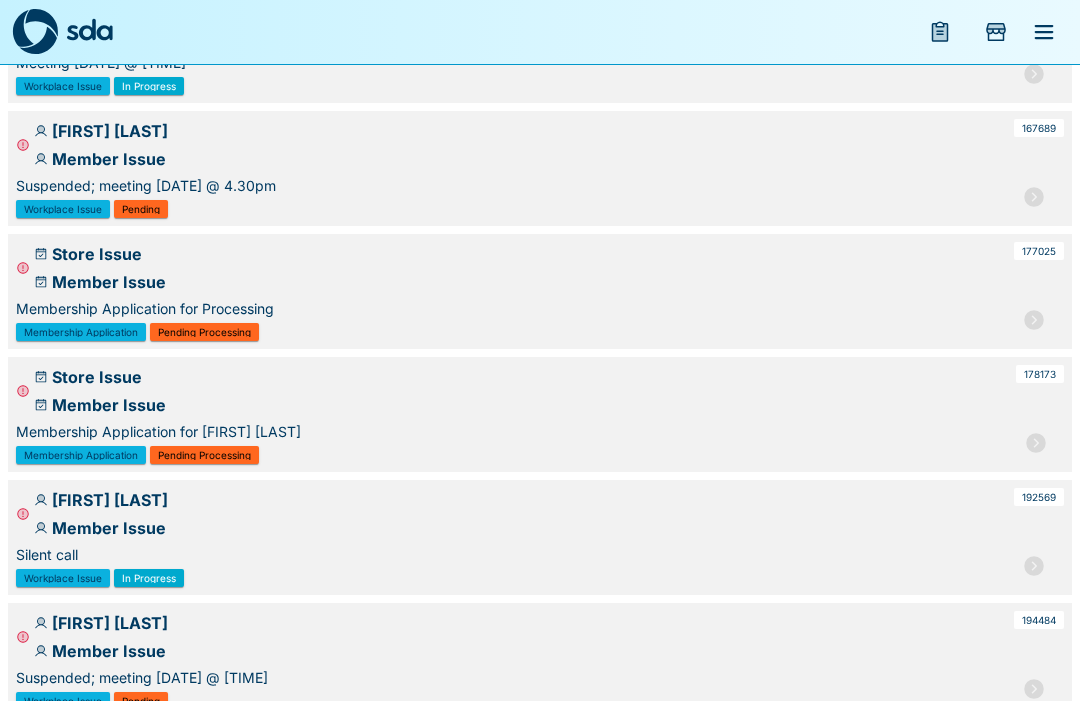 click 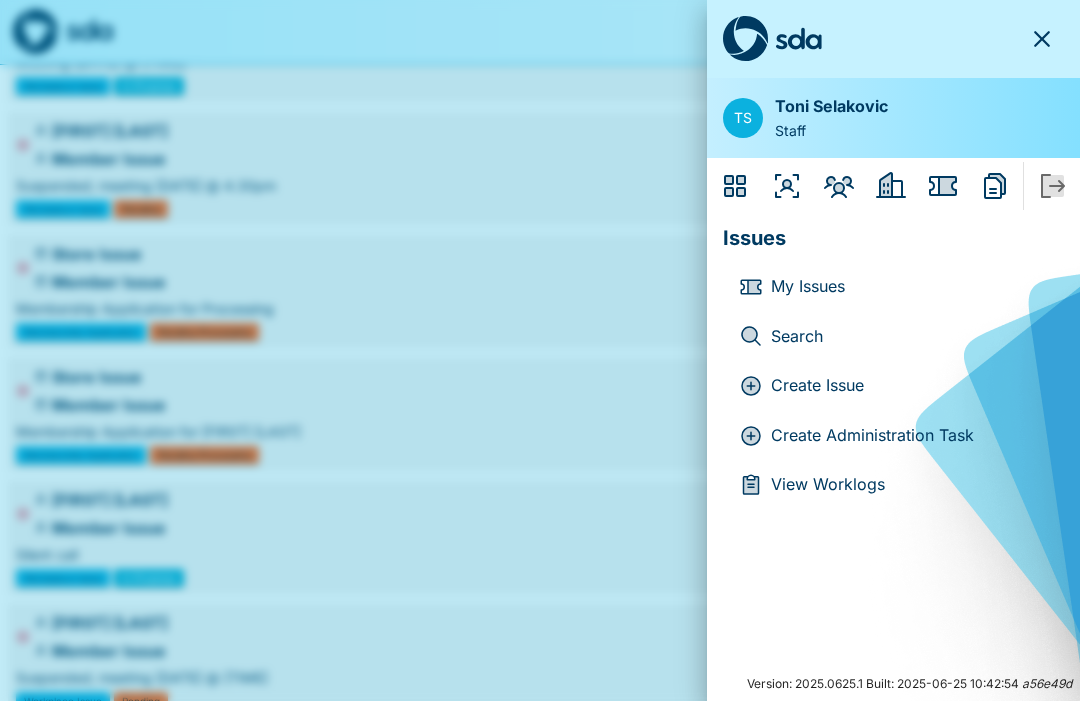 click 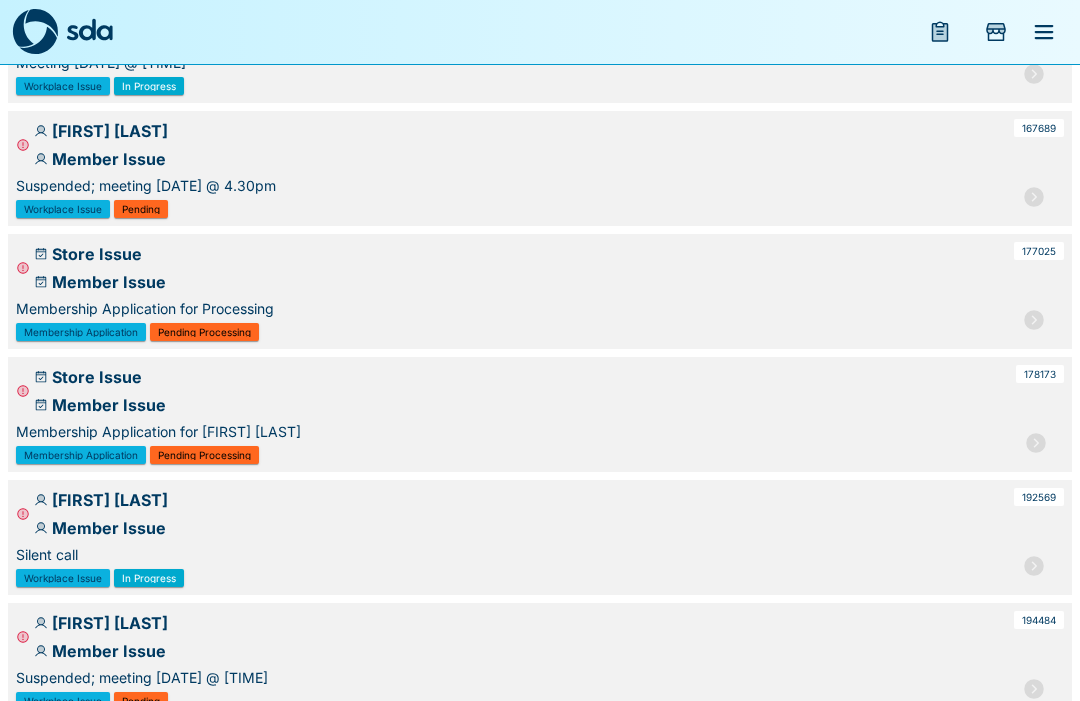 click at bounding box center [940, 32] 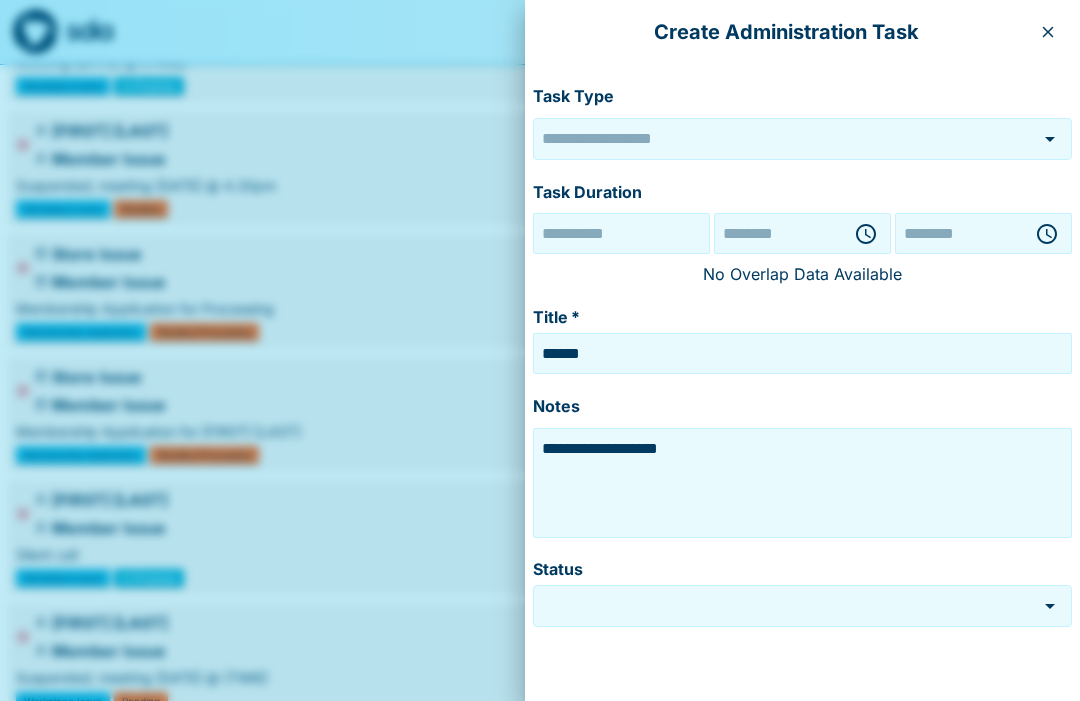 type on "******" 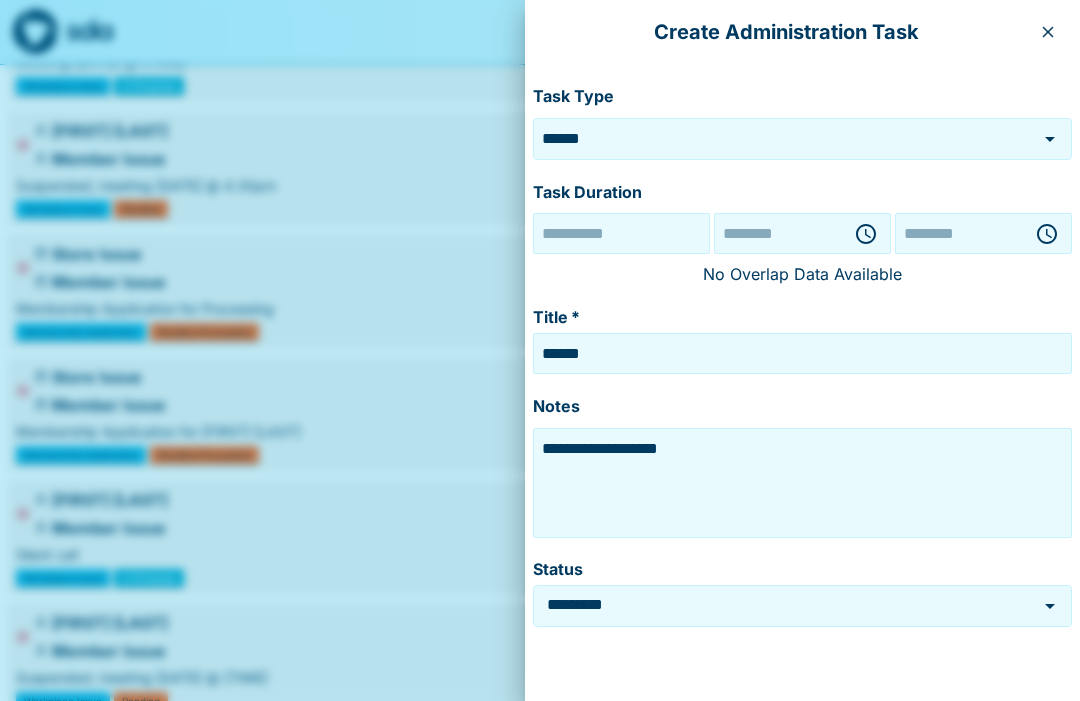 type on "**********" 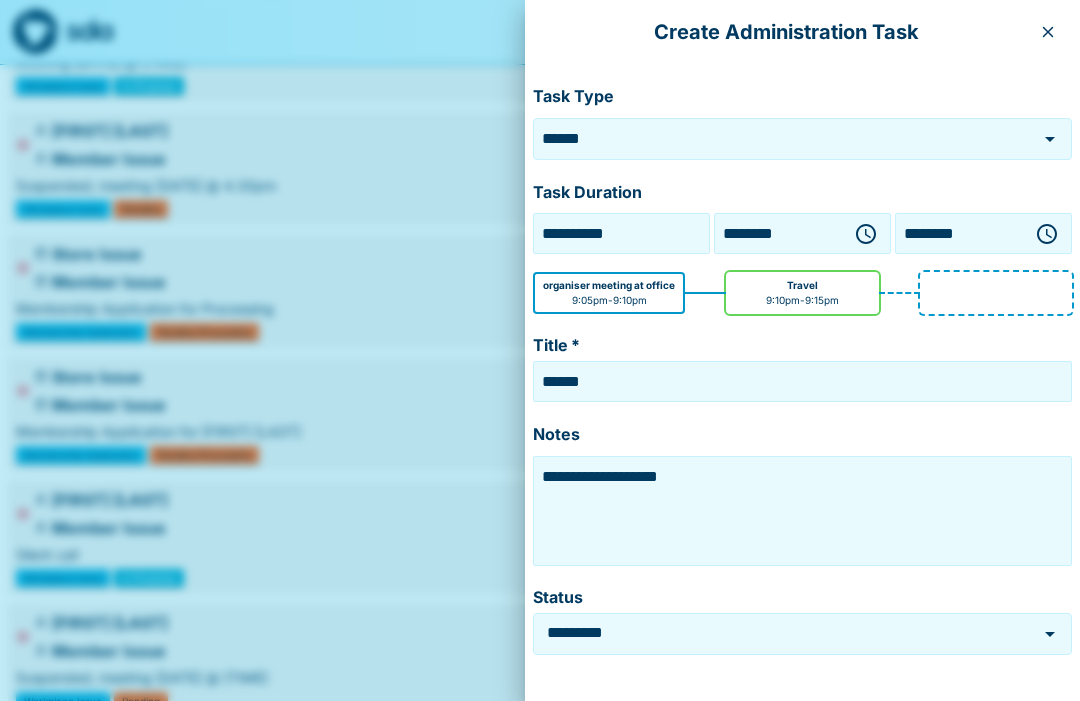 click at bounding box center [1048, 32] 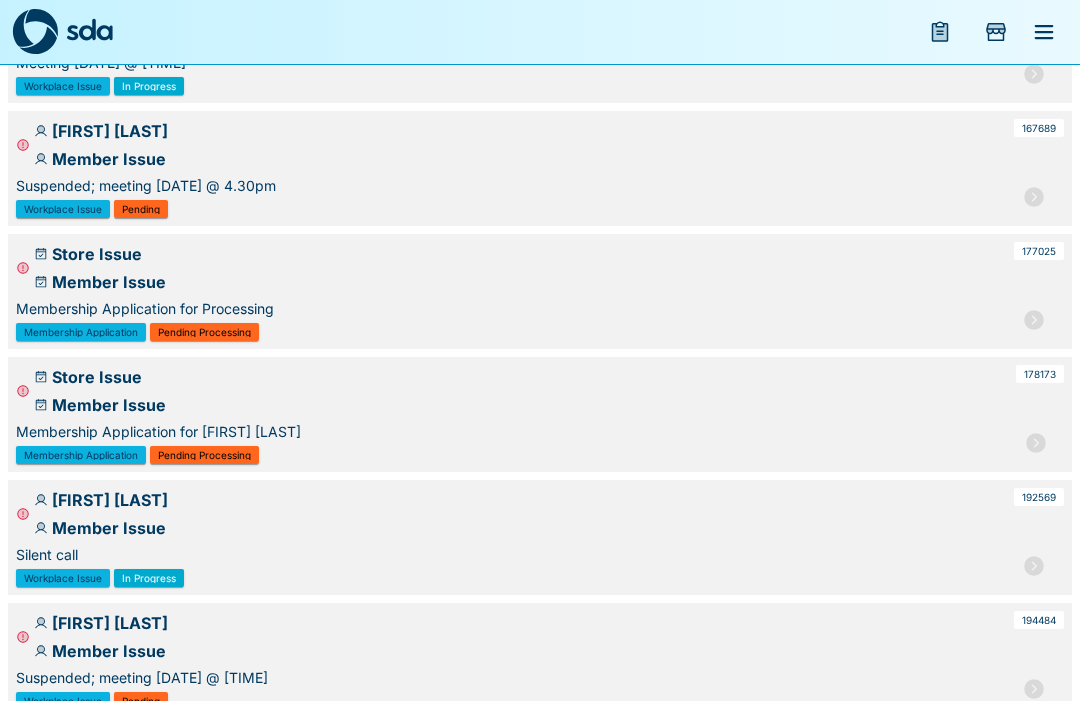 click 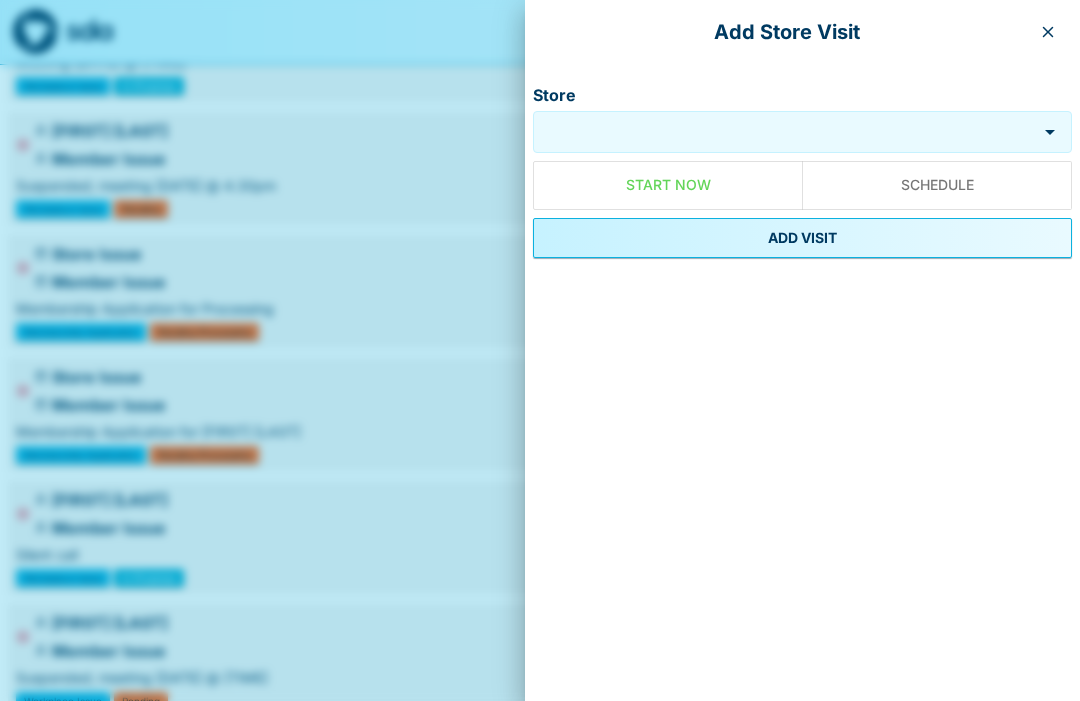 click on "Store" at bounding box center [787, 131] 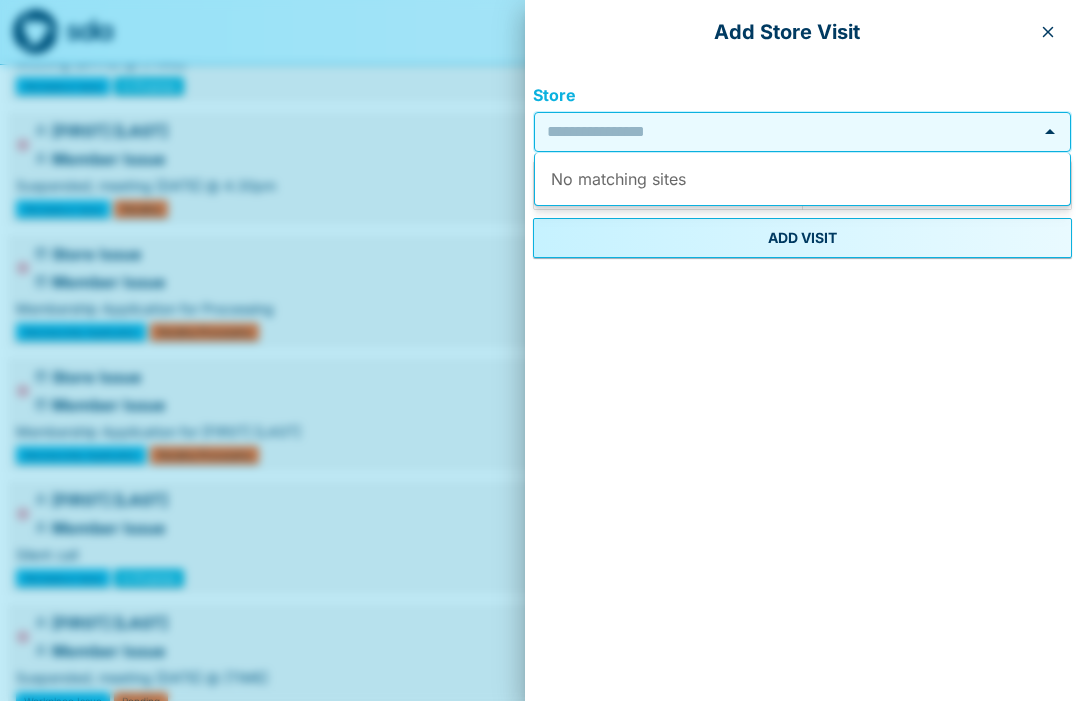 scroll, scrollTop: 363, scrollLeft: 0, axis: vertical 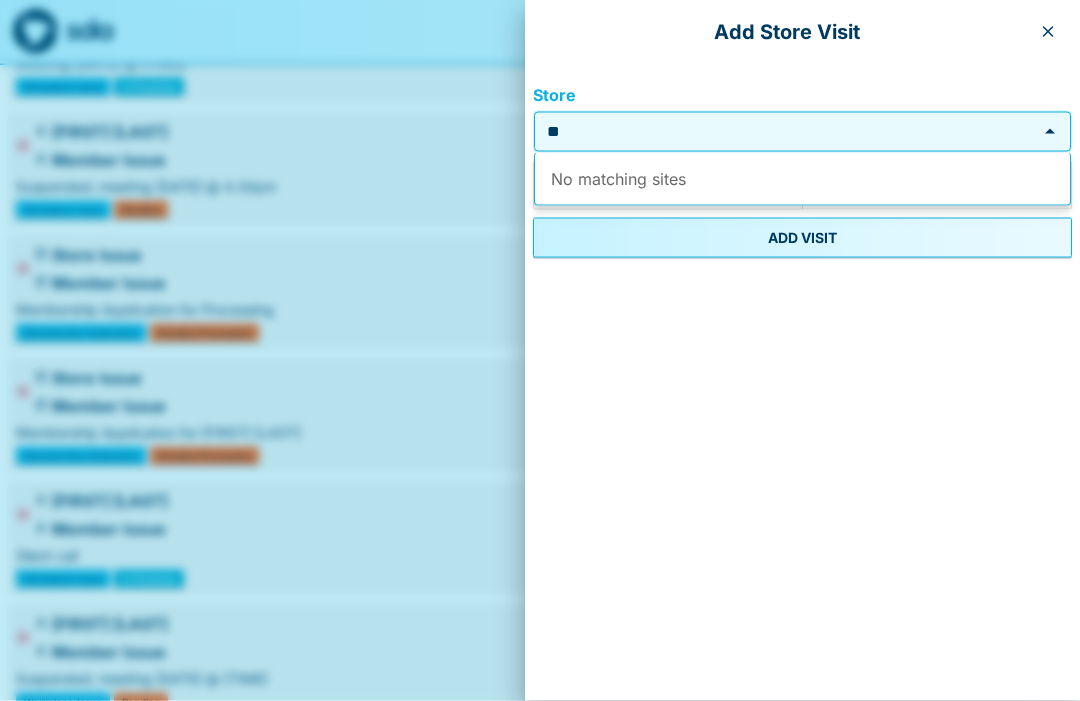type on "*" 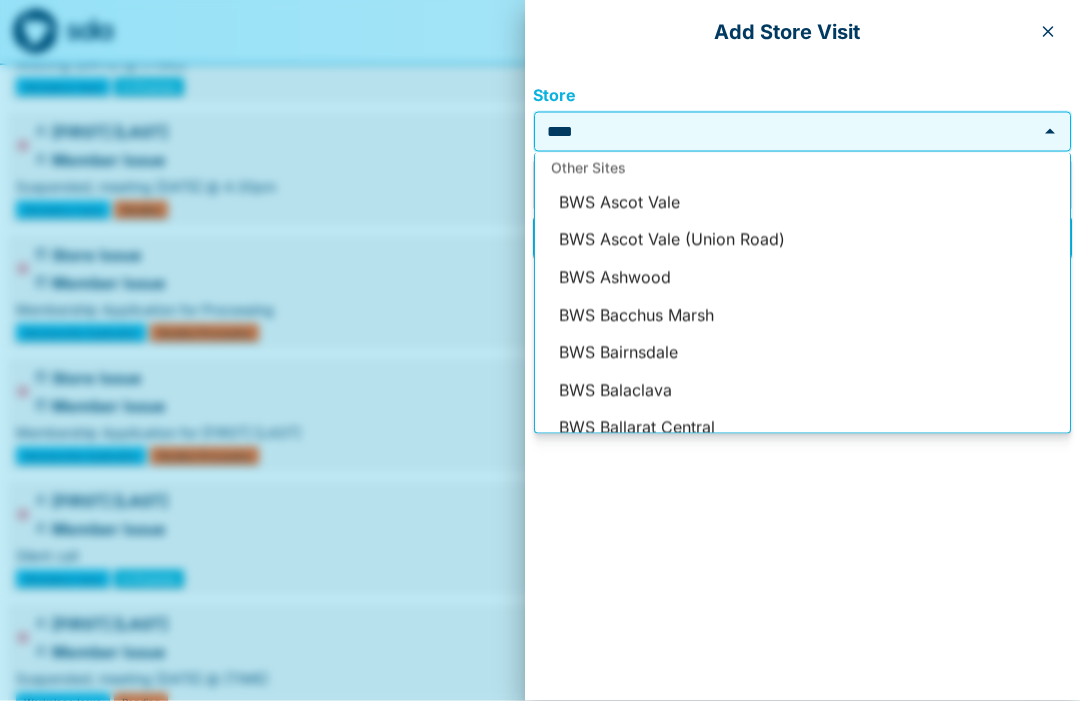 scroll, scrollTop: 0, scrollLeft: 0, axis: both 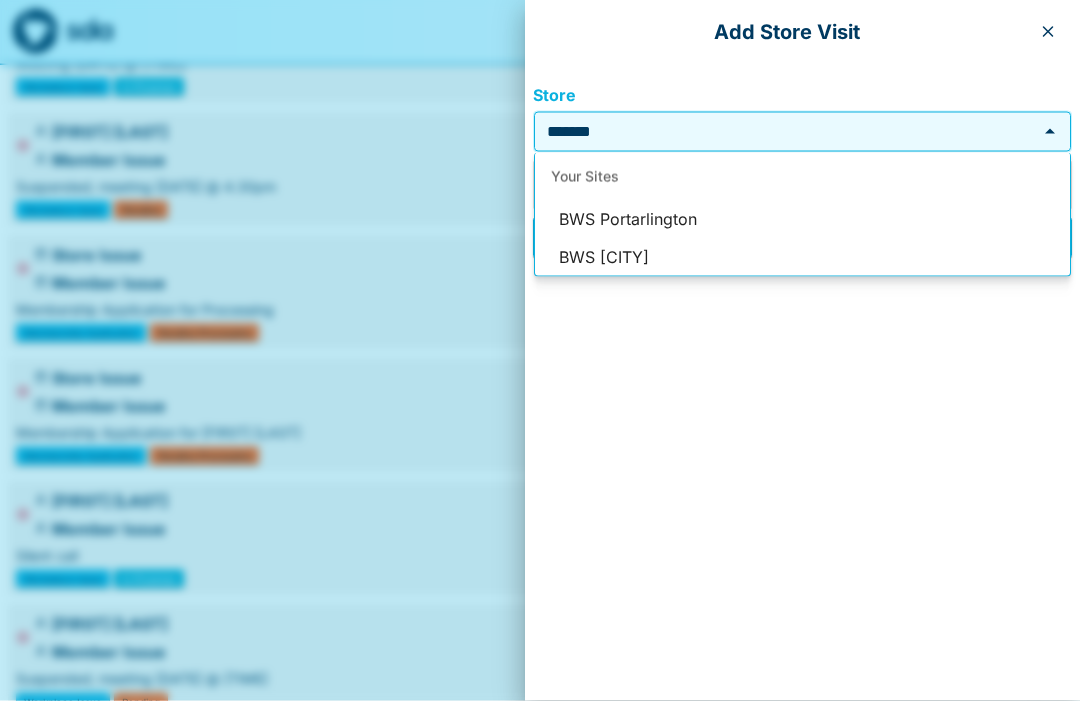 click on "BWS [CITY]" at bounding box center [802, 258] 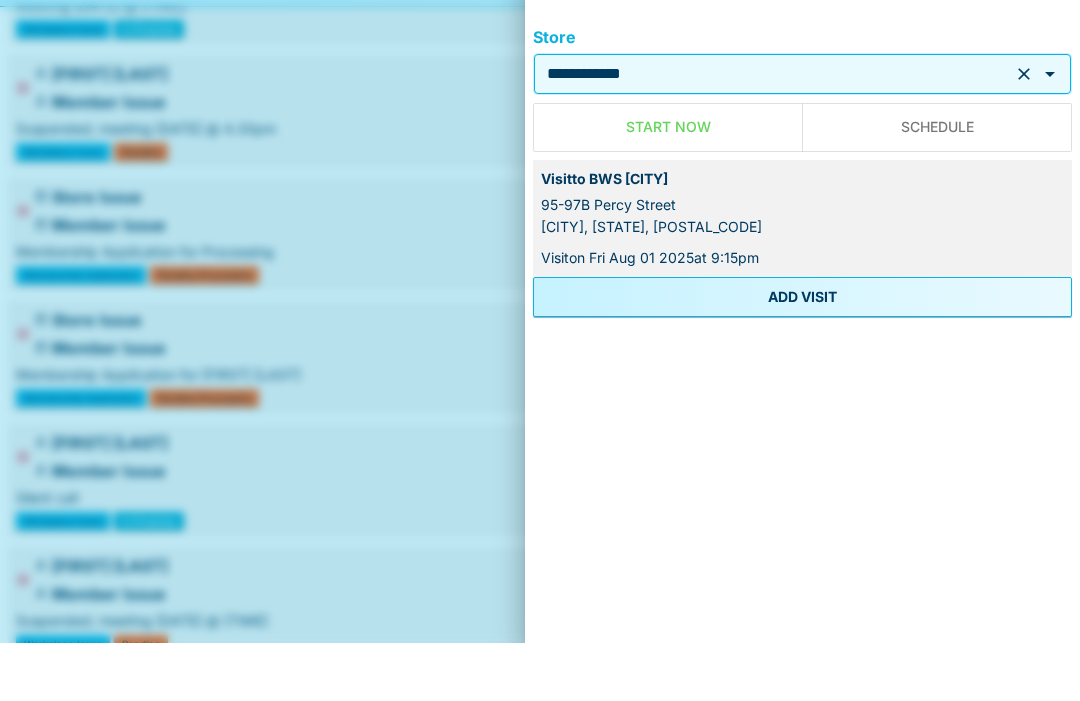 click on "ADD VISIT" at bounding box center (802, 355) 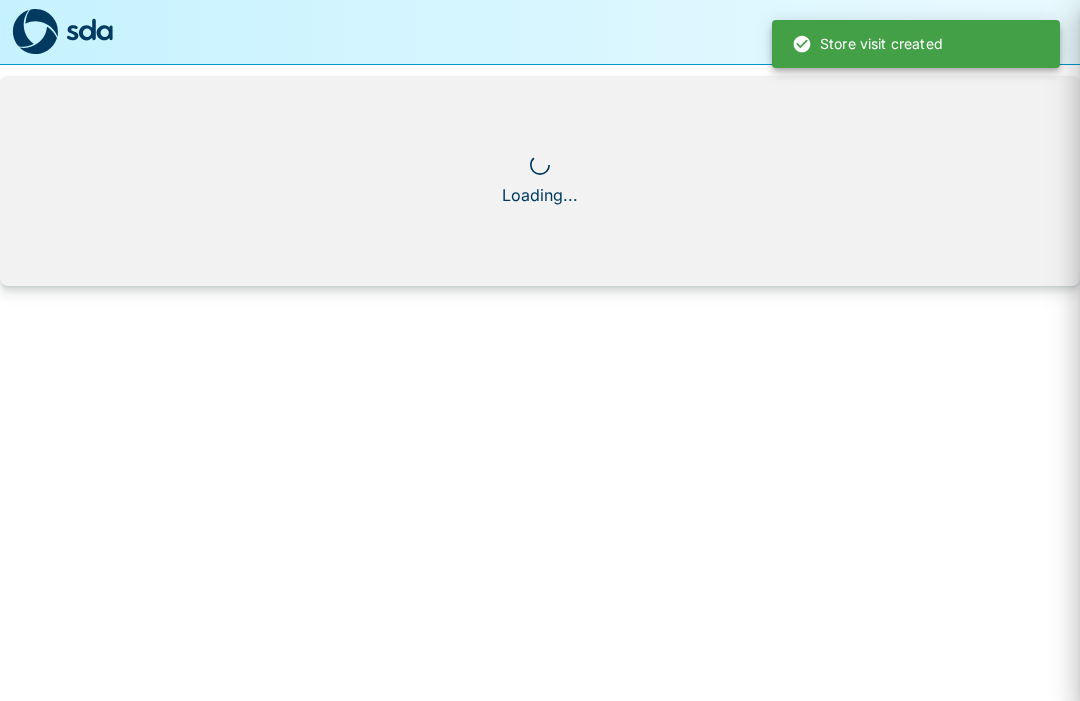 scroll, scrollTop: 0, scrollLeft: 0, axis: both 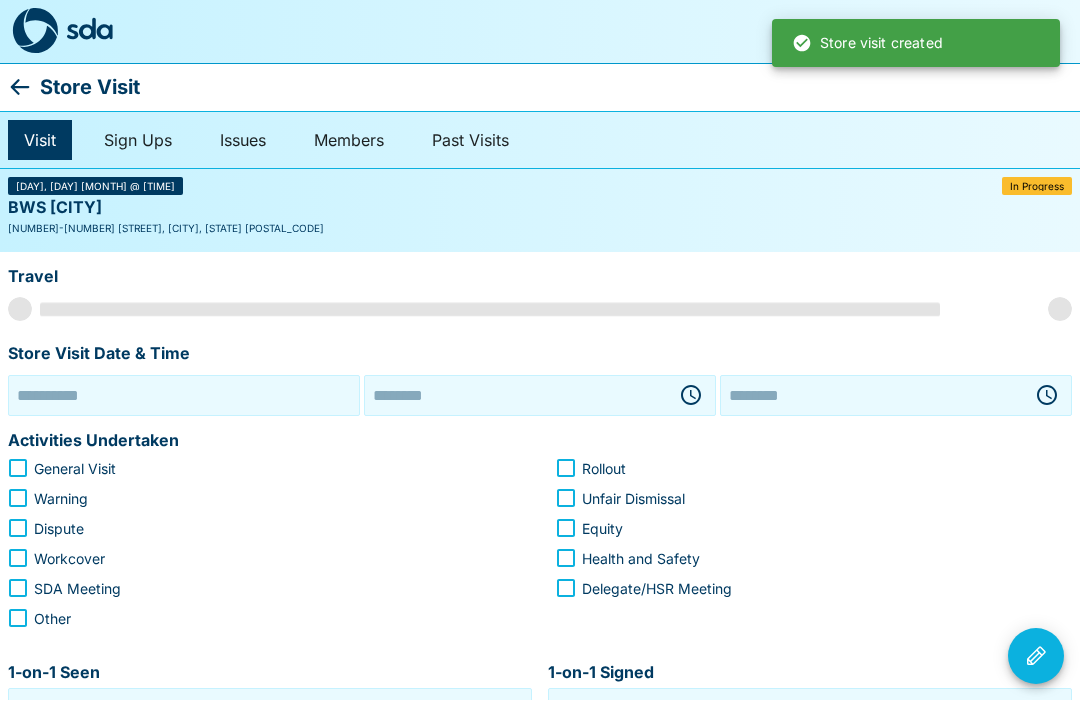 type on "**********" 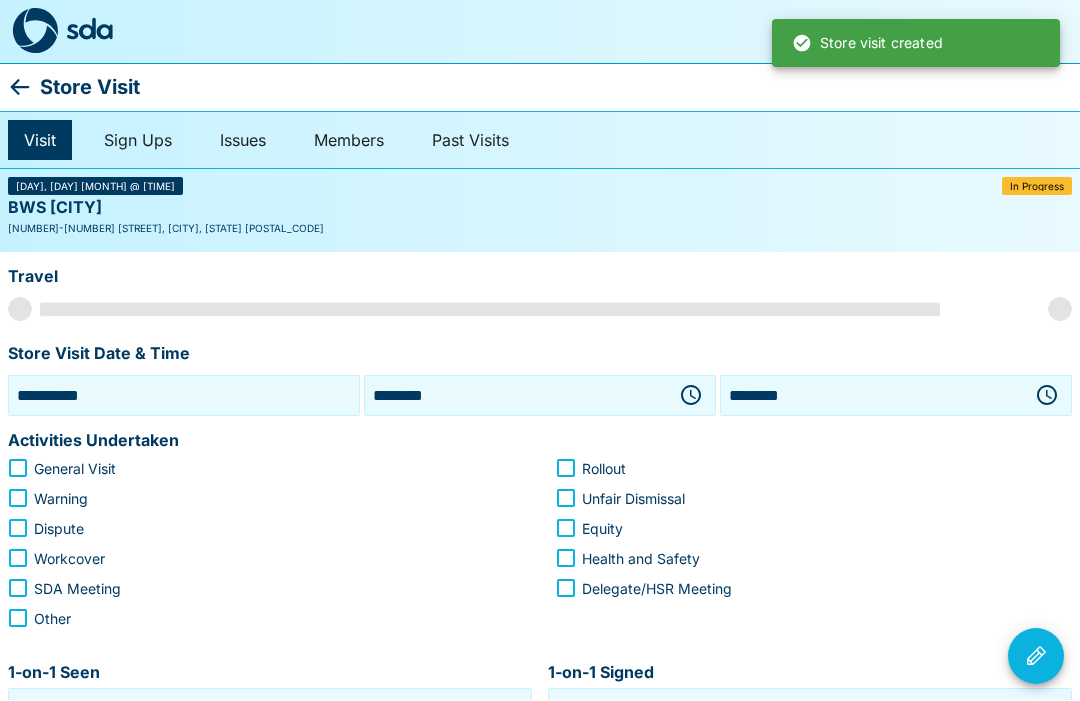 scroll, scrollTop: 1, scrollLeft: 0, axis: vertical 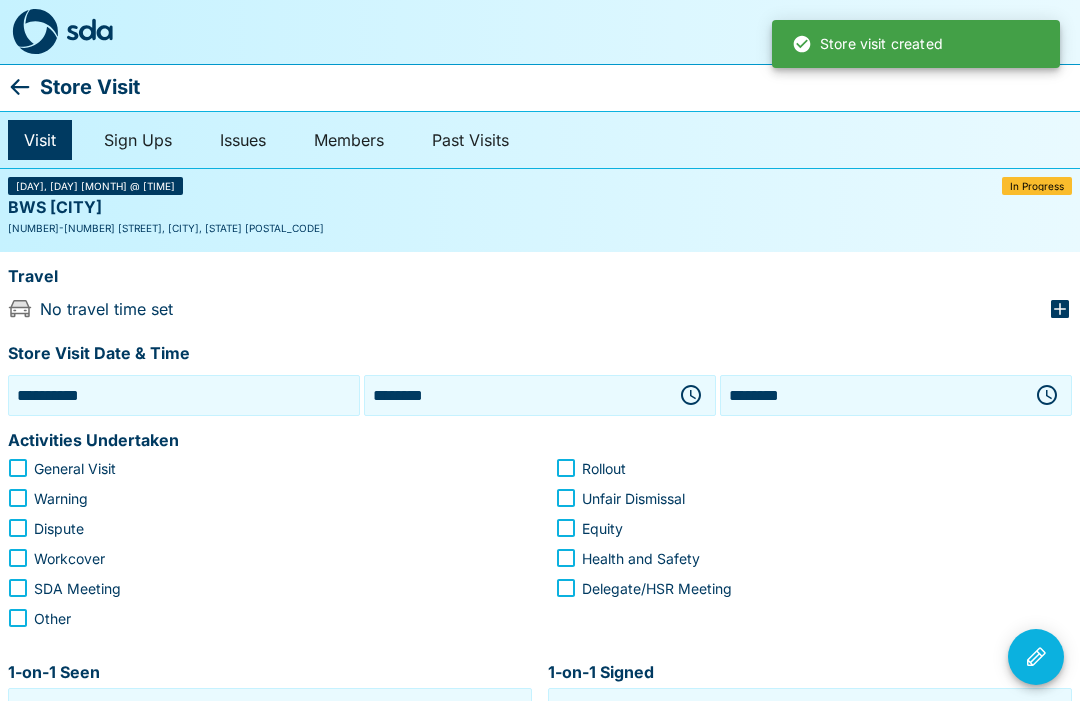 click on "**********" at bounding box center [184, 395] 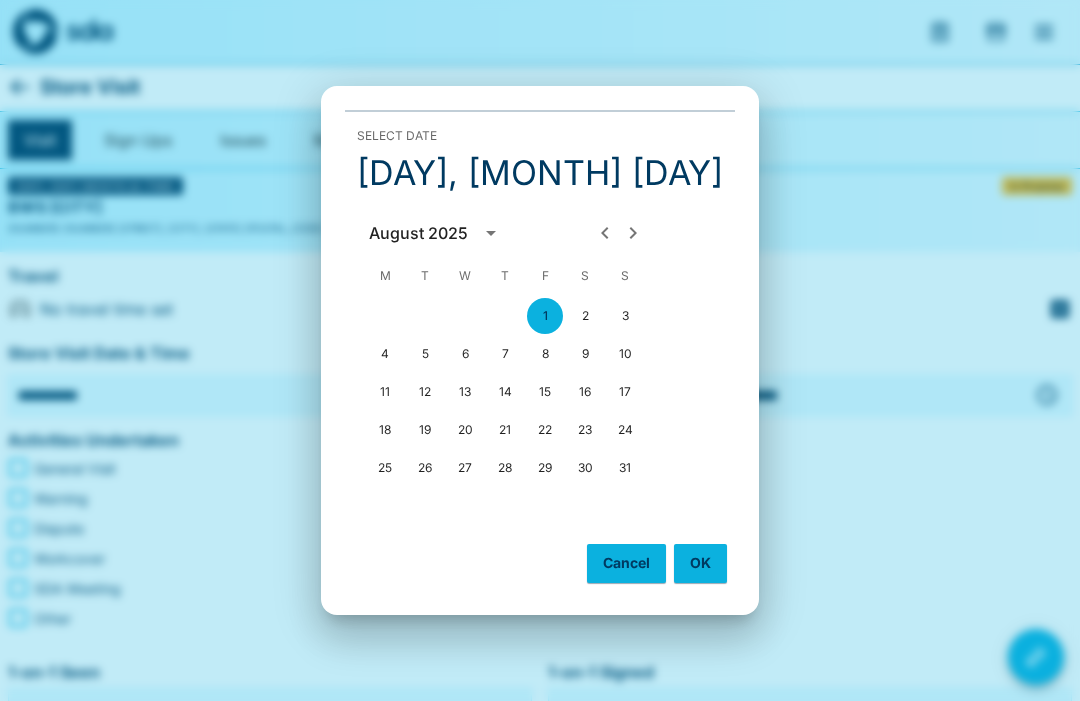 click 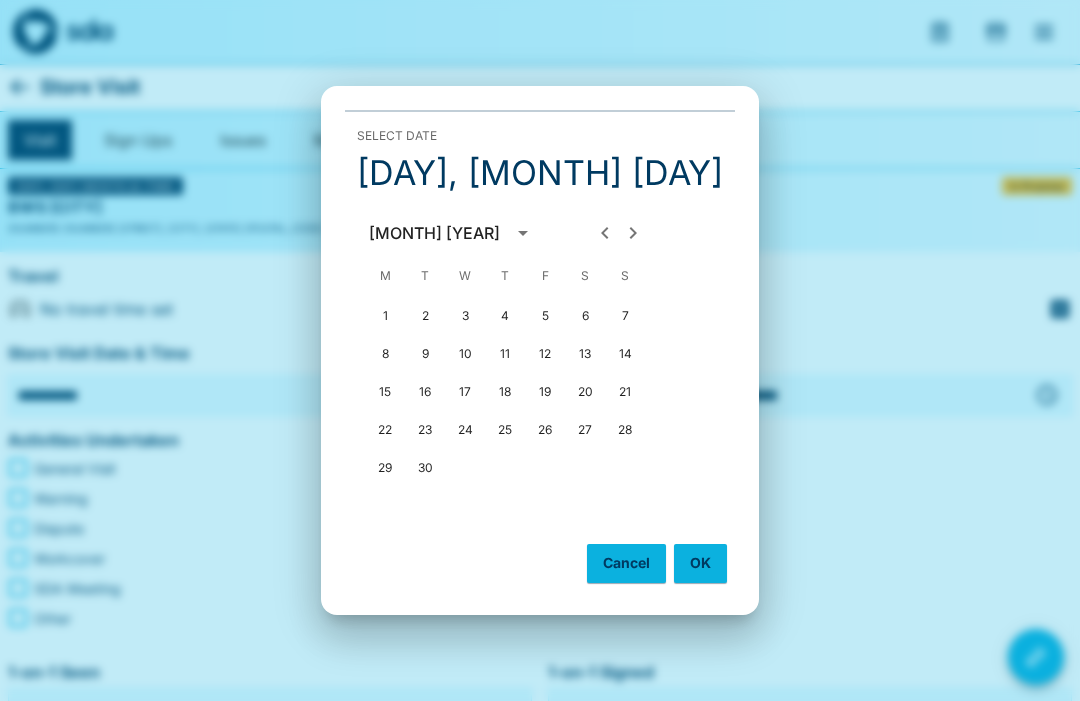 click 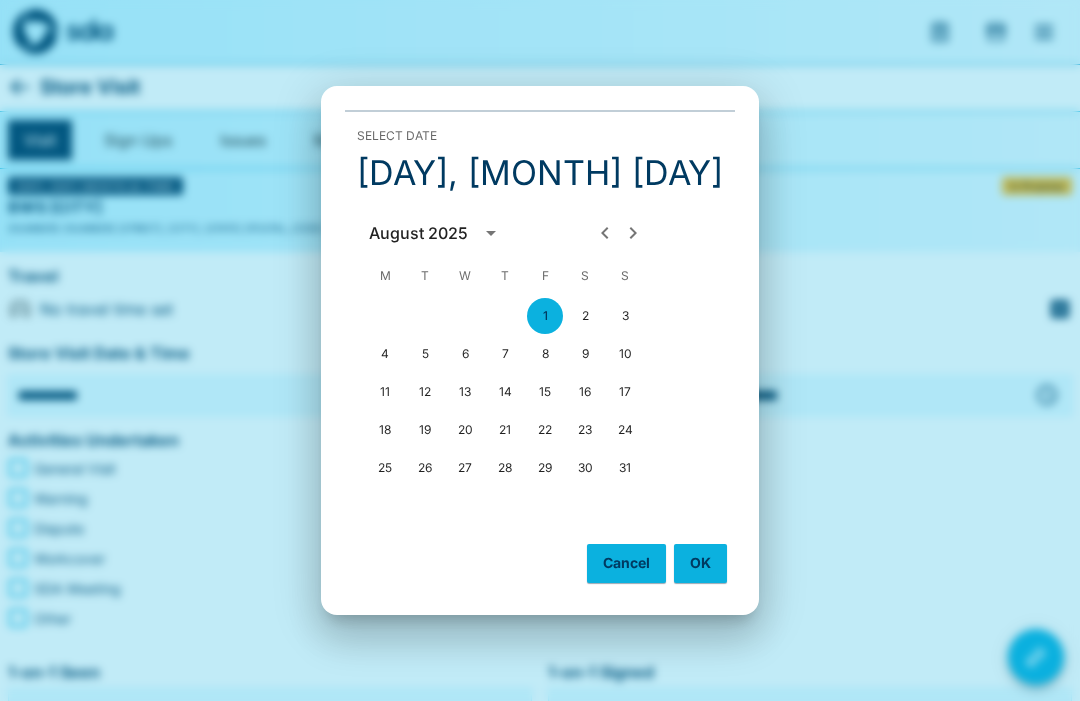 click at bounding box center (633, 233) 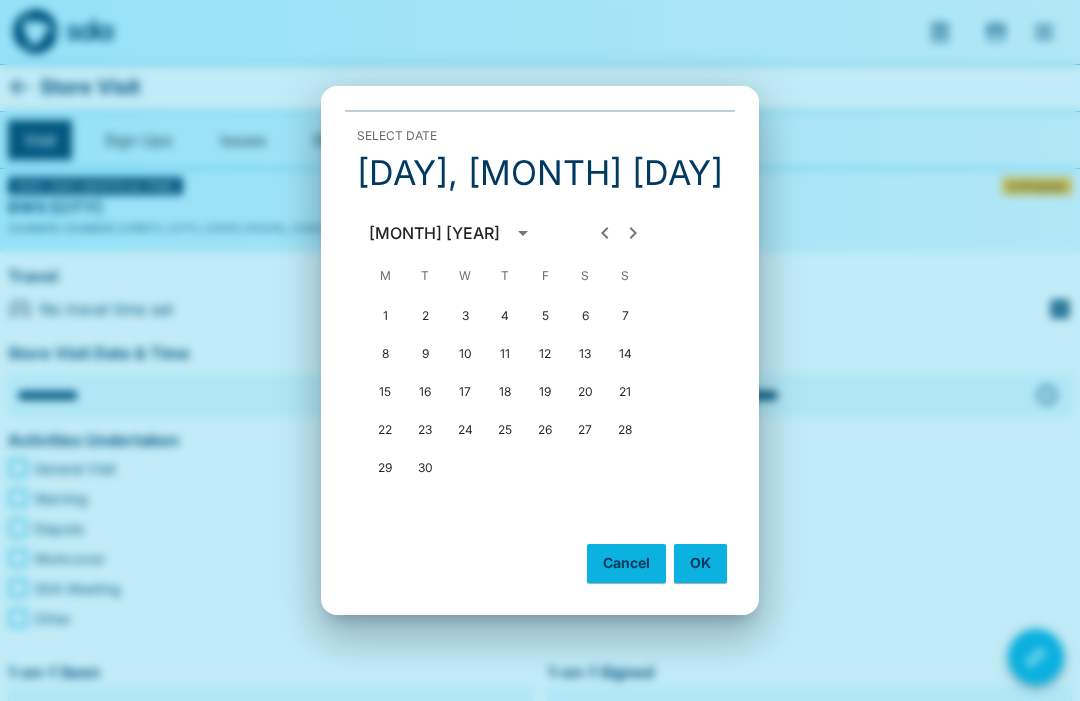 click 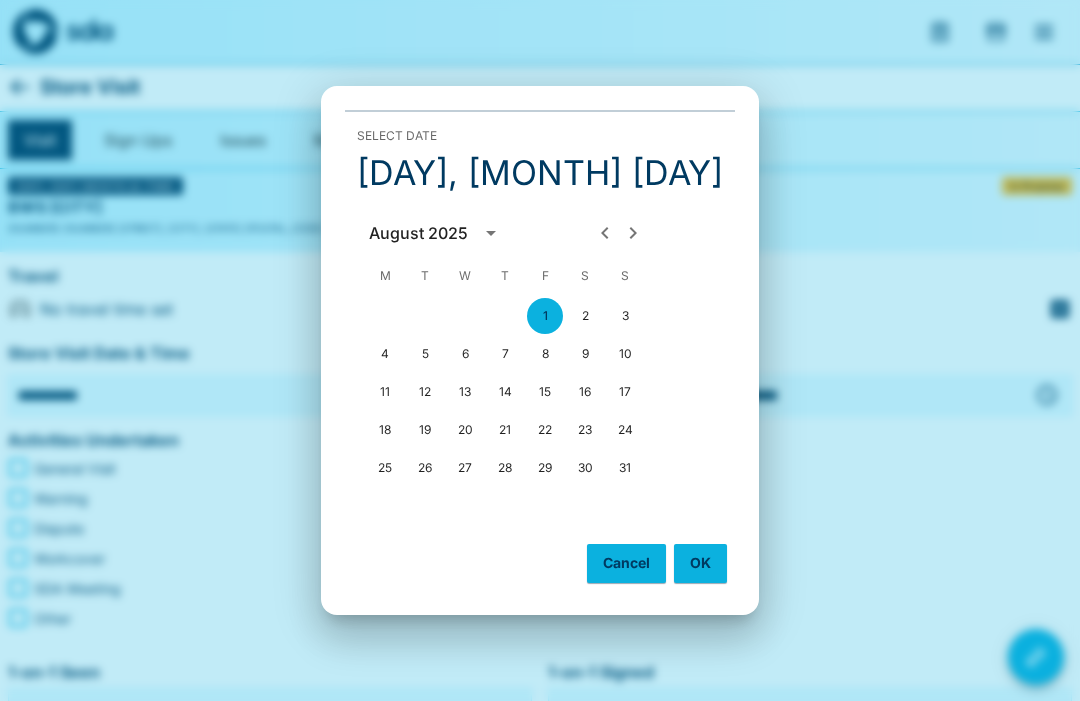 click 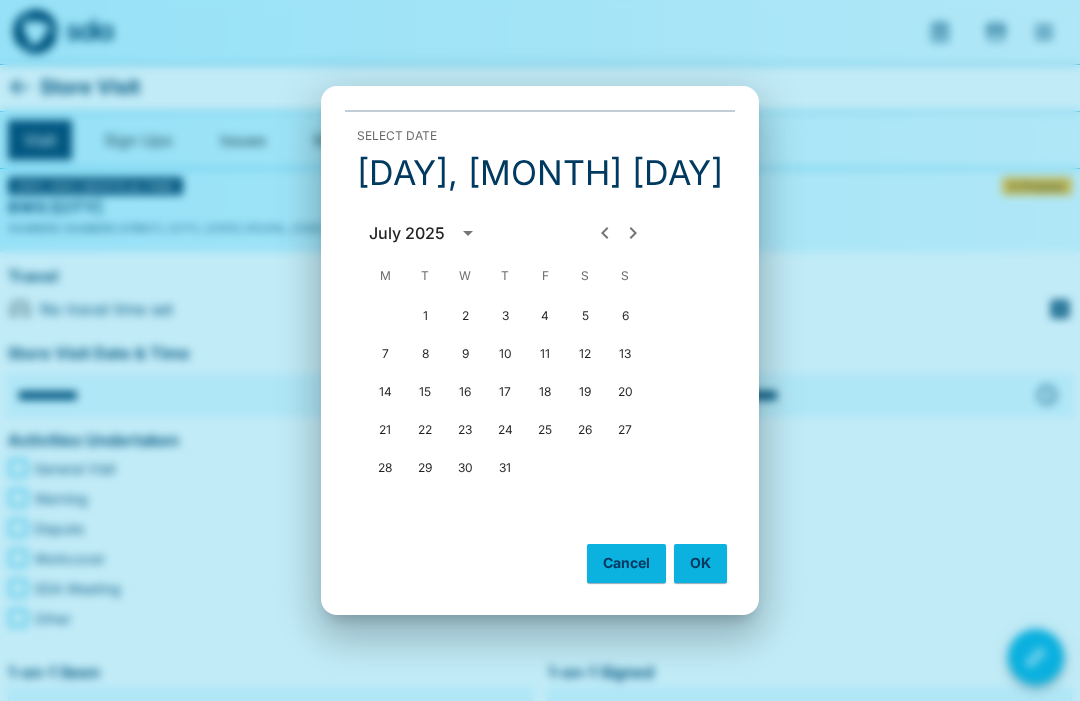 click on "31" at bounding box center [505, 468] 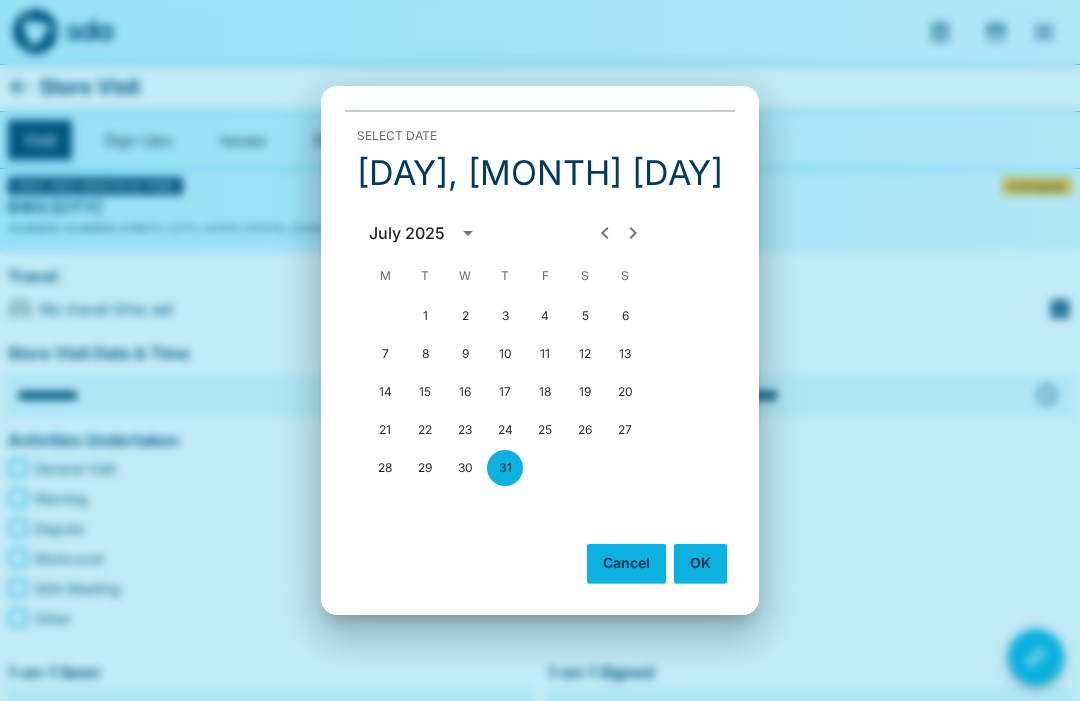 click on "OK" at bounding box center [700, 563] 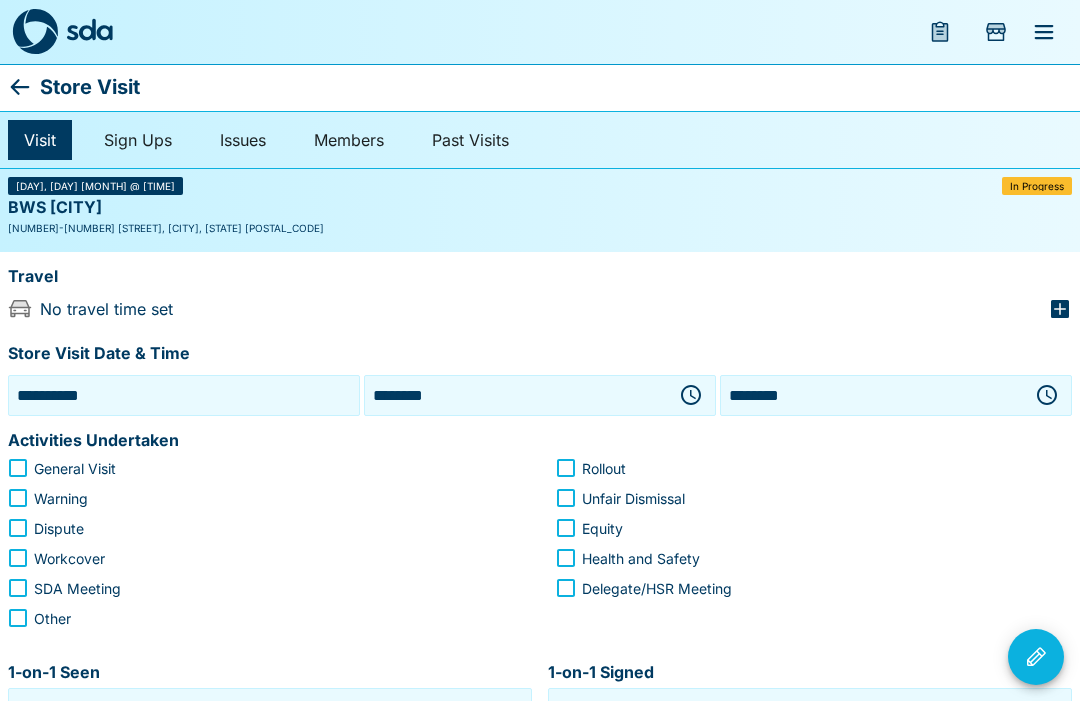 click 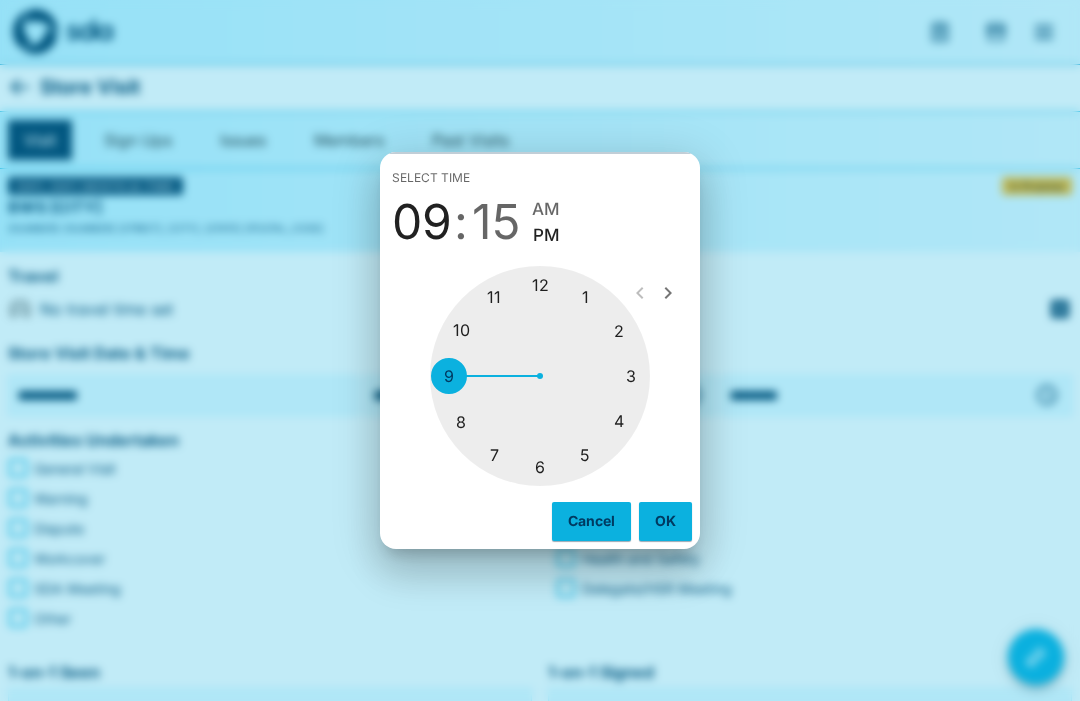 click at bounding box center [540, 376] 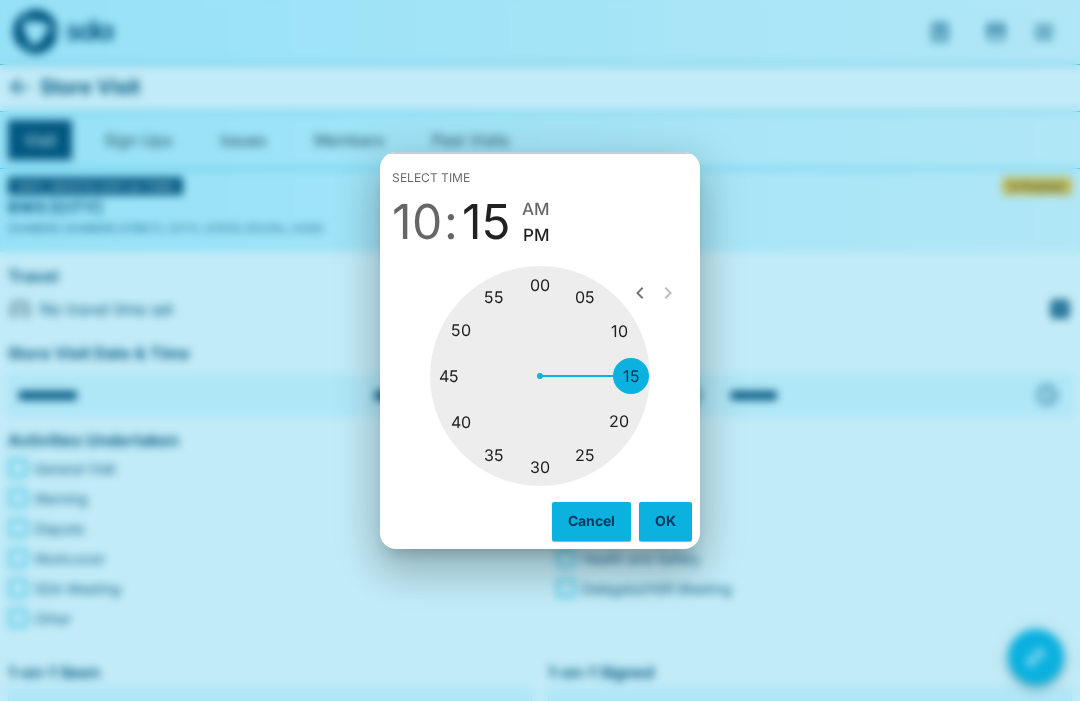 click at bounding box center (540, 376) 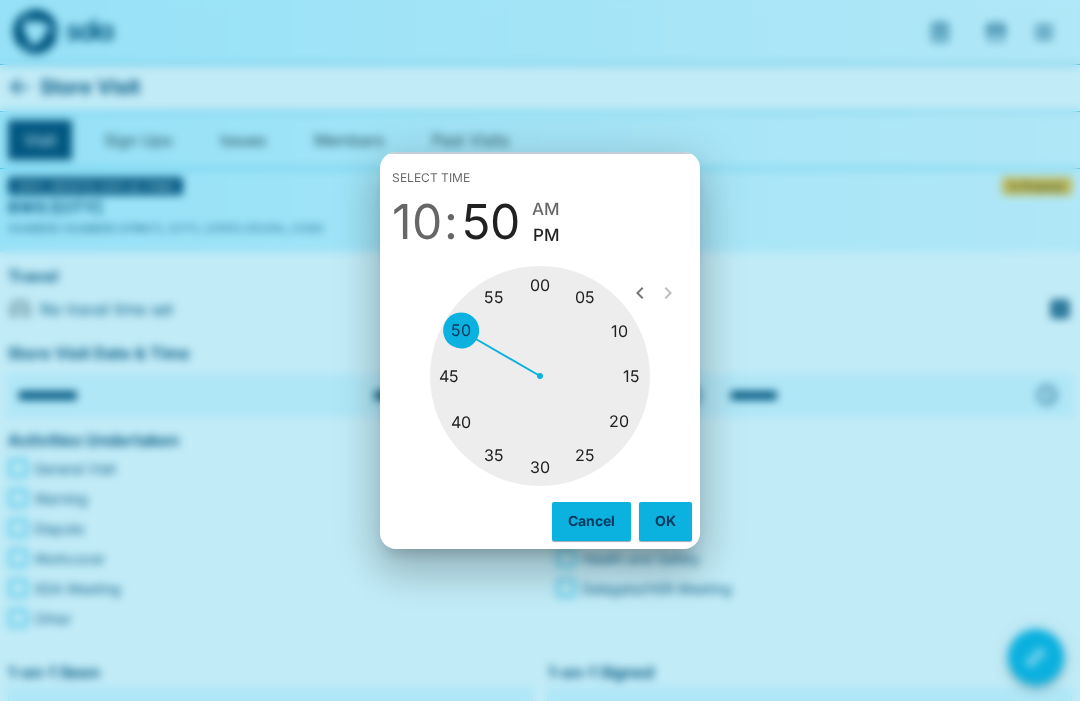 click on "AM" at bounding box center [546, 209] 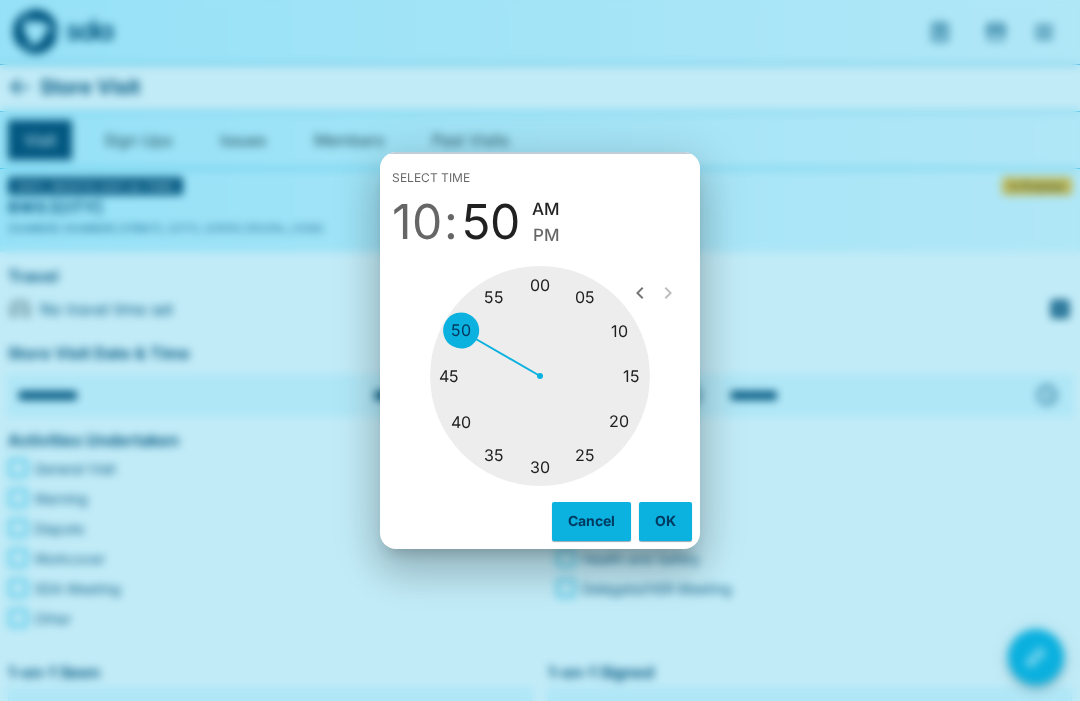 type on "********" 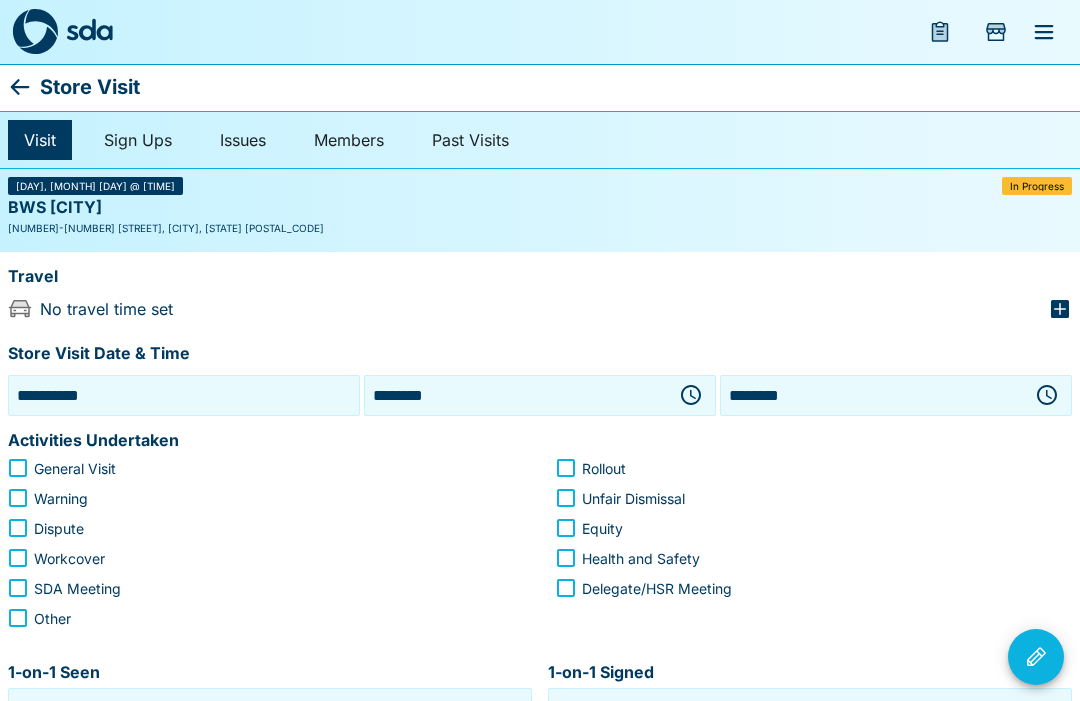 click 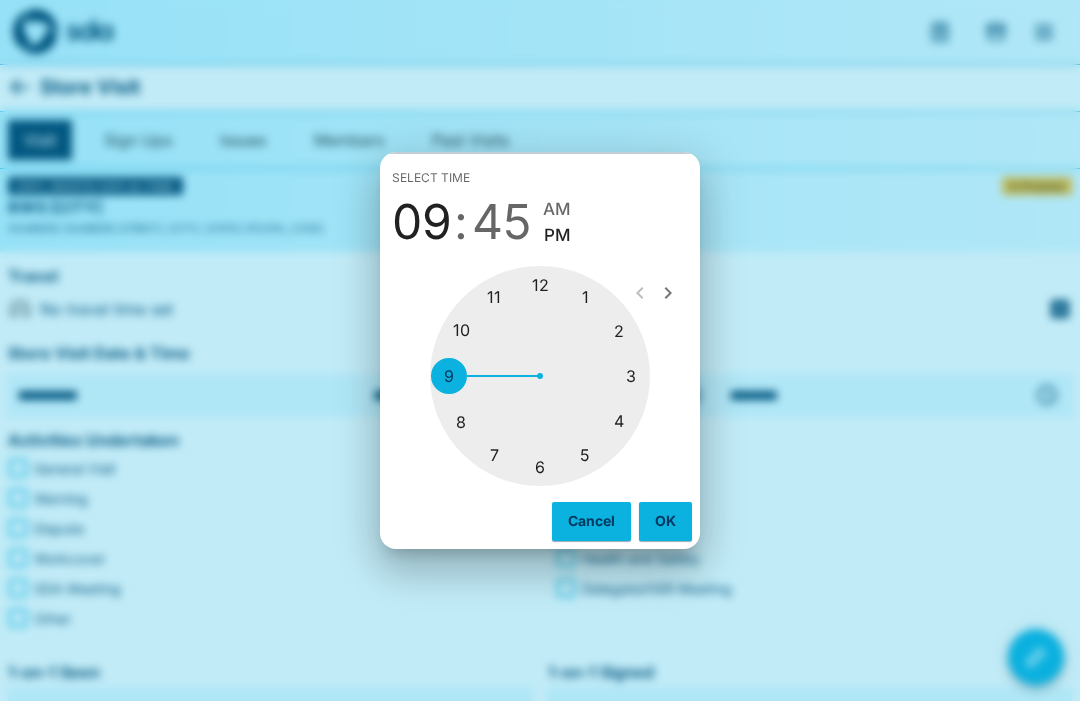 click at bounding box center (540, 376) 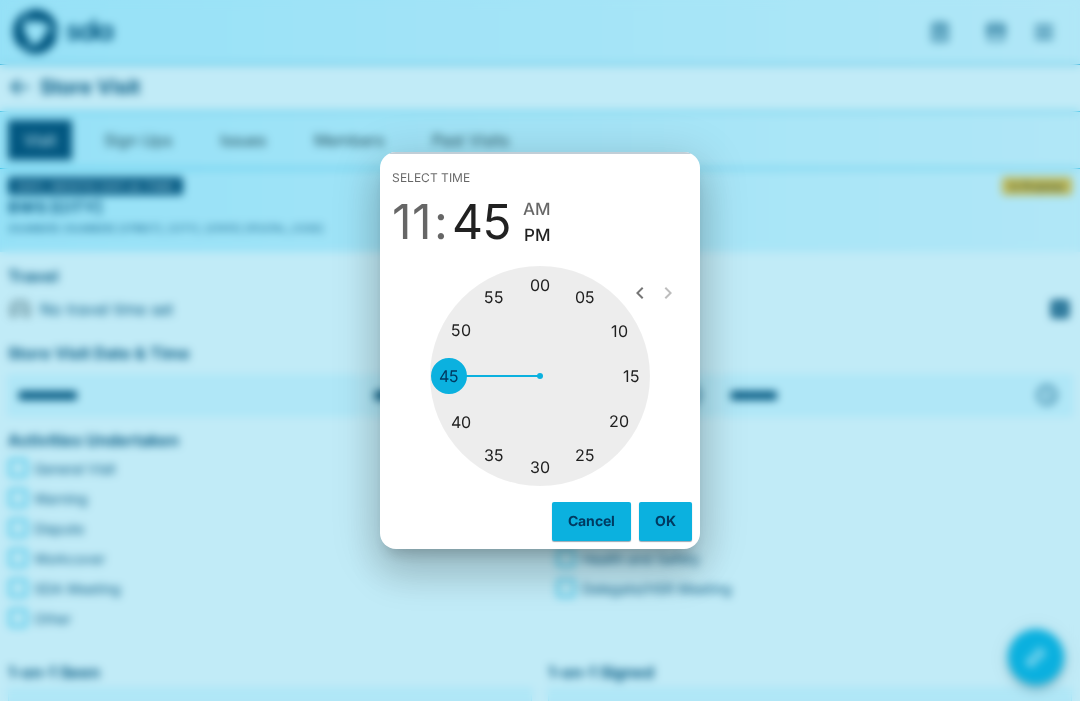 click at bounding box center [540, 376] 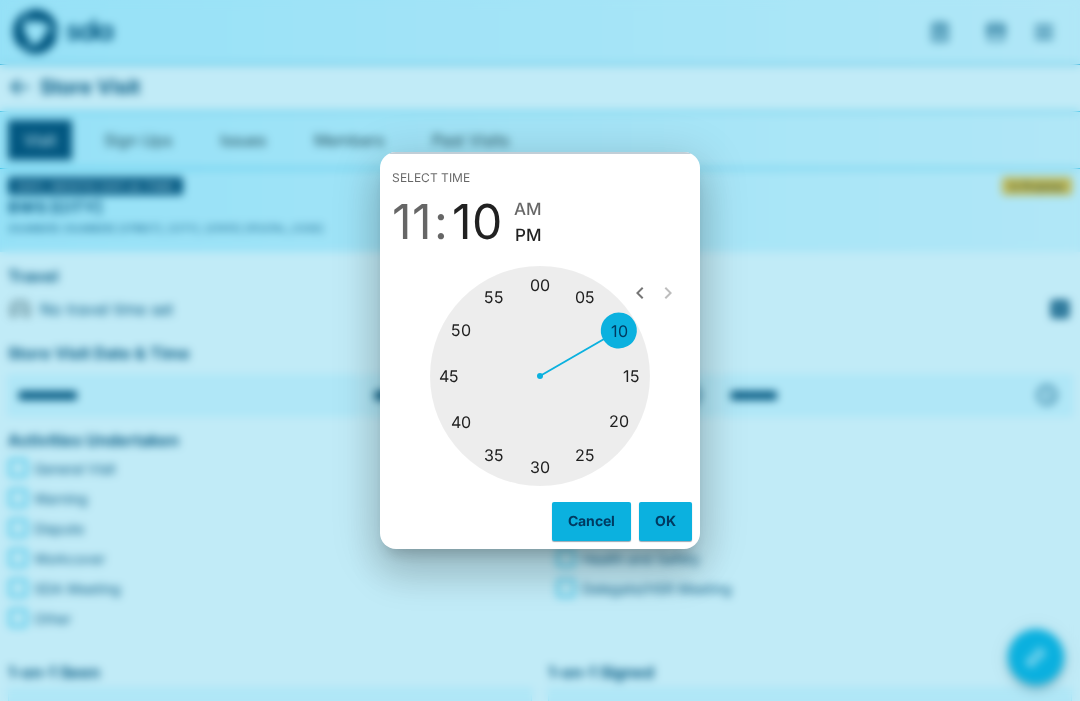 type on "********" 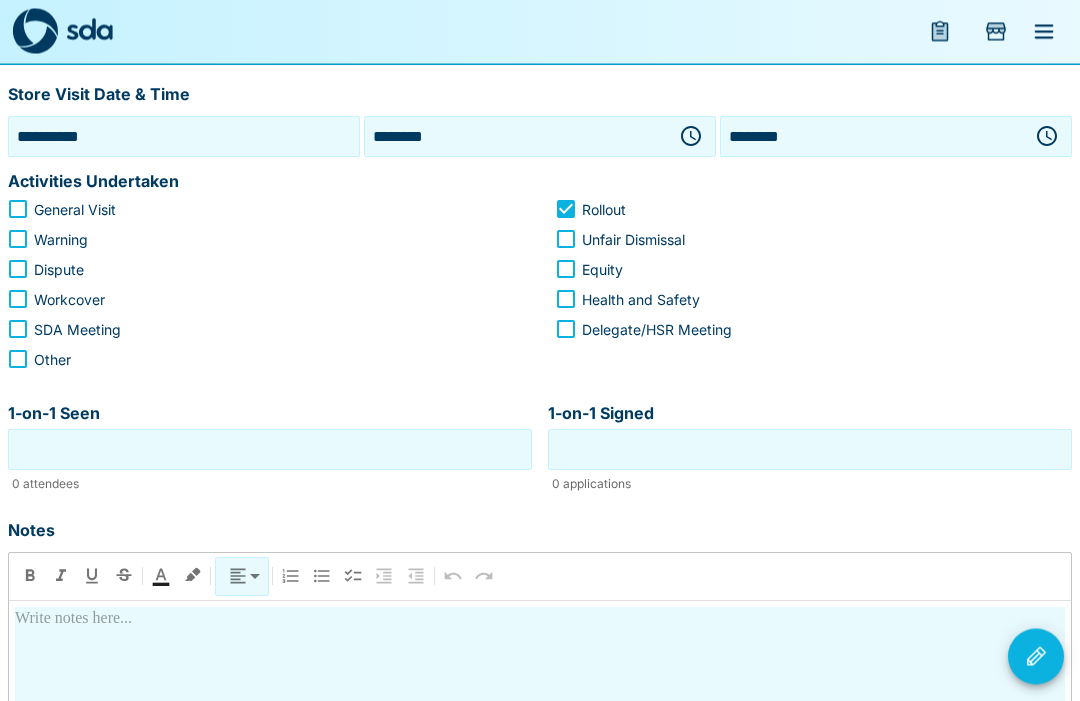 click on "1-on-1 Seen" at bounding box center (270, 450) 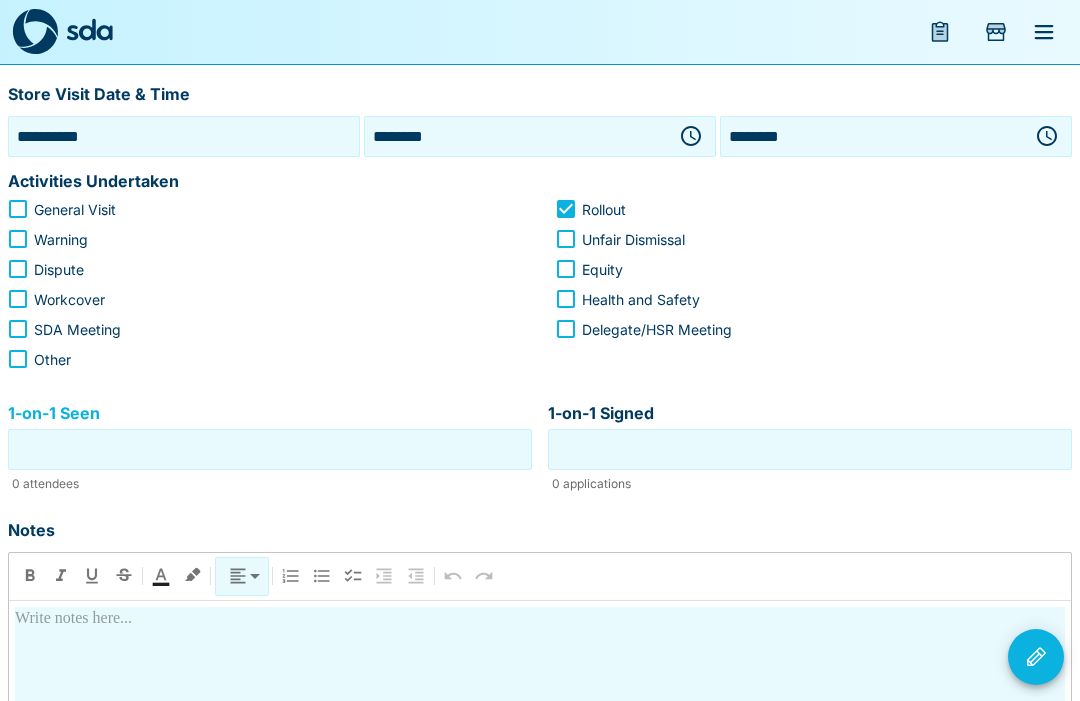 scroll, scrollTop: 259, scrollLeft: 0, axis: vertical 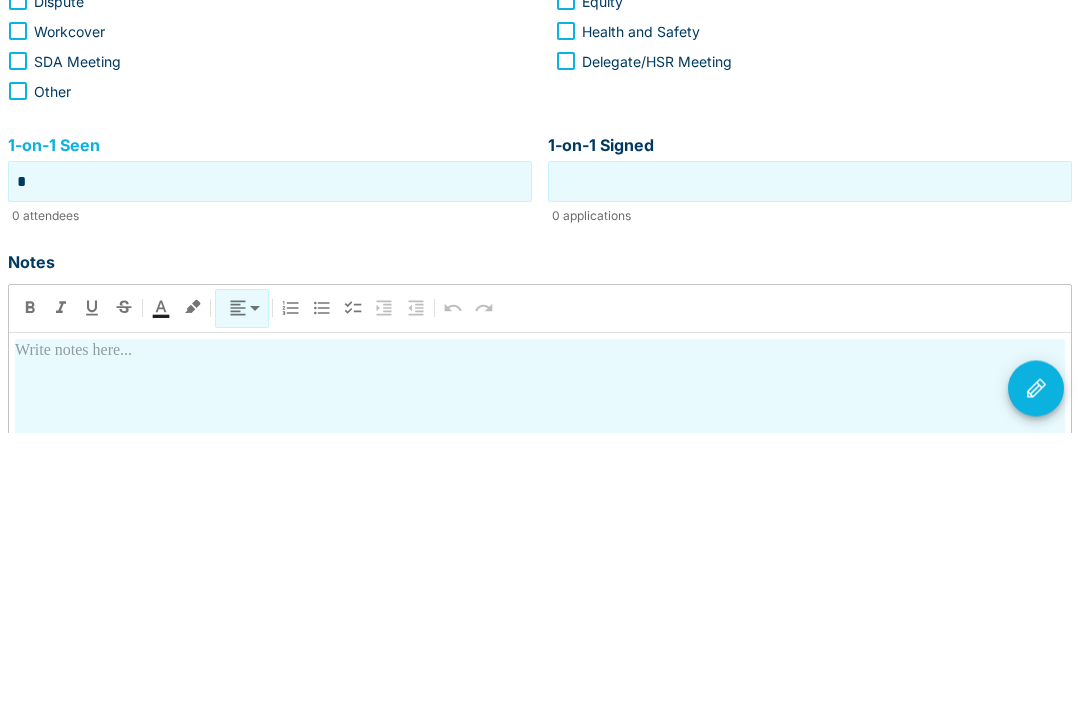type on "*" 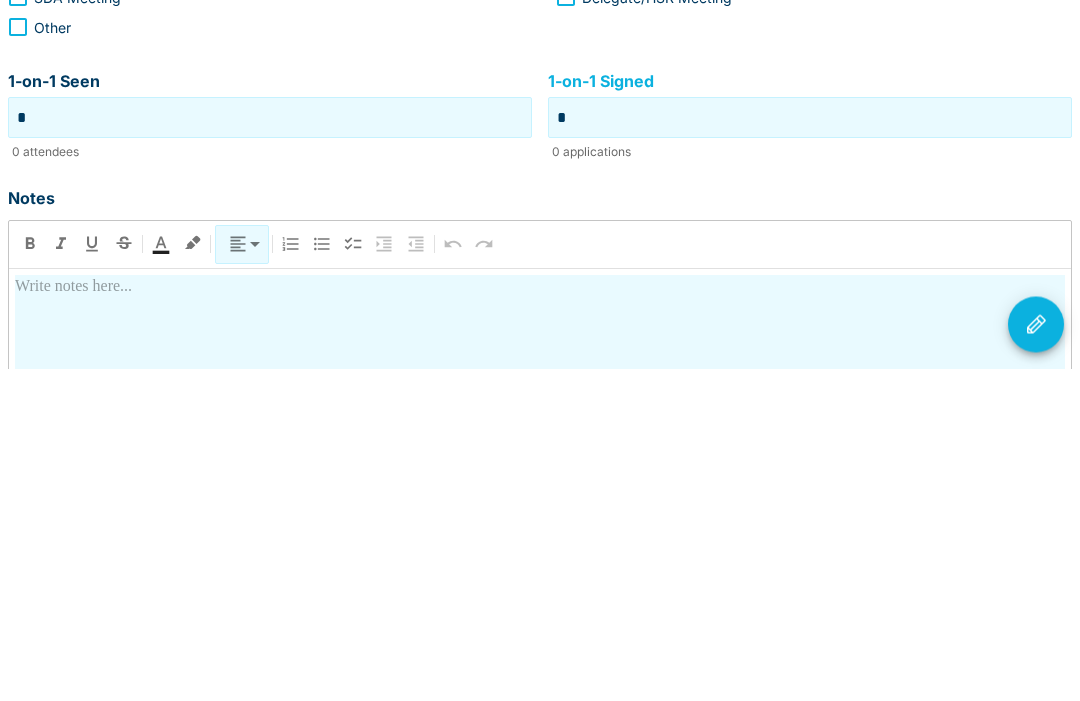 scroll, scrollTop: 270, scrollLeft: 0, axis: vertical 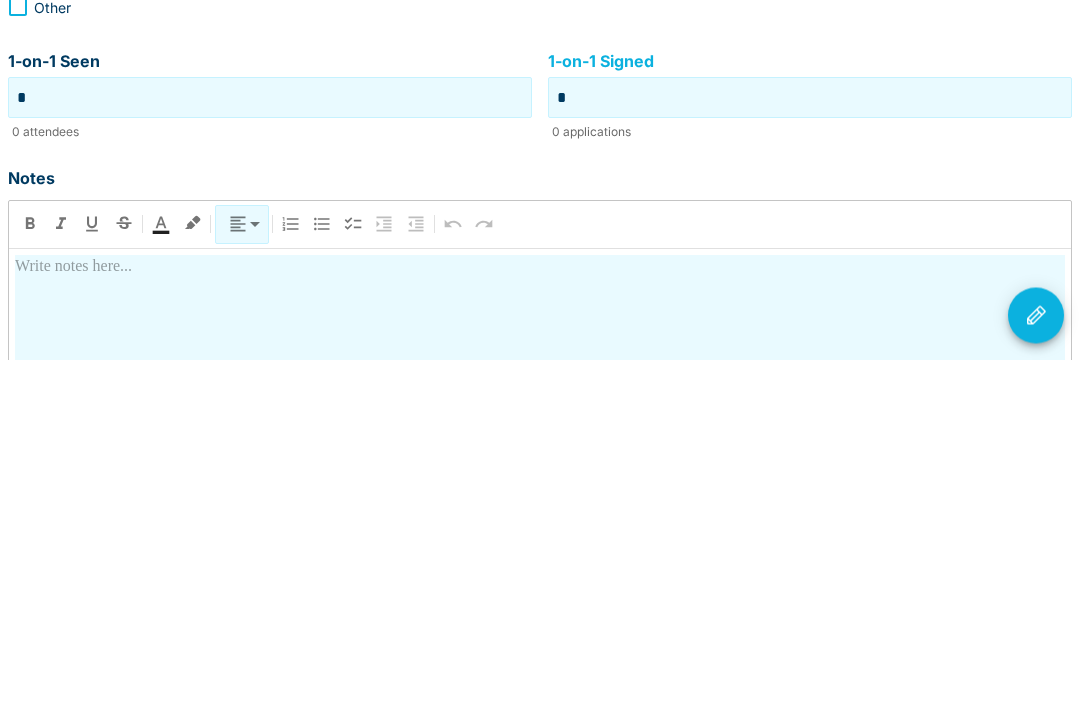 type on "*" 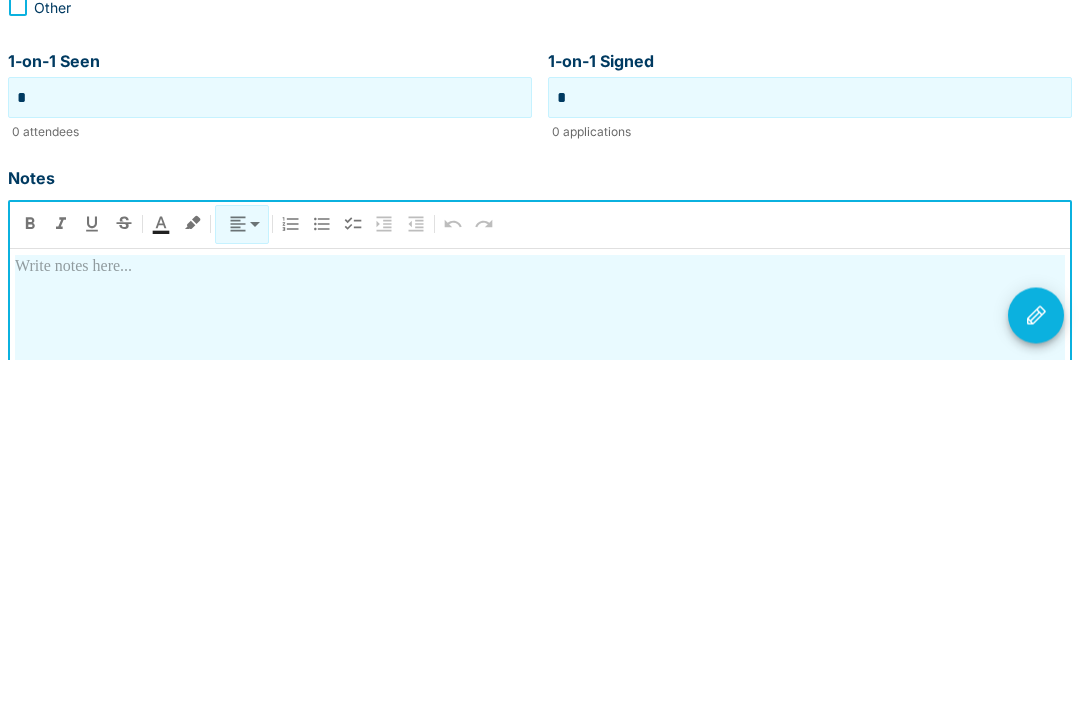 type 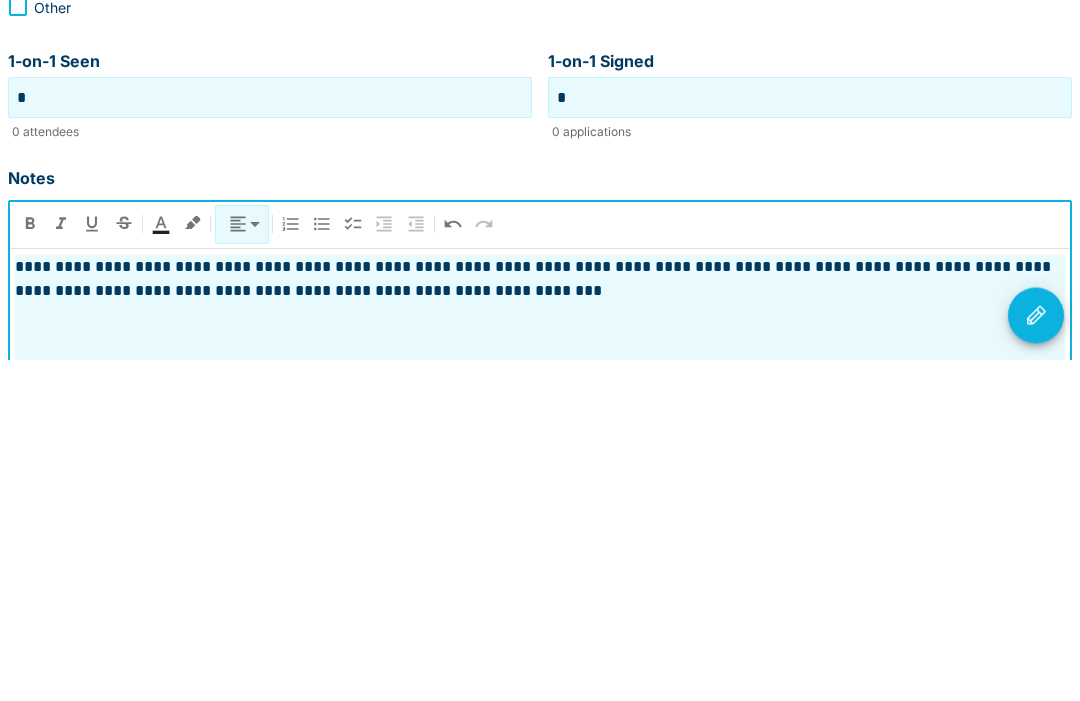 click at bounding box center [1036, 657] 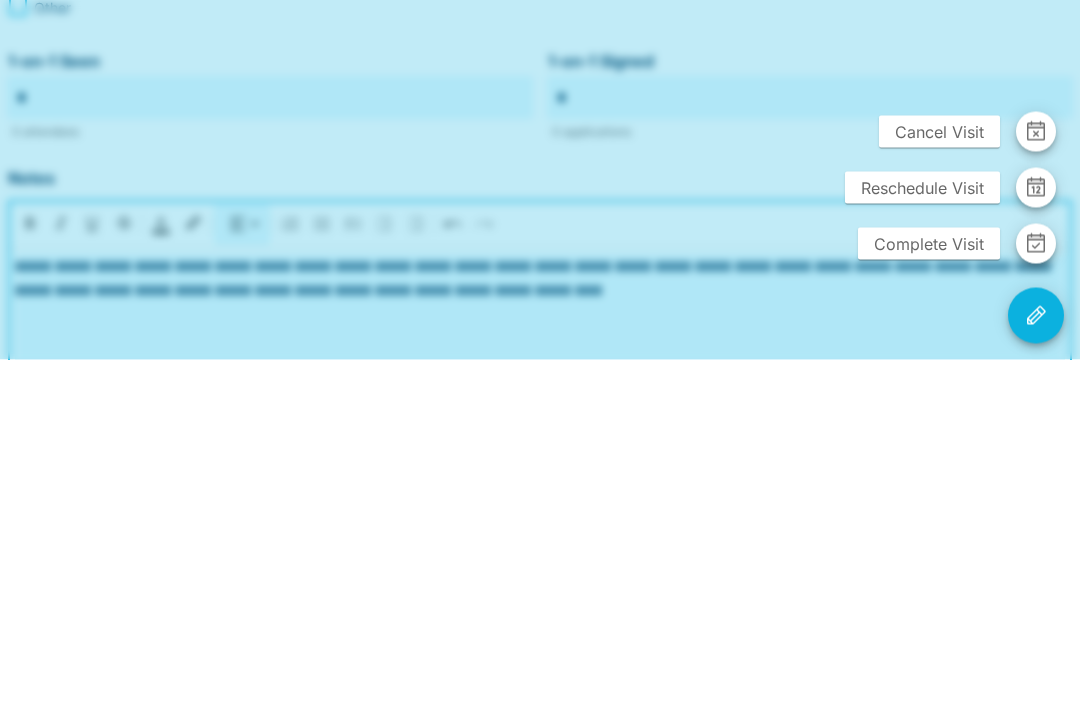 scroll, scrollTop: 501, scrollLeft: 0, axis: vertical 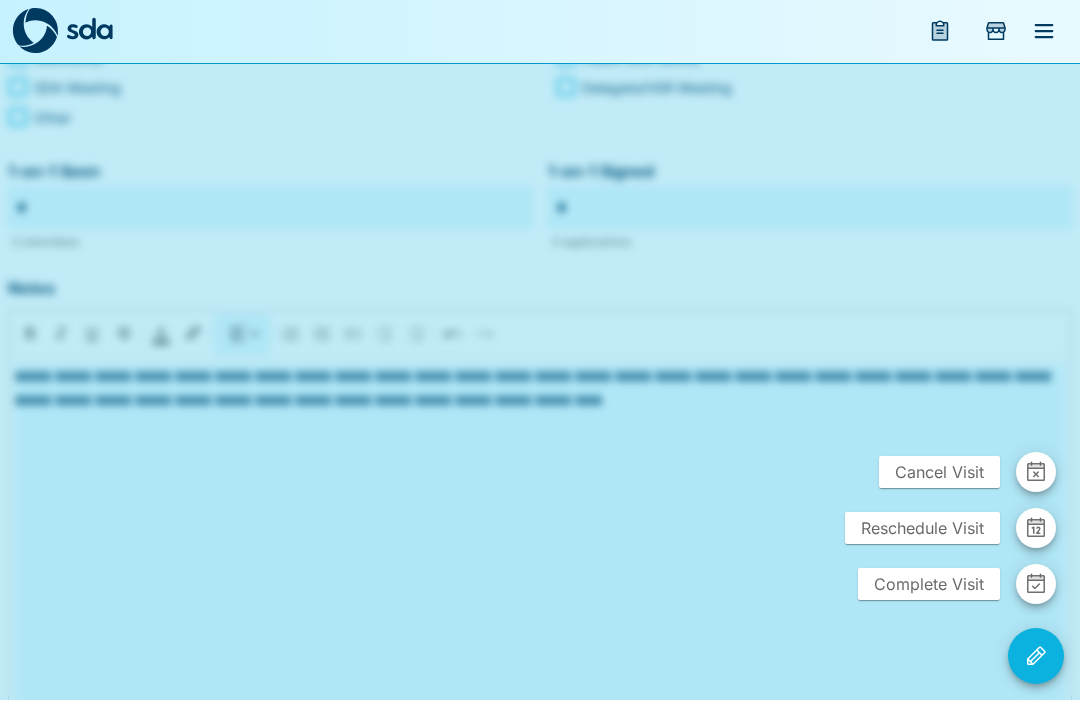 click on "Complete Visit" at bounding box center [929, 585] 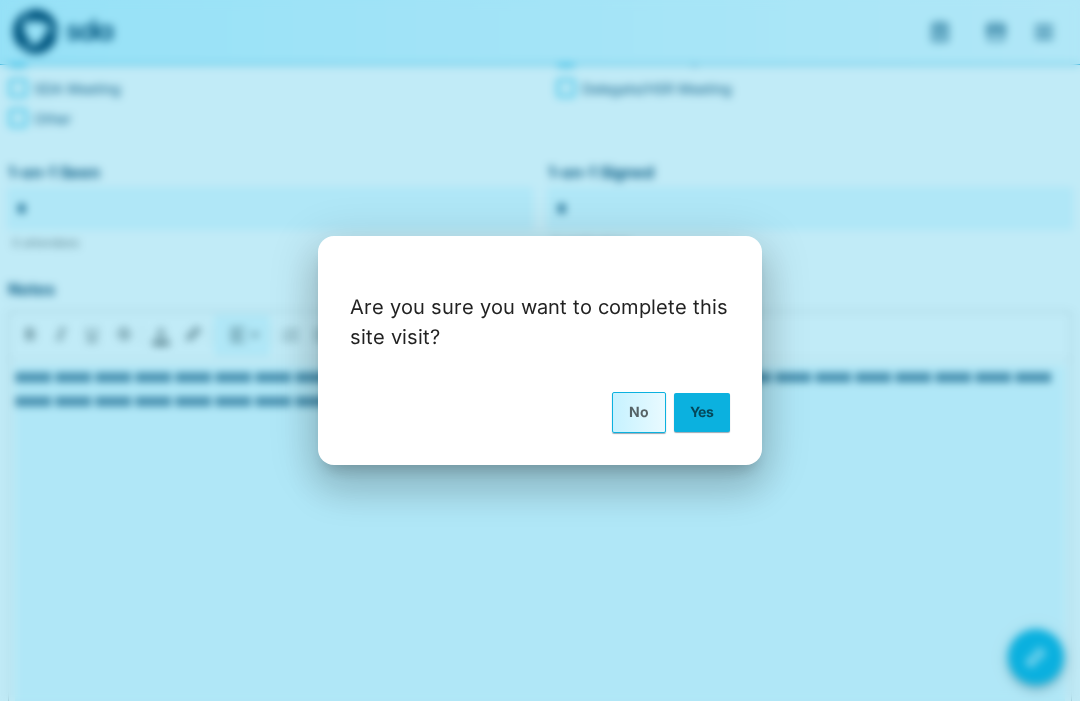 click on "Yes" at bounding box center [702, 412] 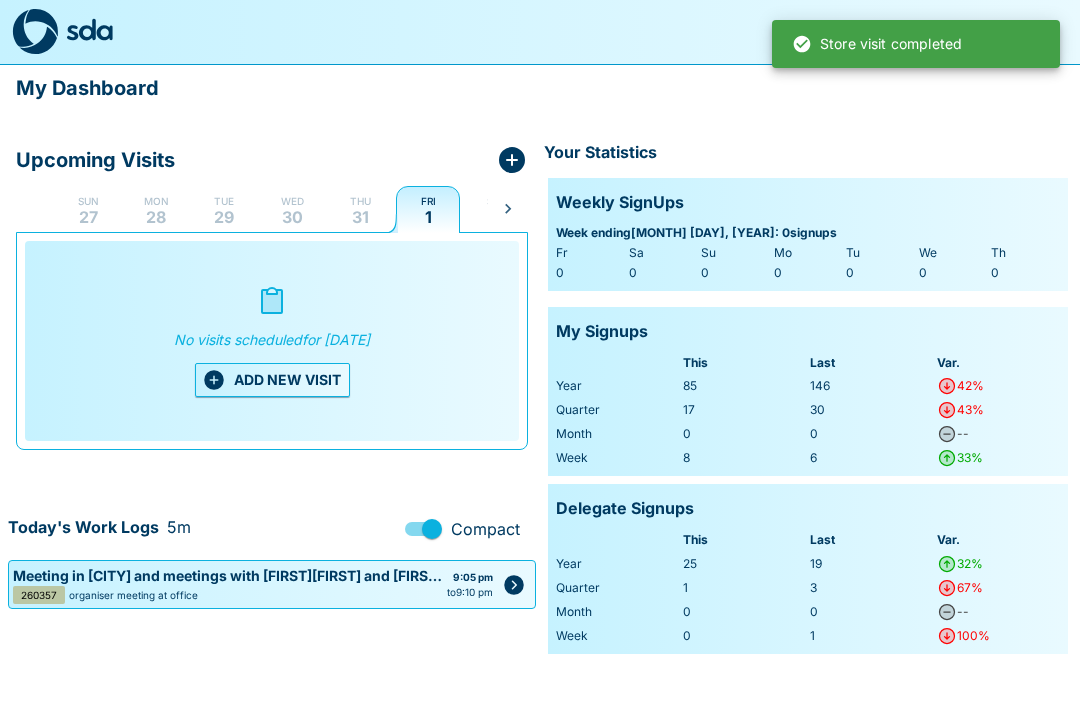 scroll, scrollTop: 0, scrollLeft: 0, axis: both 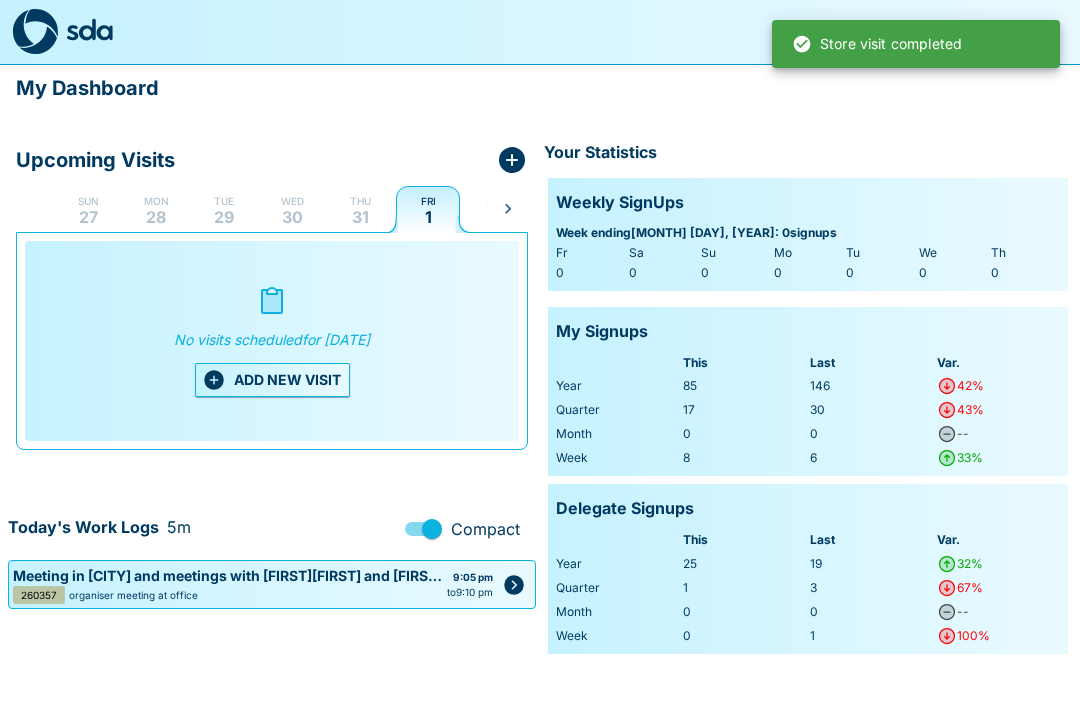 click on "31" at bounding box center [360, 217] 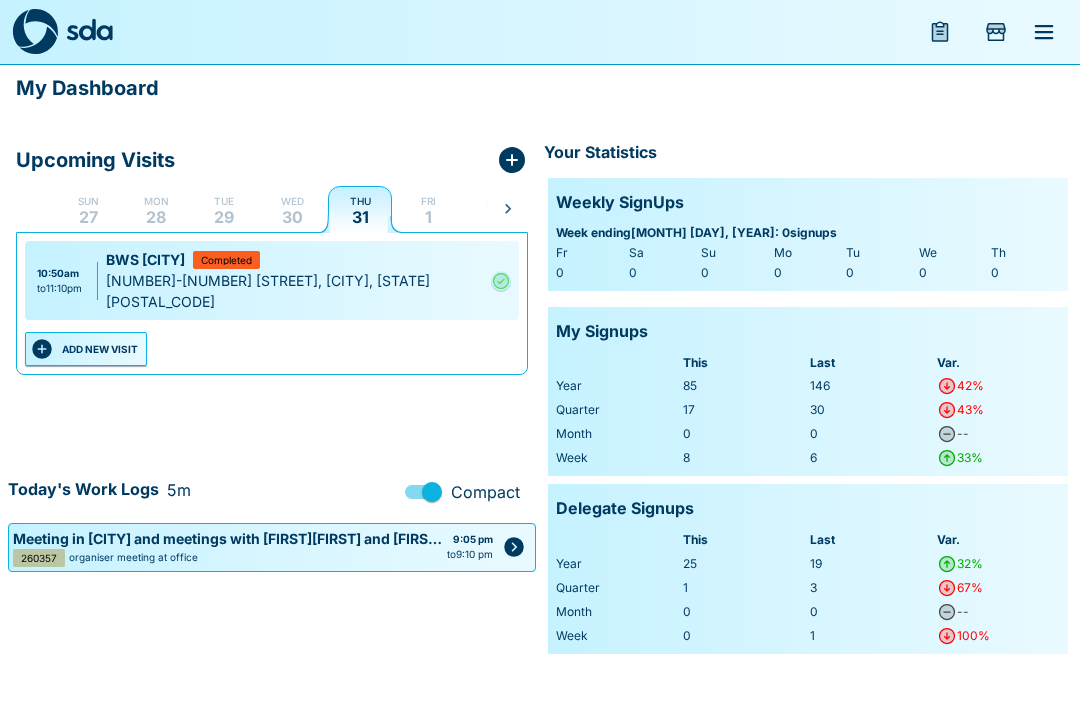 click on "ADD NEW VISIT" at bounding box center [86, 349] 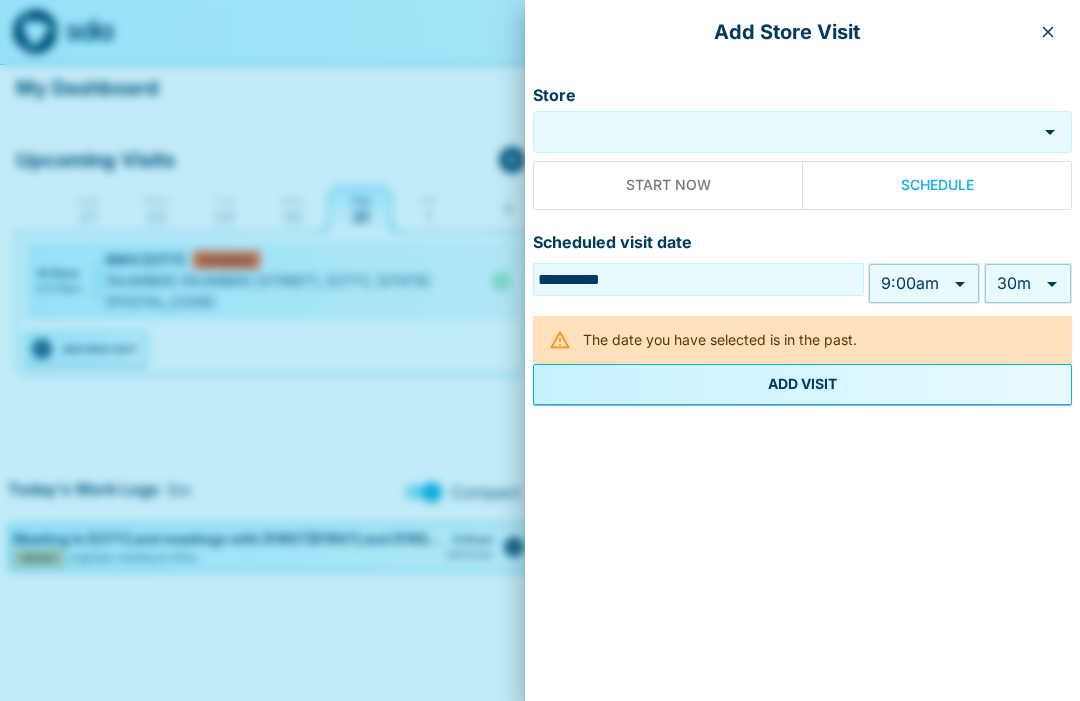 click on "Store" at bounding box center [787, 131] 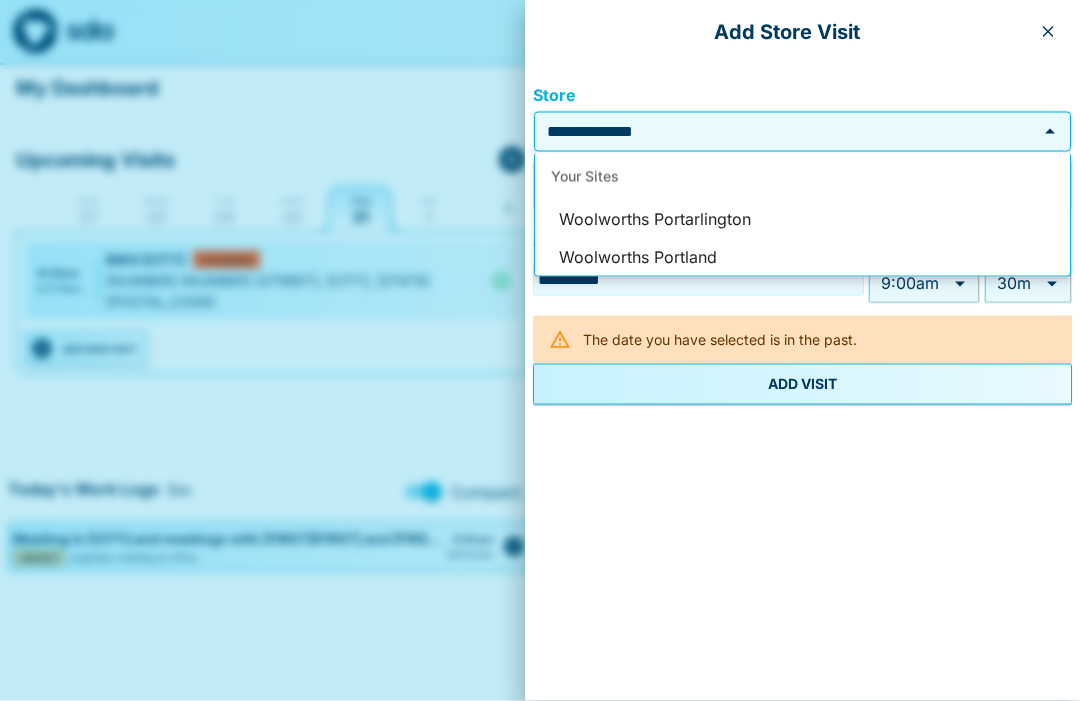 click on "Woolworths Portland" at bounding box center (802, 258) 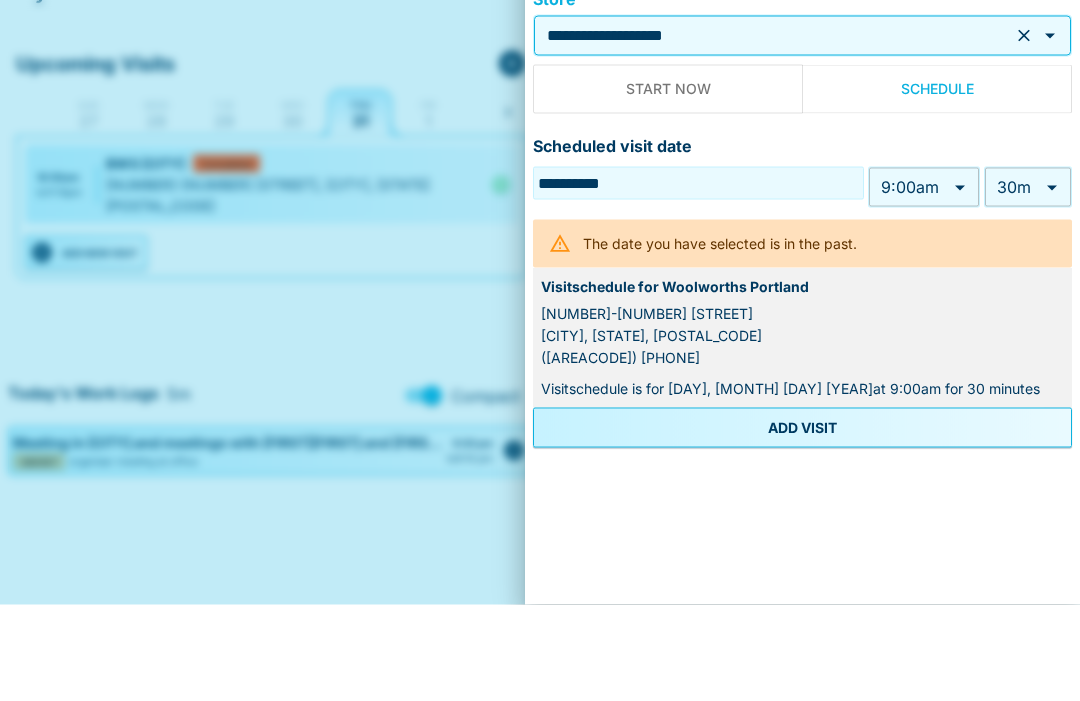 click on "**********" at bounding box center [540, 333] 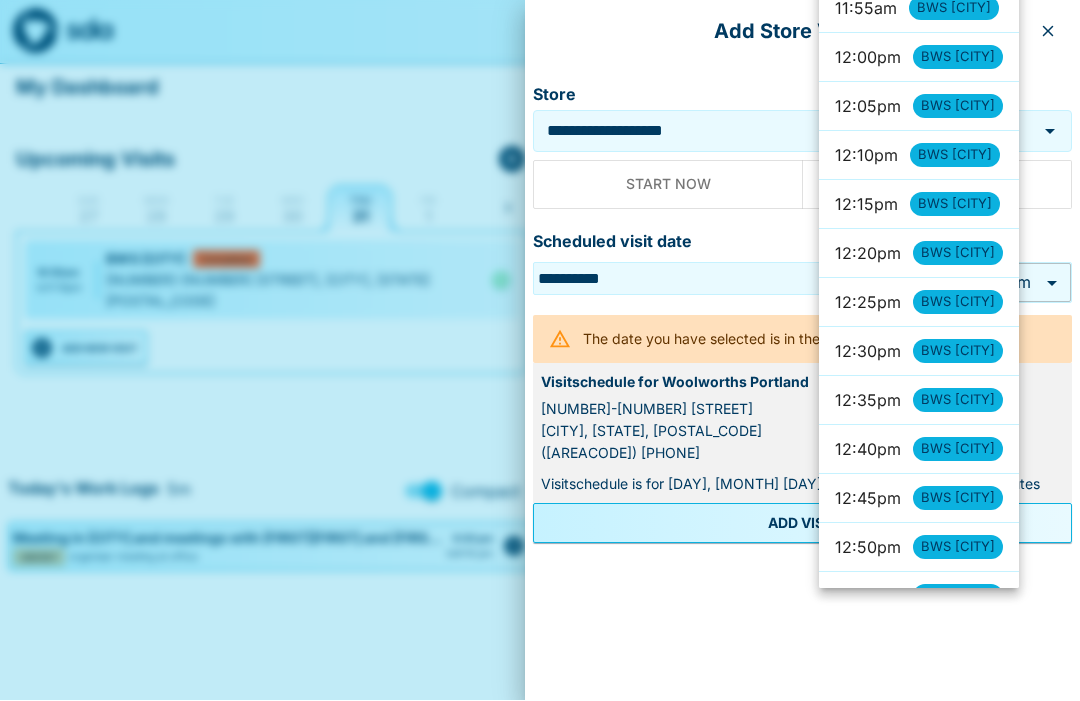 scroll, scrollTop: 7015, scrollLeft: 0, axis: vertical 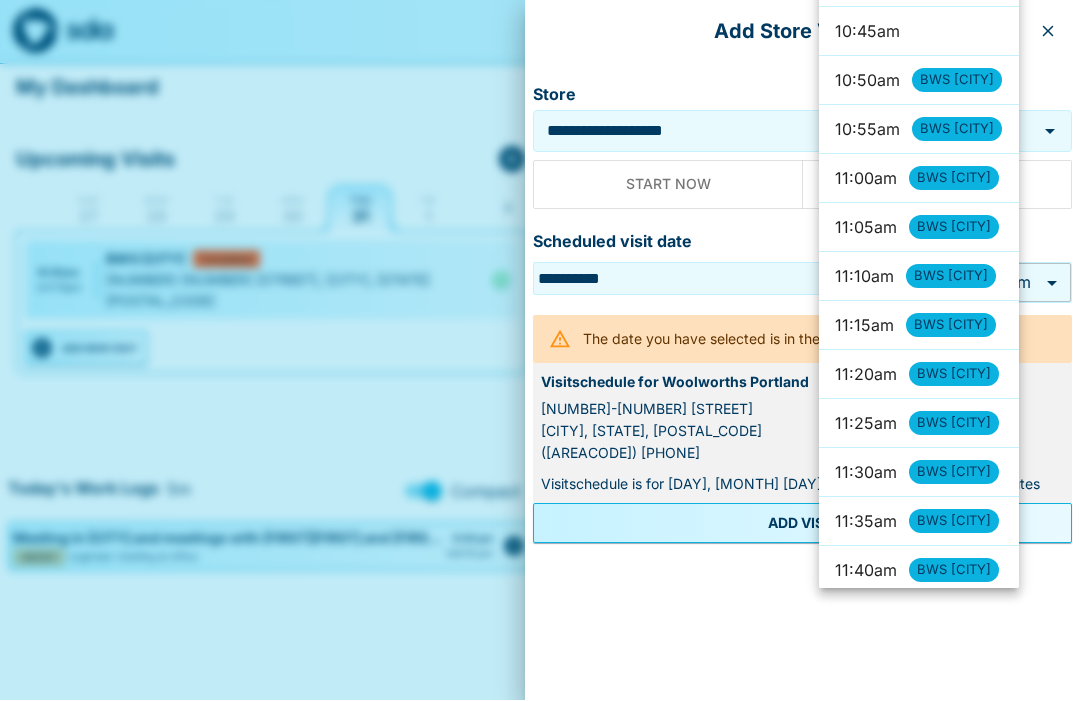click at bounding box center [540, 350] 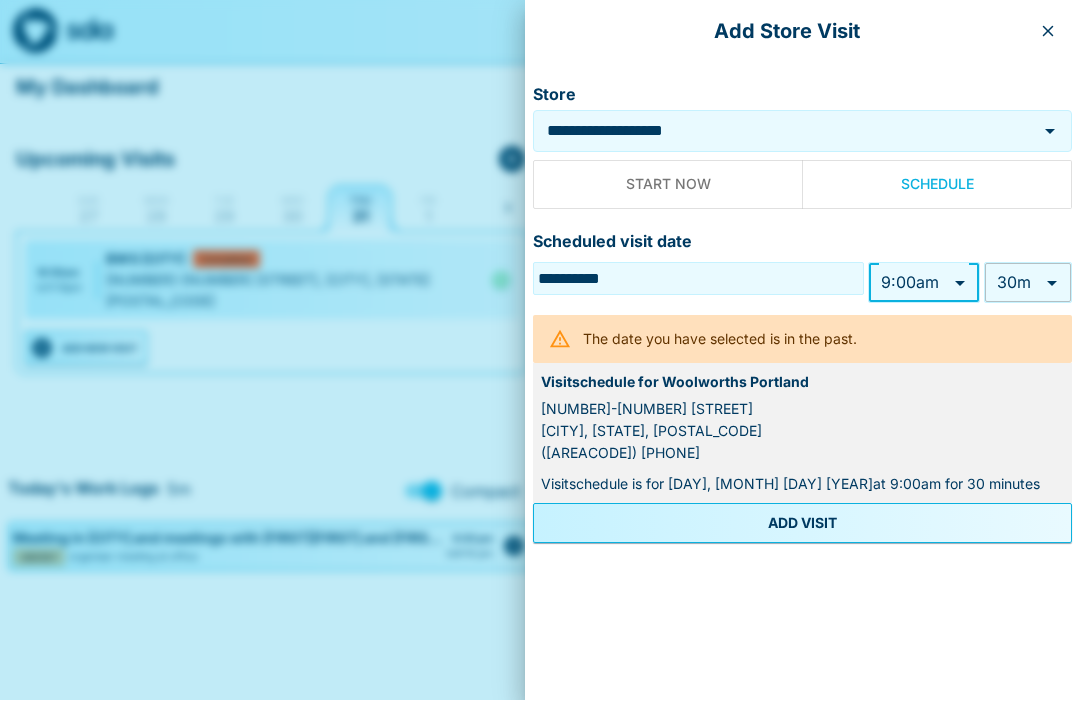 click 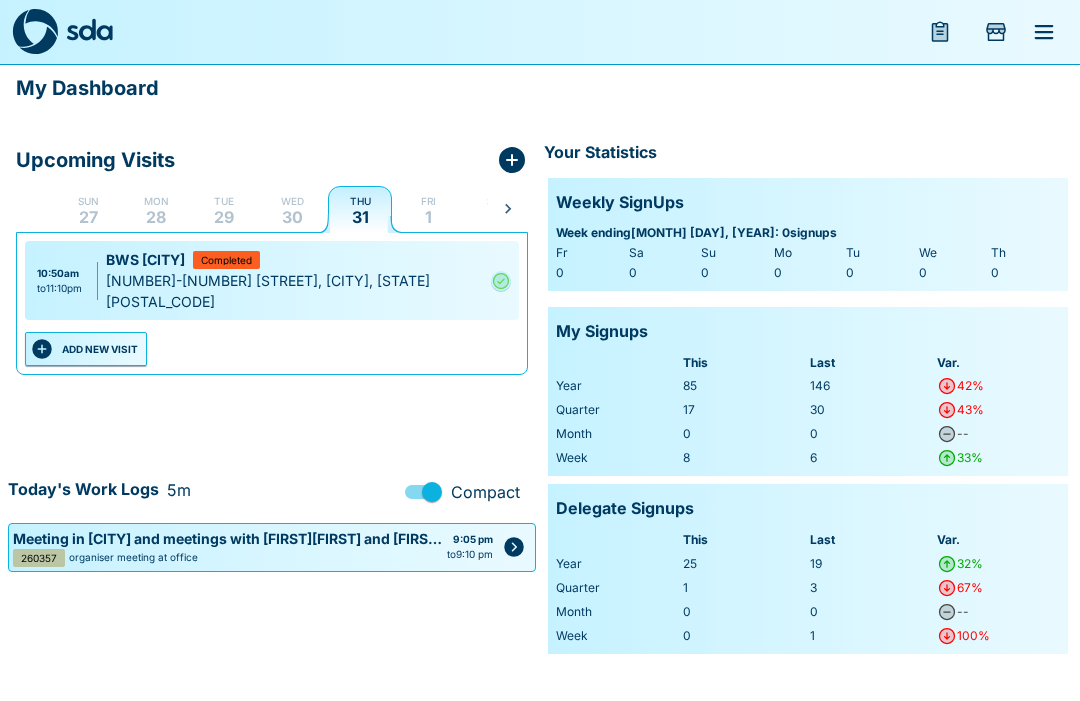 click 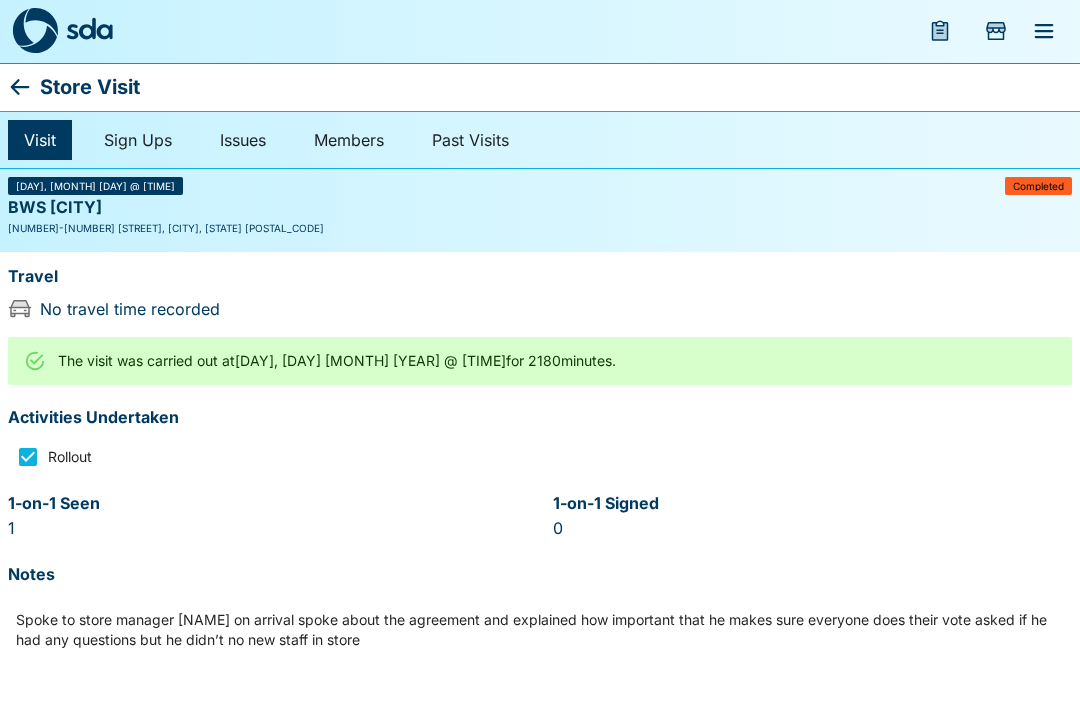 click on "[DAY], [MONTH] [DAY] @ [TIME]" at bounding box center (95, 187) 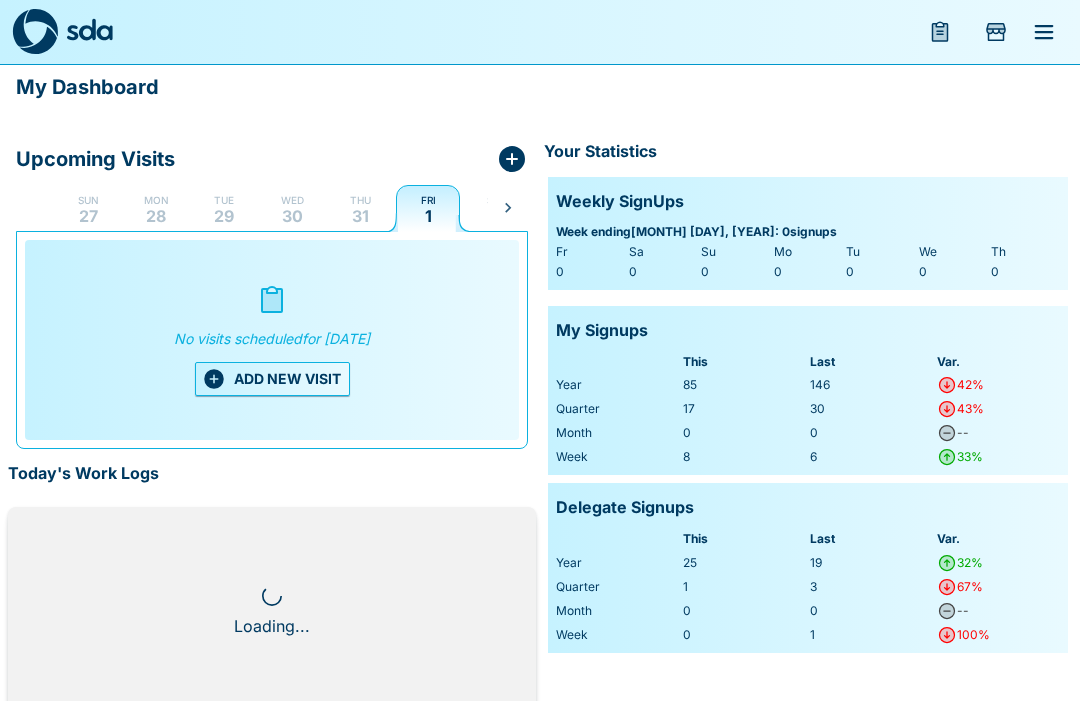 scroll, scrollTop: 0, scrollLeft: 0, axis: both 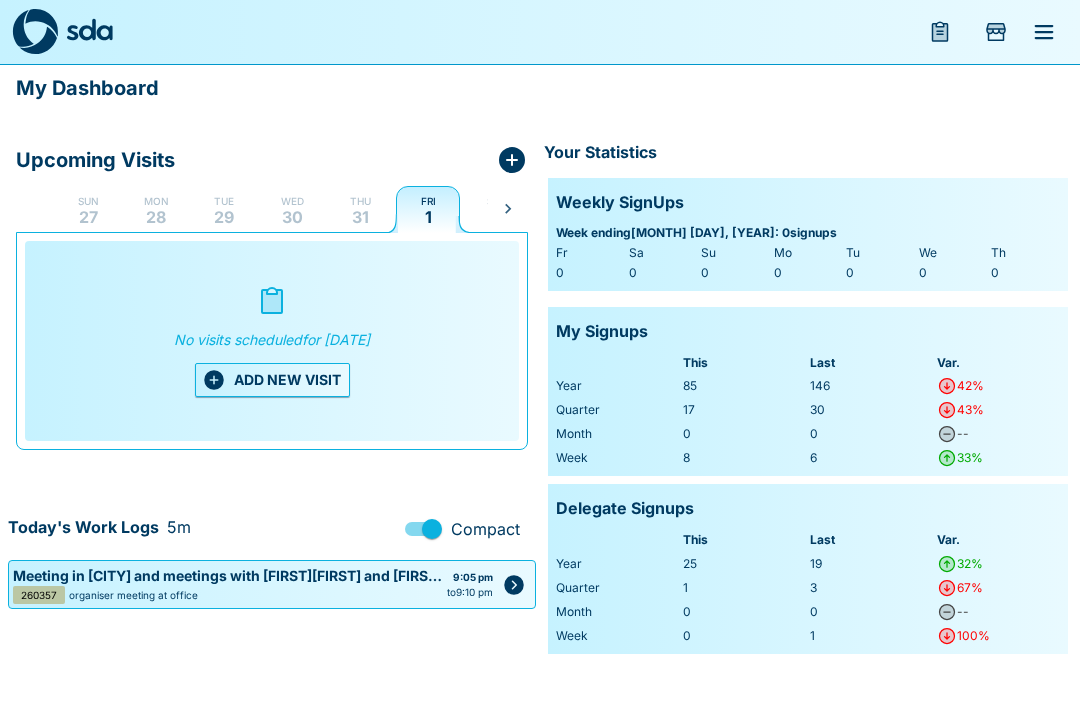 click on "31" at bounding box center (360, 217) 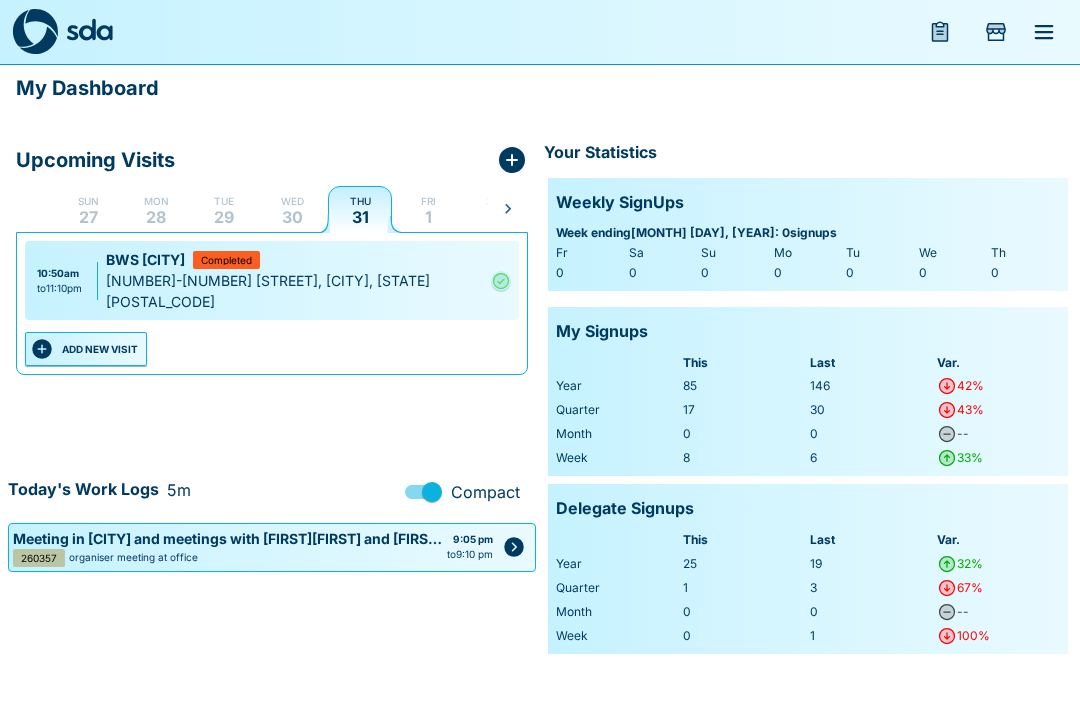click on "My Dashboard Upcoming Visits Sun 27 Mon 28 Tue 29 Wed 30 Thu 31 Fri 1 Sat 2 Sun 3 Mon 4 Tue 5 Wed 6 Thu 7 Fri 8 Sat 9 Sun 10 Mon 11 Tue 12 Wed 13 Thu 14 Fri 15 Sat 16 Sun 17 Mon 18 Tue 19 Wed 20 Thu 21 Fri 22 Sat 23 Sun 24 Mon 25 [TIME] to [TIME] [BUSINESS] [CITY] Completed [NUMBER]-[NUMBER] [STREET], [CITY] [STATE] ADD NEW VISIT Today's Work Logs 5m Compact Meeting in [CITY] and meetings with [FIRST] [LAST] and [FIRST] [LAST] and [NUMBER] organiser meeting at office [TIME] to [TIME] Your Statistics Weekly SignUps Week ending [MONTH] [DAY], [YEAR] : 0 signups Fr Sa Su Mo Tu We Th 0 0 0 0 0 0 0 My Signups This Last Var. Year 85 146 42% Quarter 17 30 43% Month 0 0 -- Week 8 6 33% Delegate Signups This Last Var. Year 25 19 32% Quarter 1 3 67% Month 0 0 -- Week 0 1 100%" at bounding box center (540, 333) 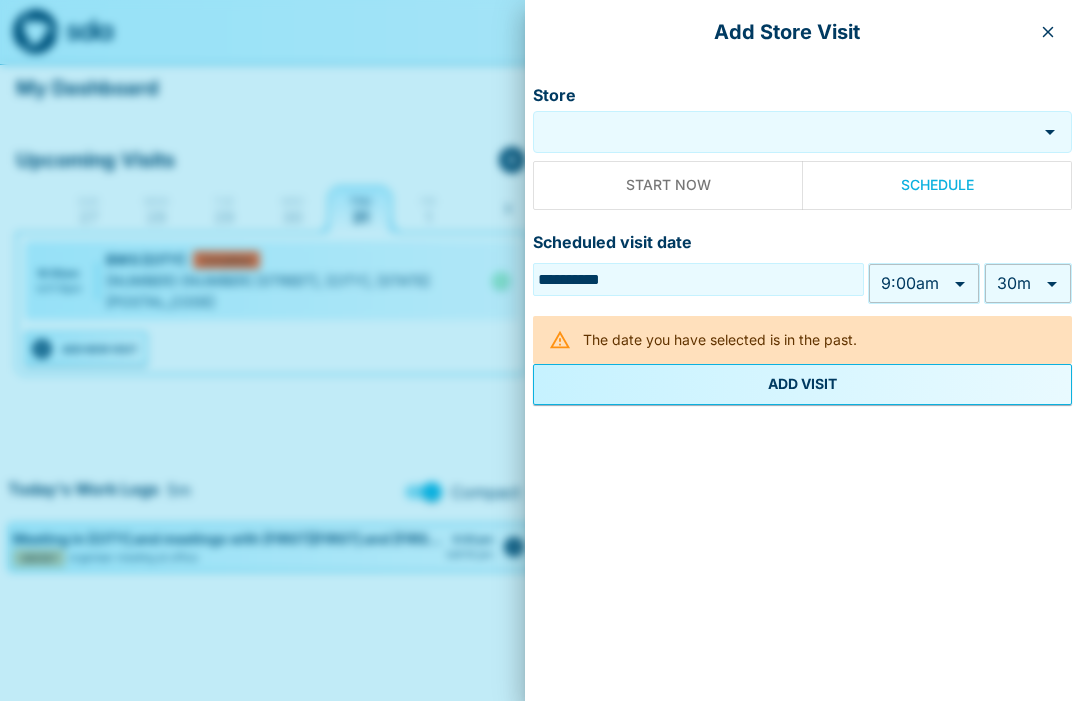 click on "Store" at bounding box center [787, 131] 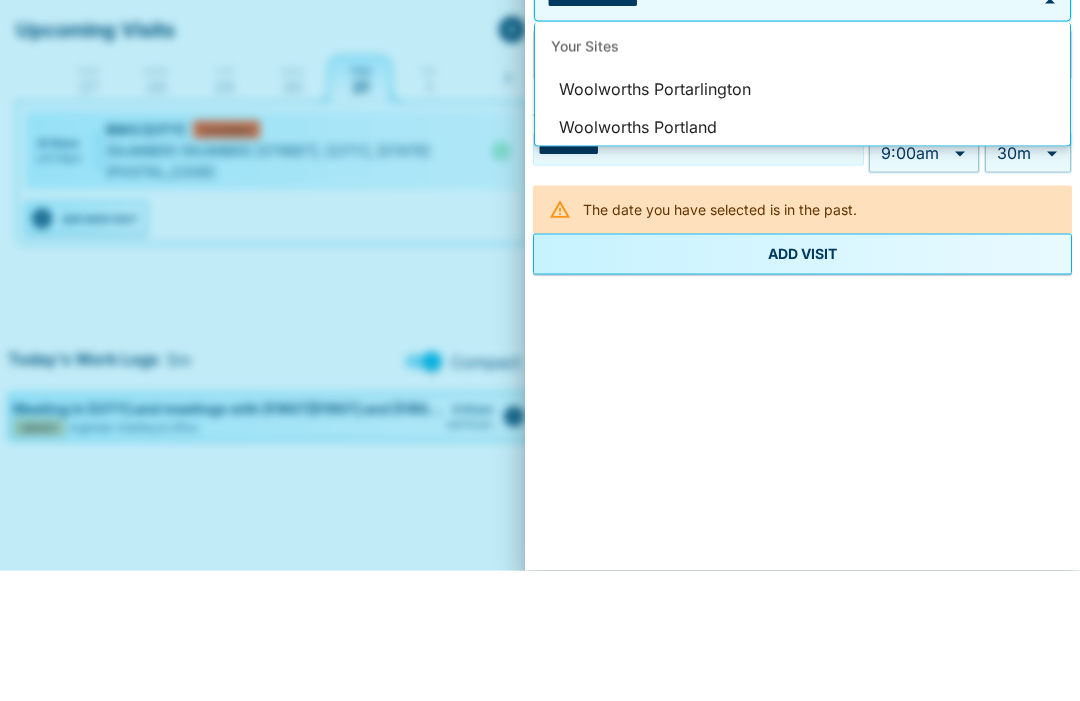 click on "Woolworths Portland" at bounding box center [802, 258] 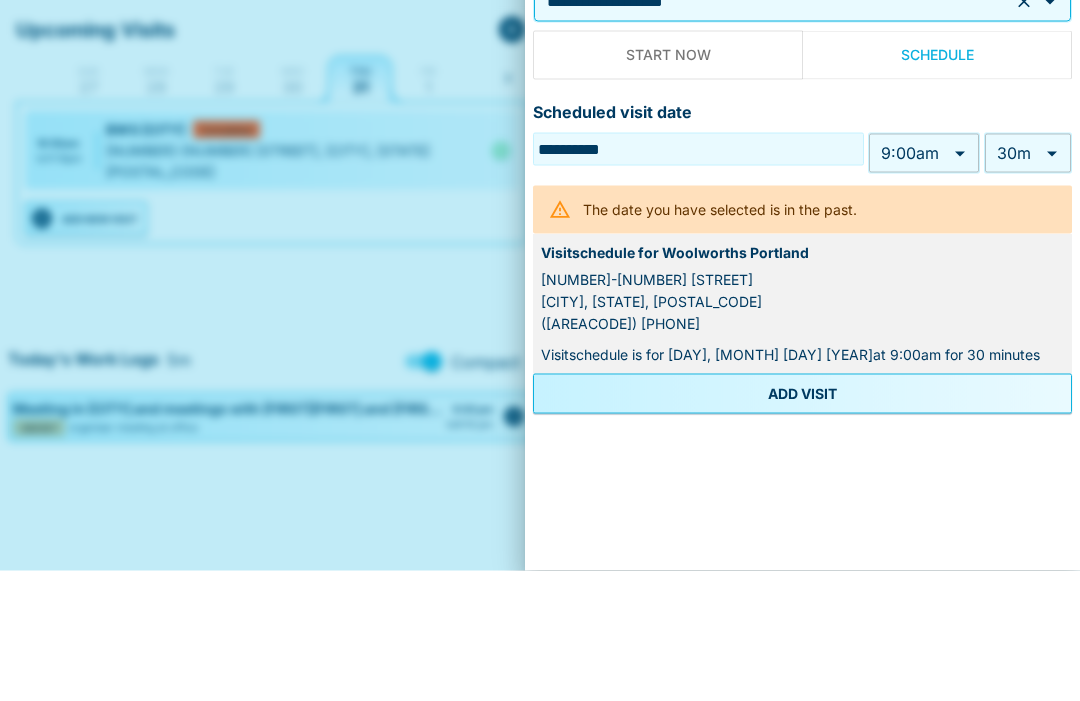 click on "**********" at bounding box center (540, 333) 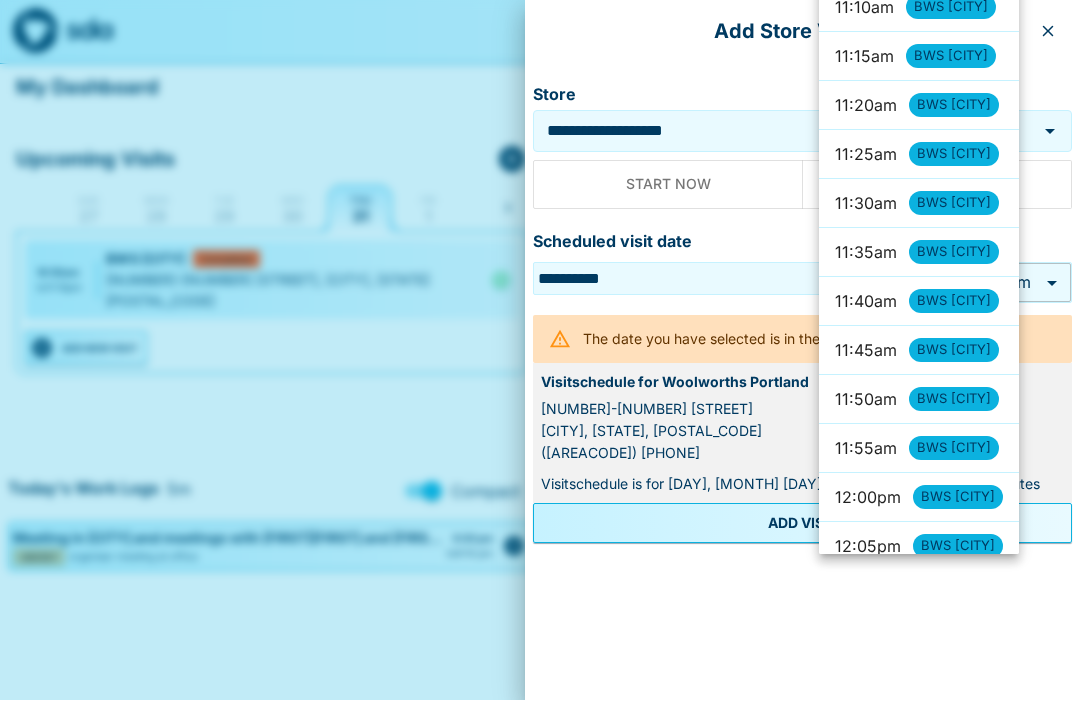 scroll, scrollTop: 6528, scrollLeft: 0, axis: vertical 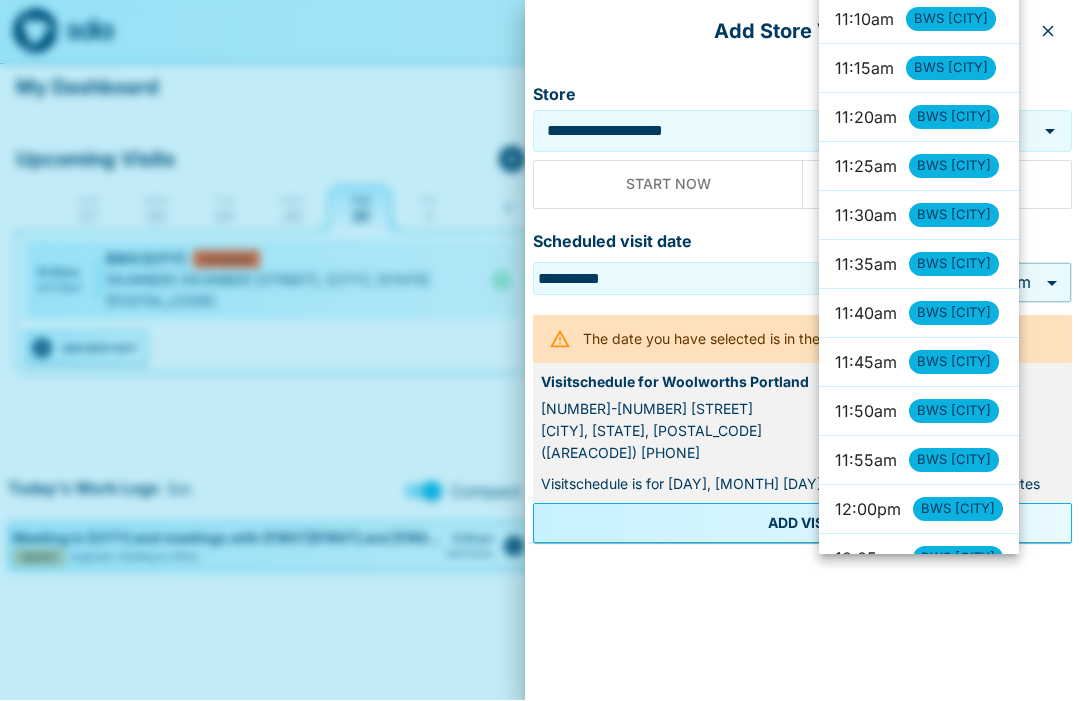 click on "[TIME] [BUSINESS] [CITY]" at bounding box center (919, 69) 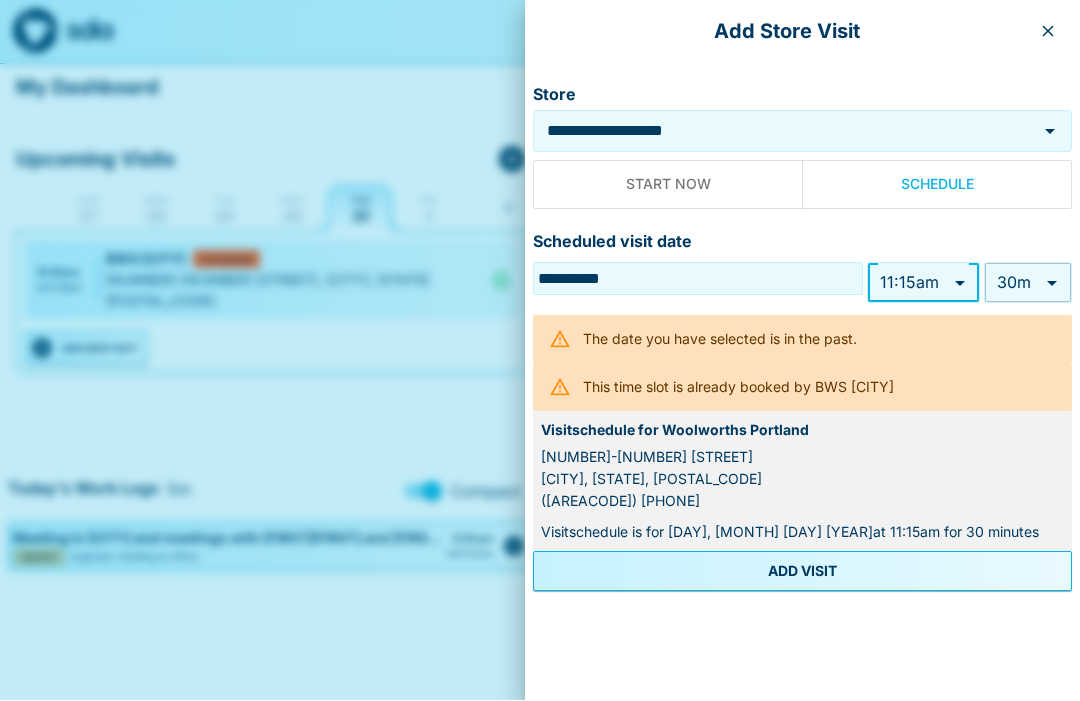 type on "*******" 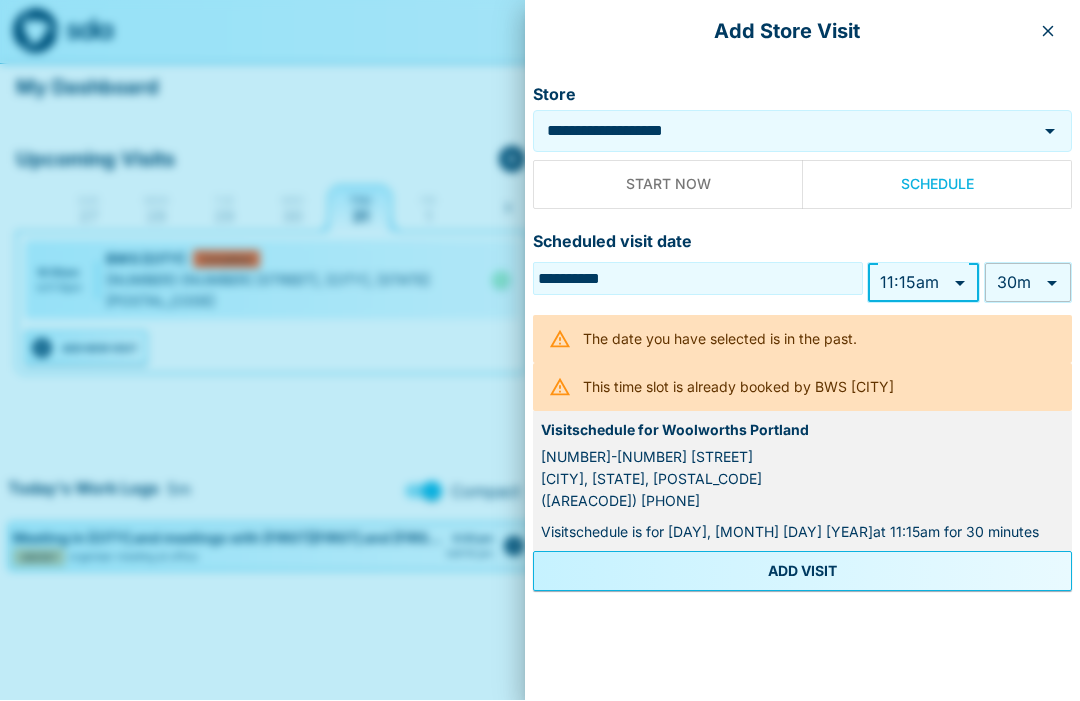 click on "**********" at bounding box center [540, 333] 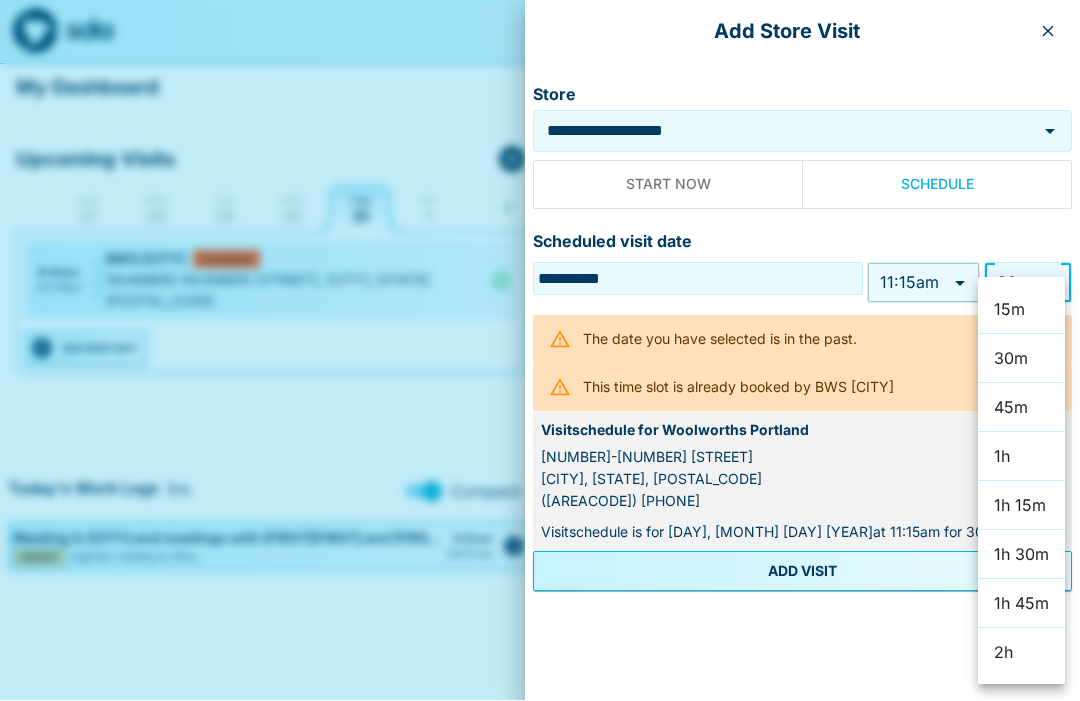 click on "45m" at bounding box center [1021, 408] 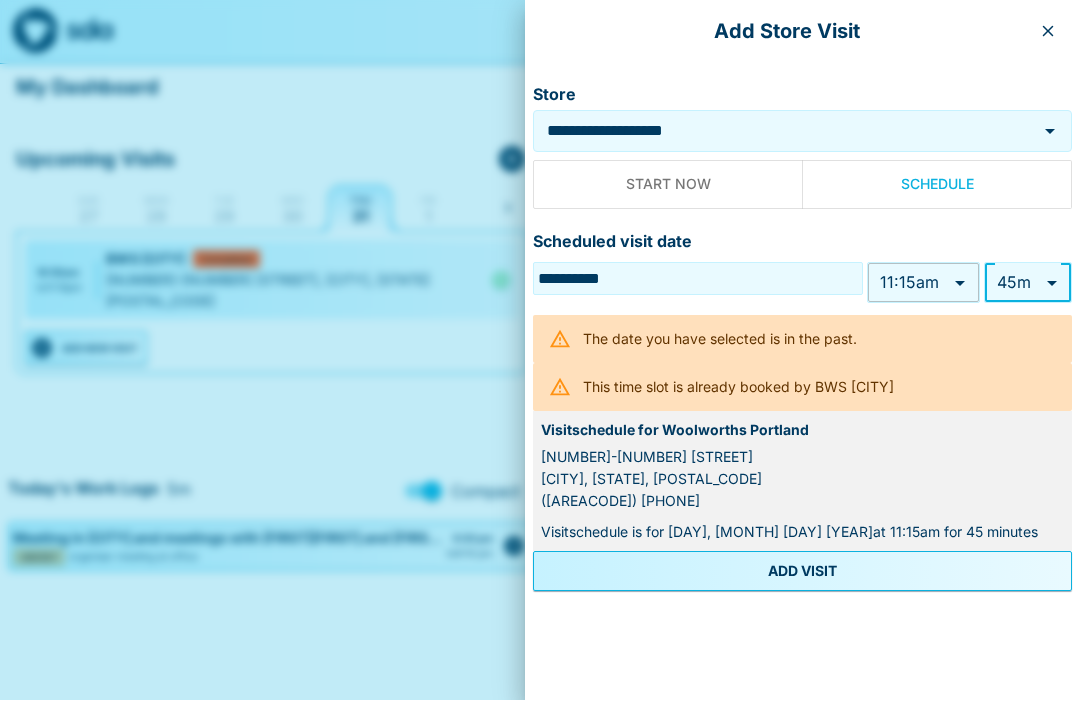 click on "**********" at bounding box center (540, 333) 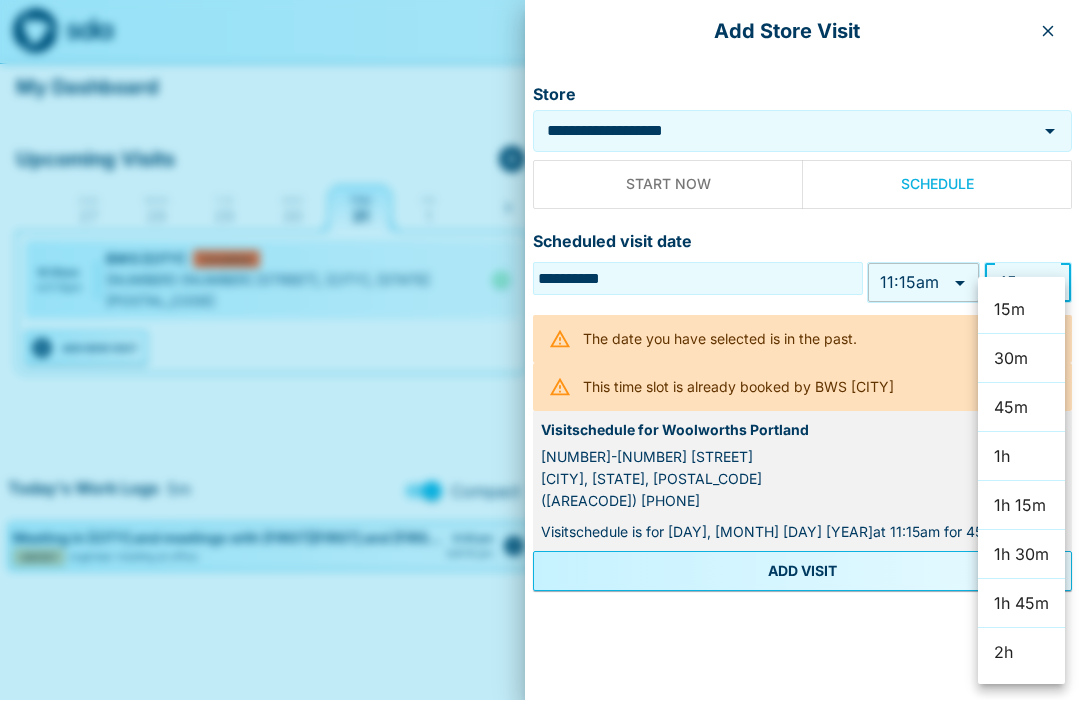 click on "30m" at bounding box center [1021, 359] 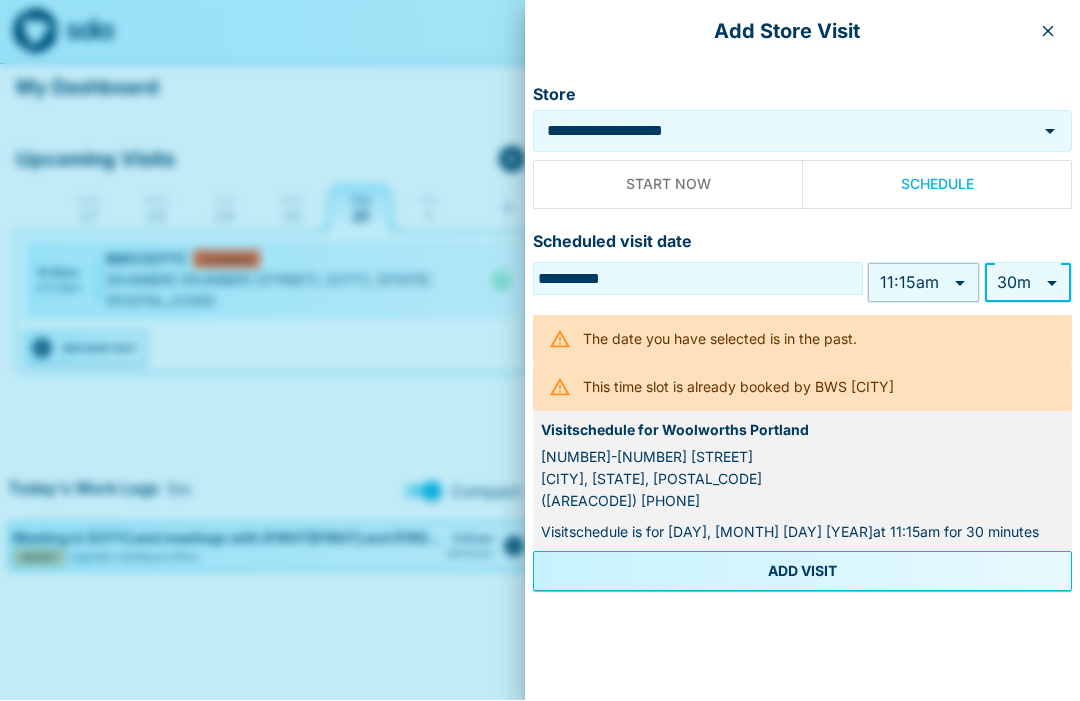 click on "ADD VISIT" at bounding box center [802, 572] 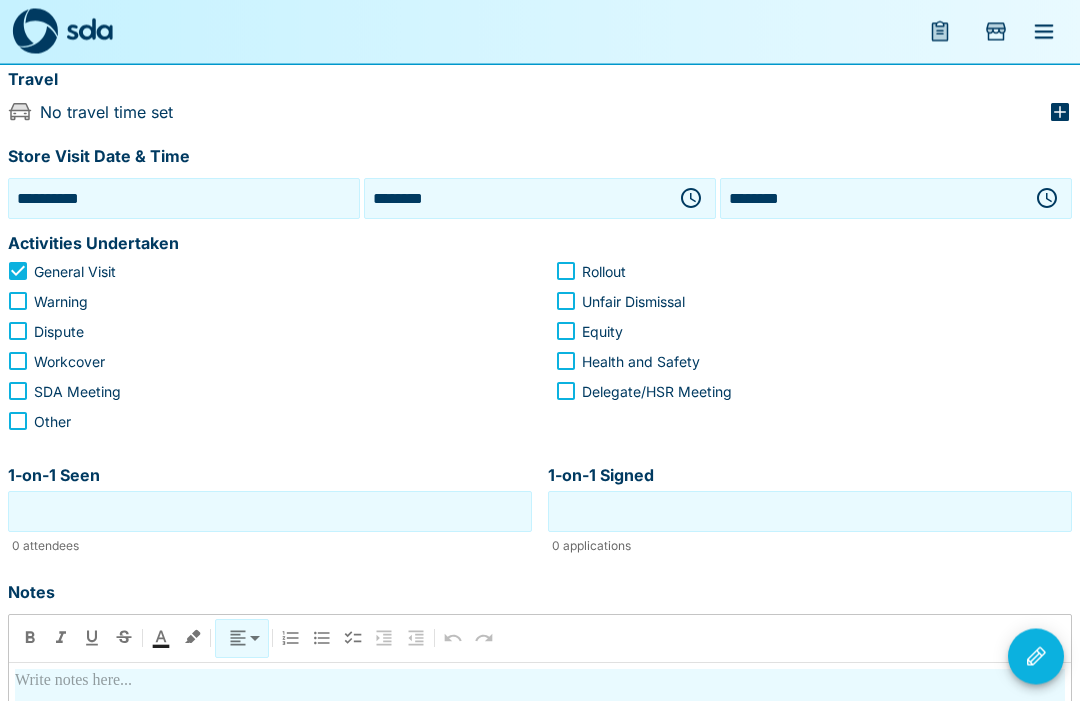 scroll, scrollTop: 195, scrollLeft: 0, axis: vertical 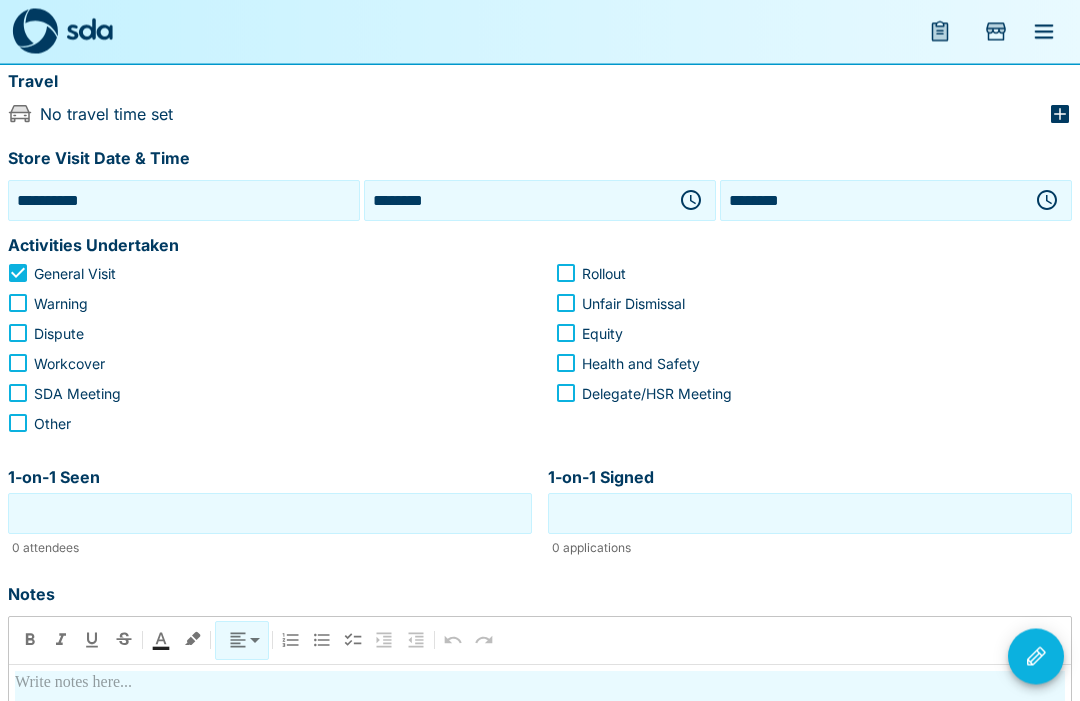 click on "1-on-1 Seen" at bounding box center [270, 514] 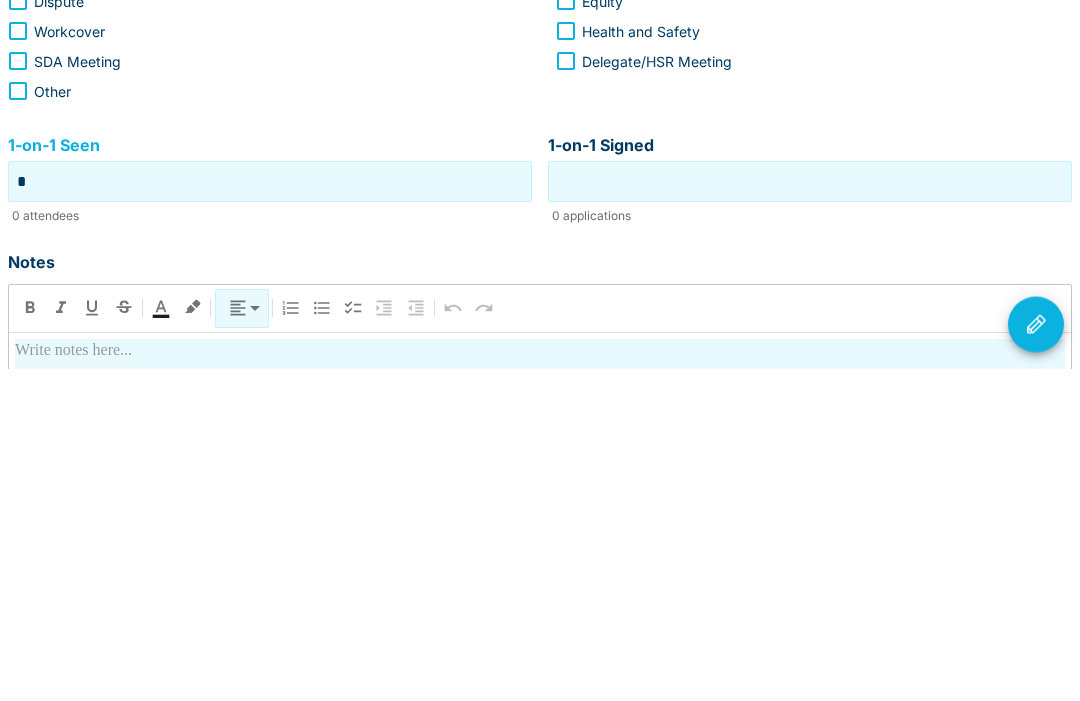 type on "*" 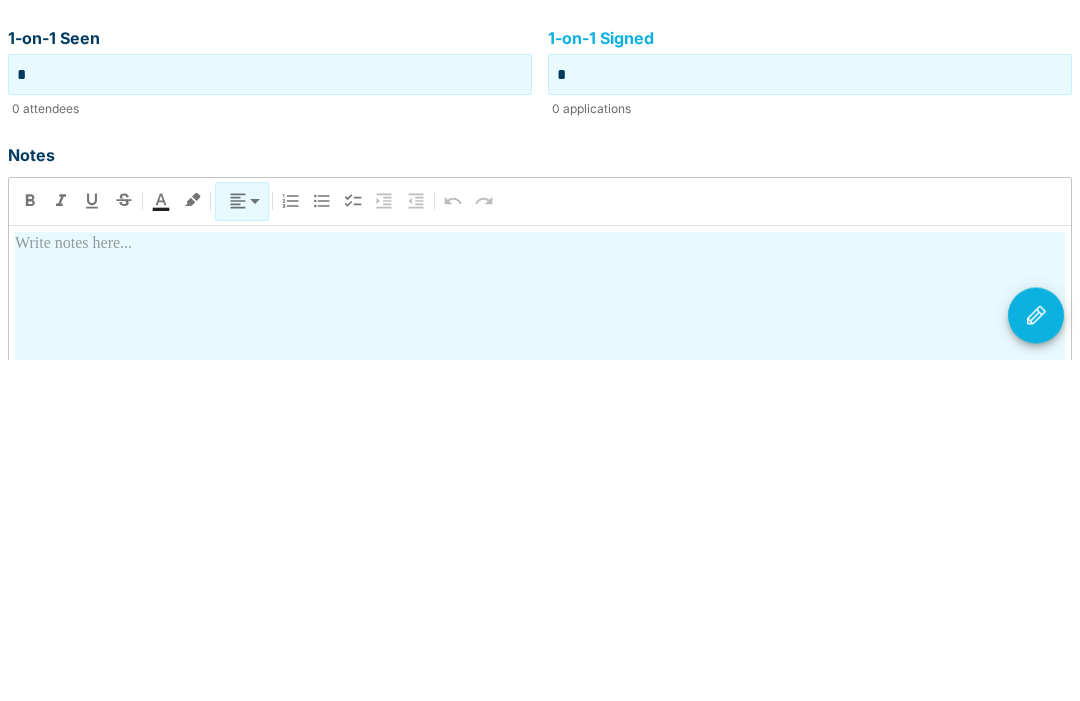 scroll, scrollTop: 297, scrollLeft: 0, axis: vertical 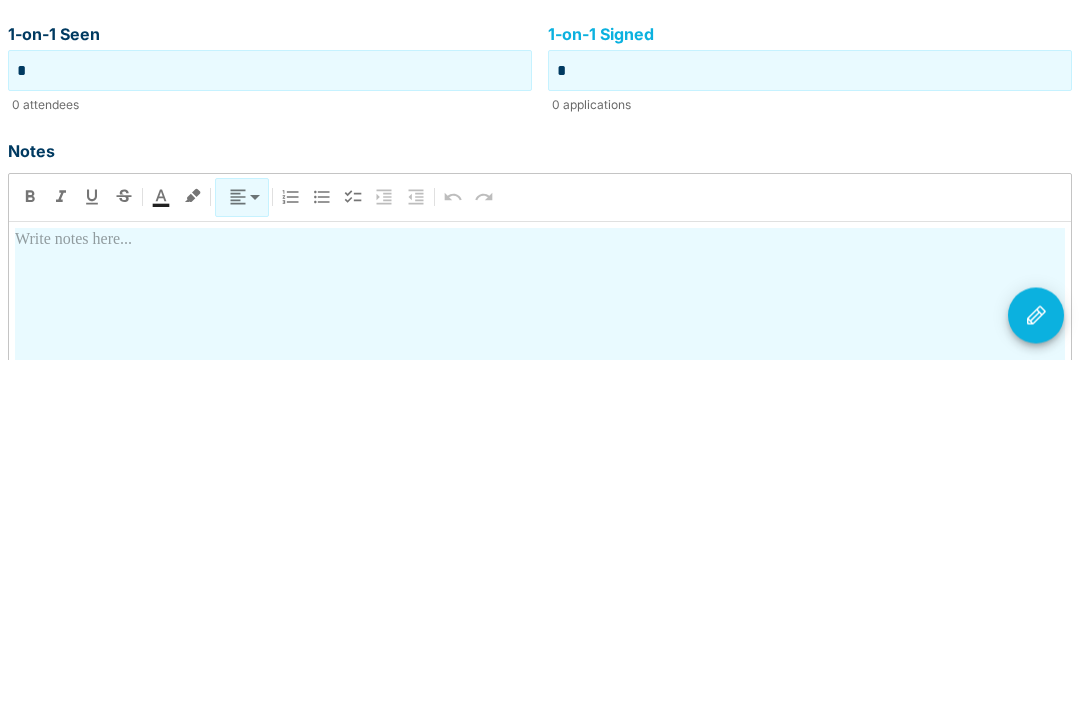 type on "*" 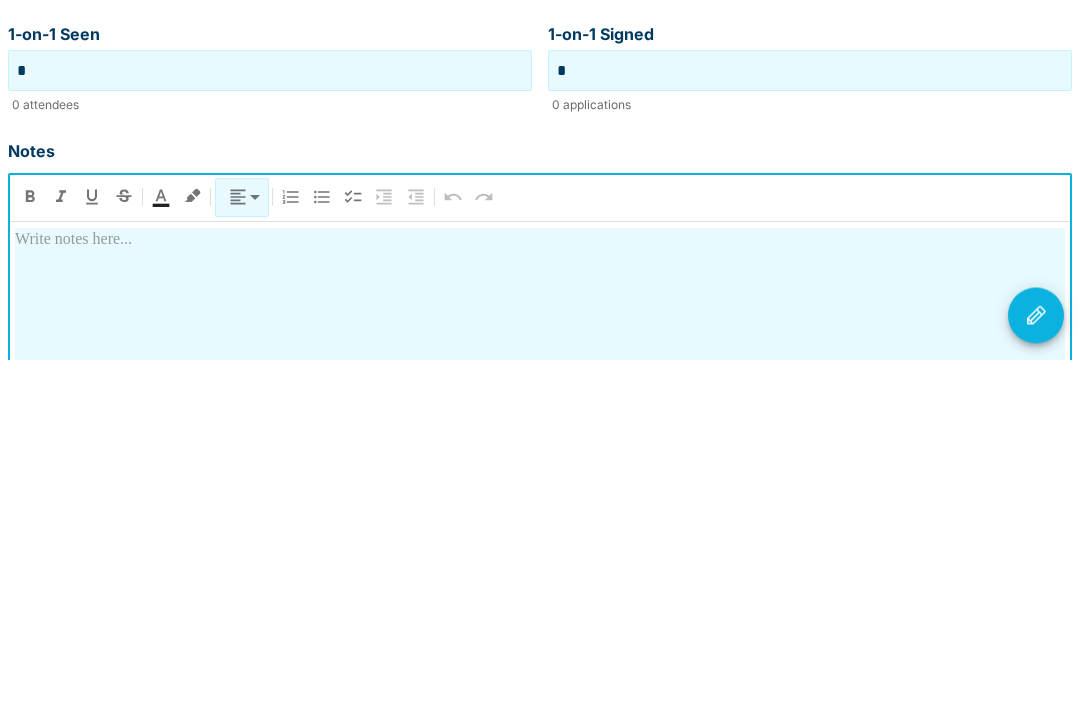 type 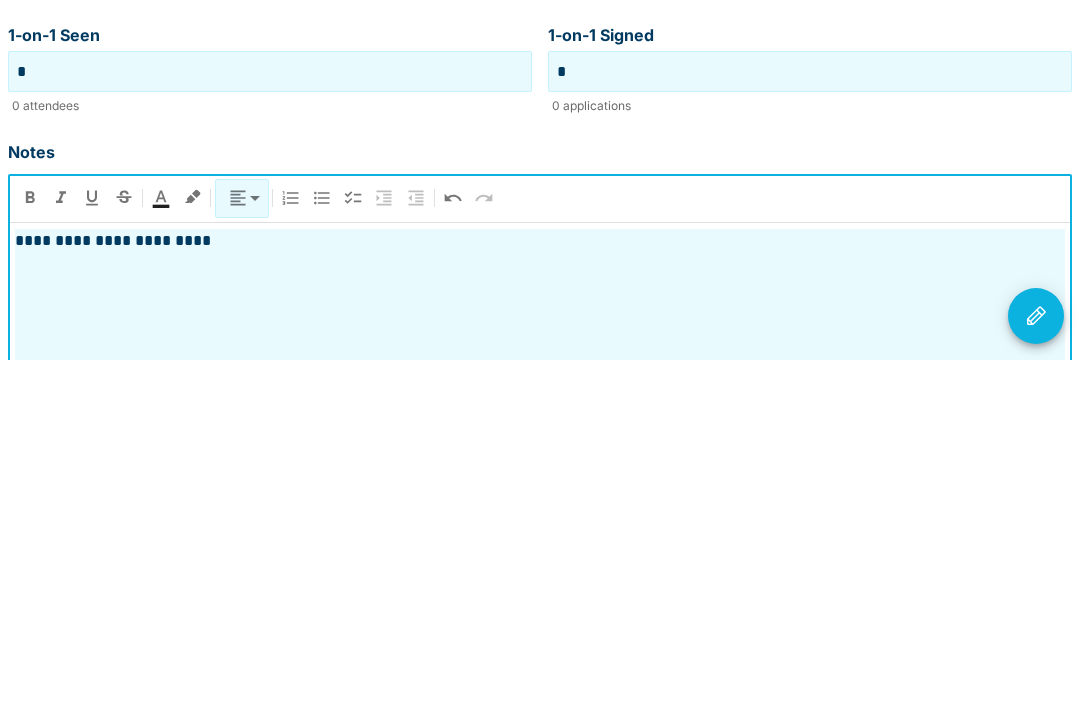 click on "**********" at bounding box center (540, 745) 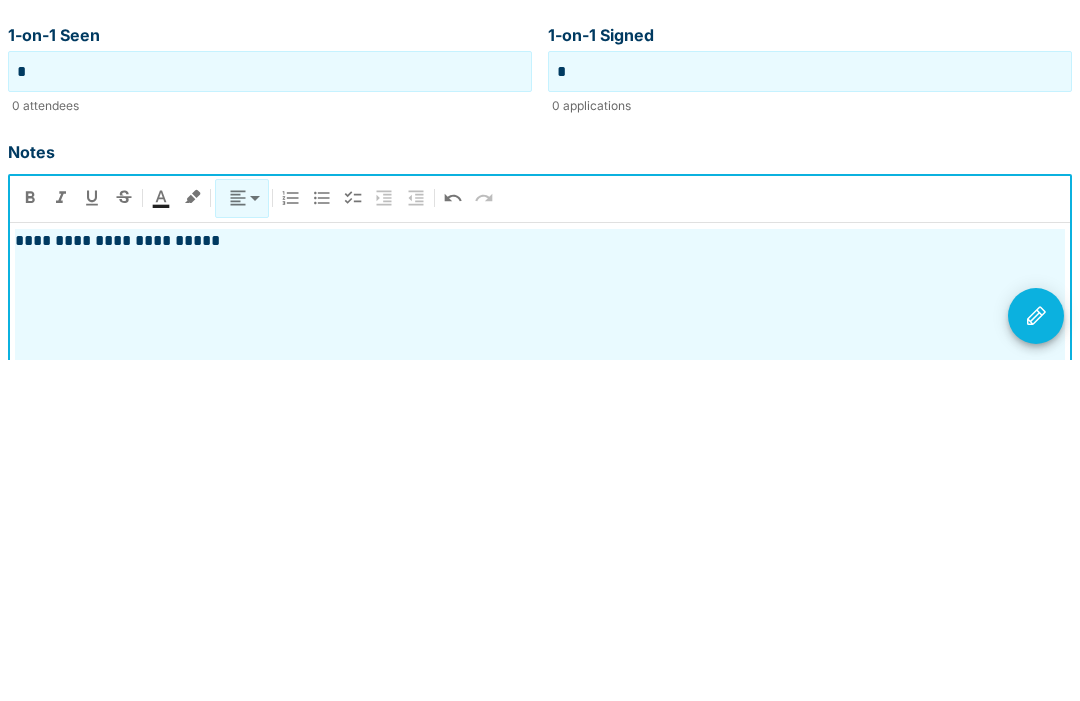 click on "**********" at bounding box center (540, 745) 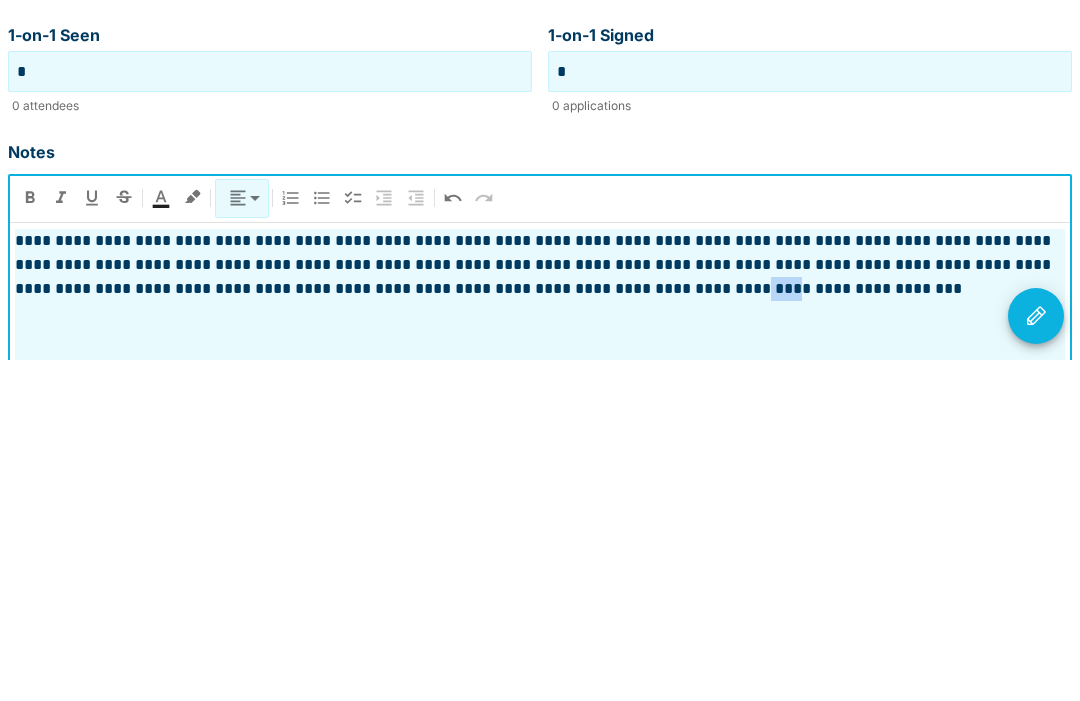 click on "**********" at bounding box center (540, 606) 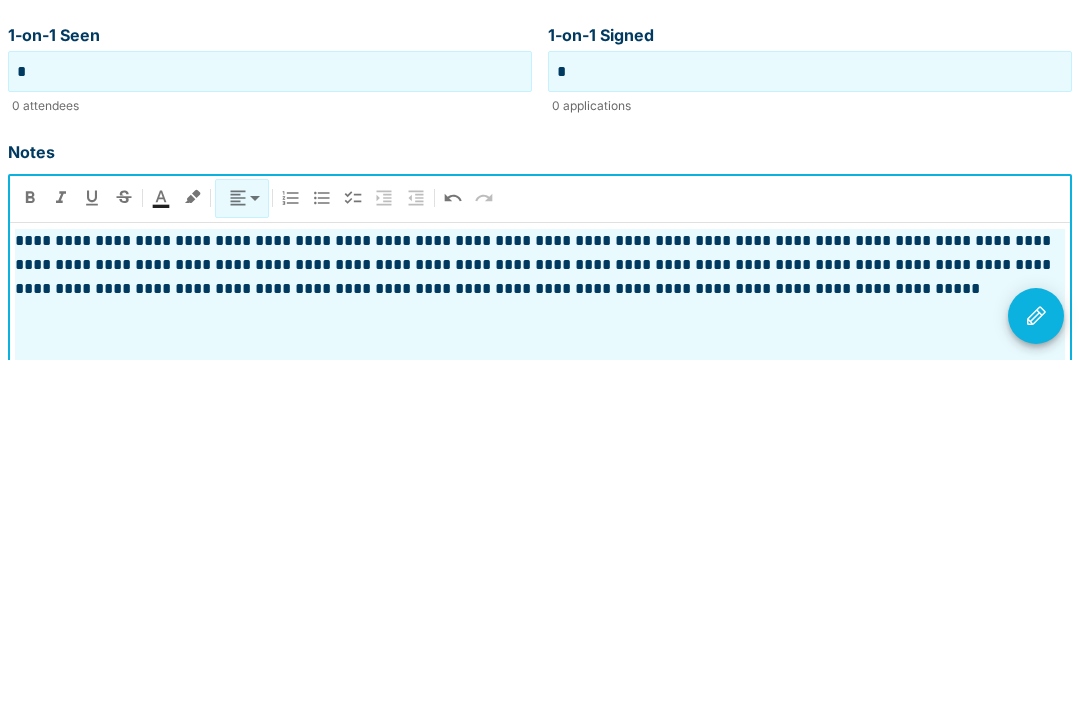 click on "**********" at bounding box center (540, 745) 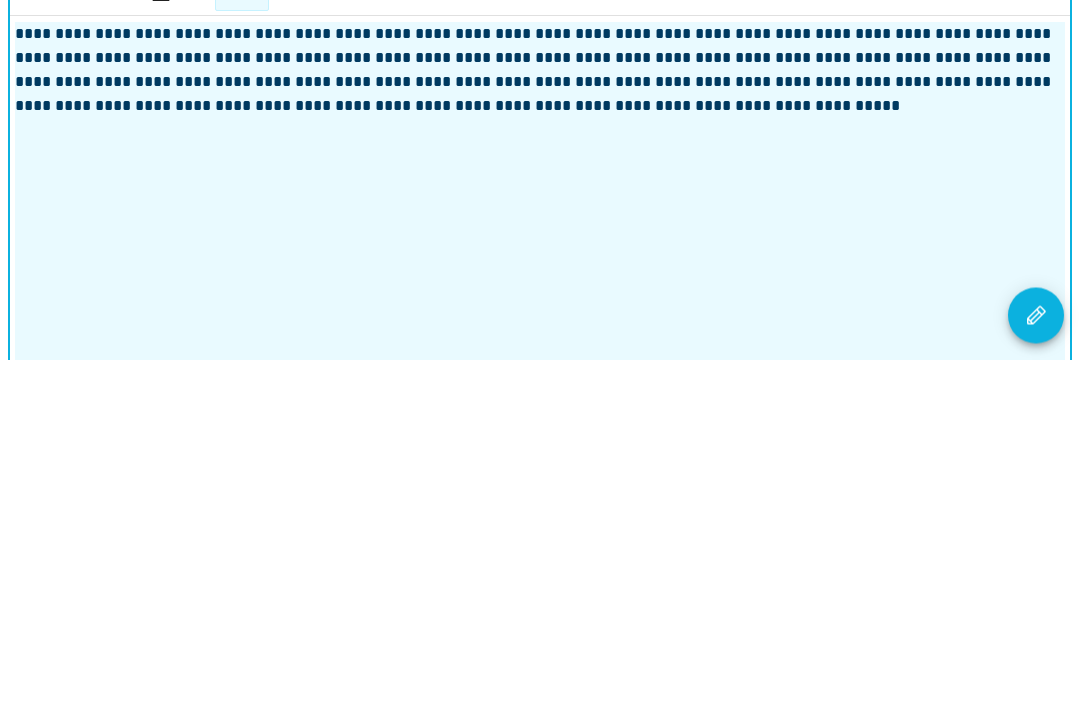 click at bounding box center (1036, 657) 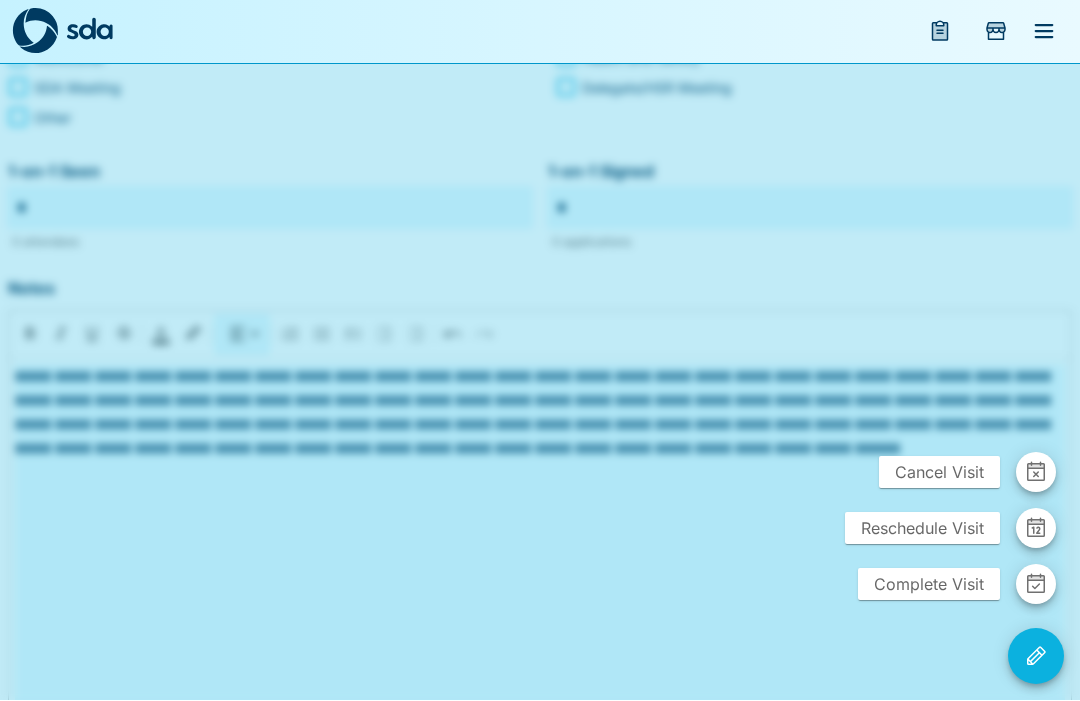 click on "Complete Visit" at bounding box center (929, 585) 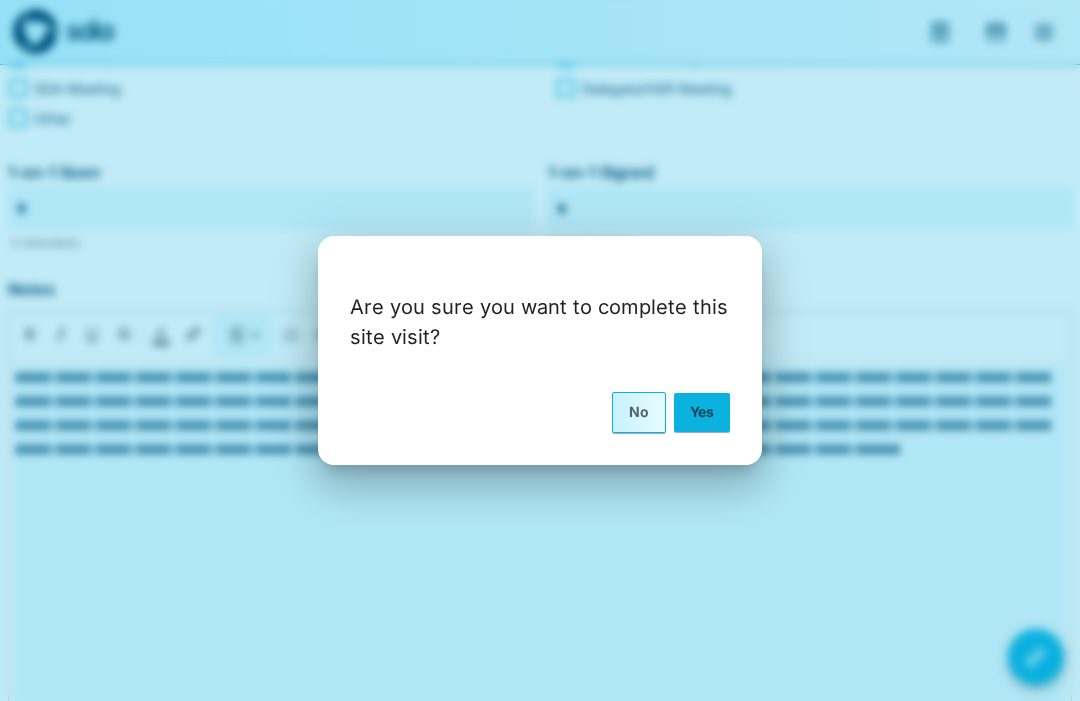 click on "Yes" at bounding box center [702, 412] 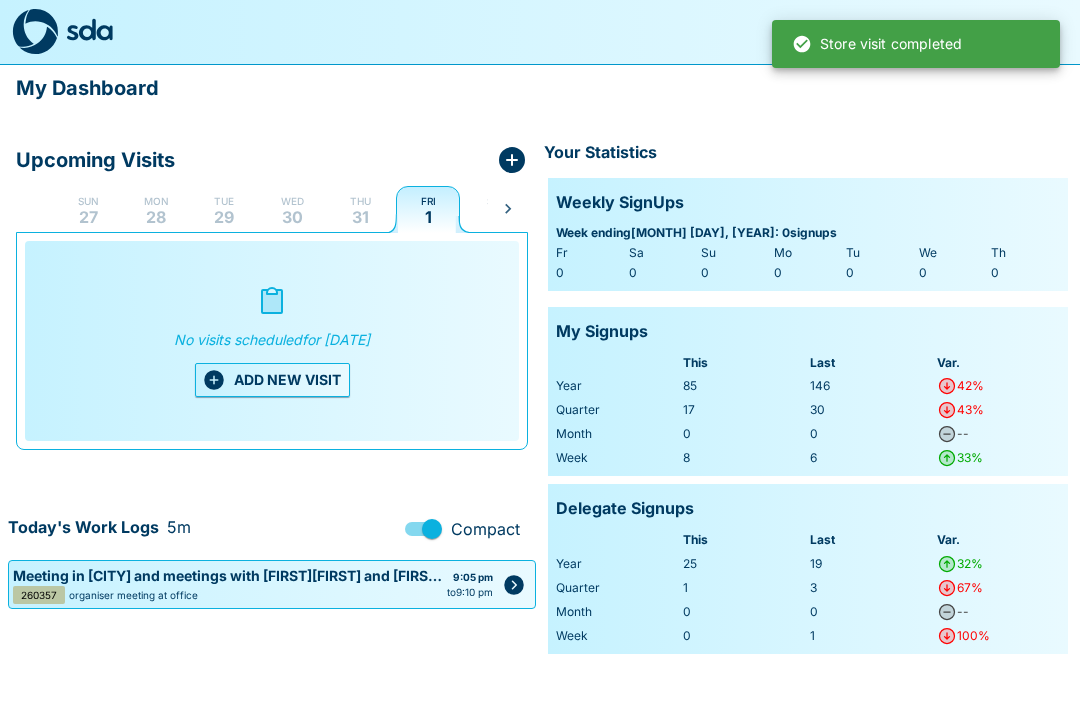 scroll, scrollTop: 0, scrollLeft: 0, axis: both 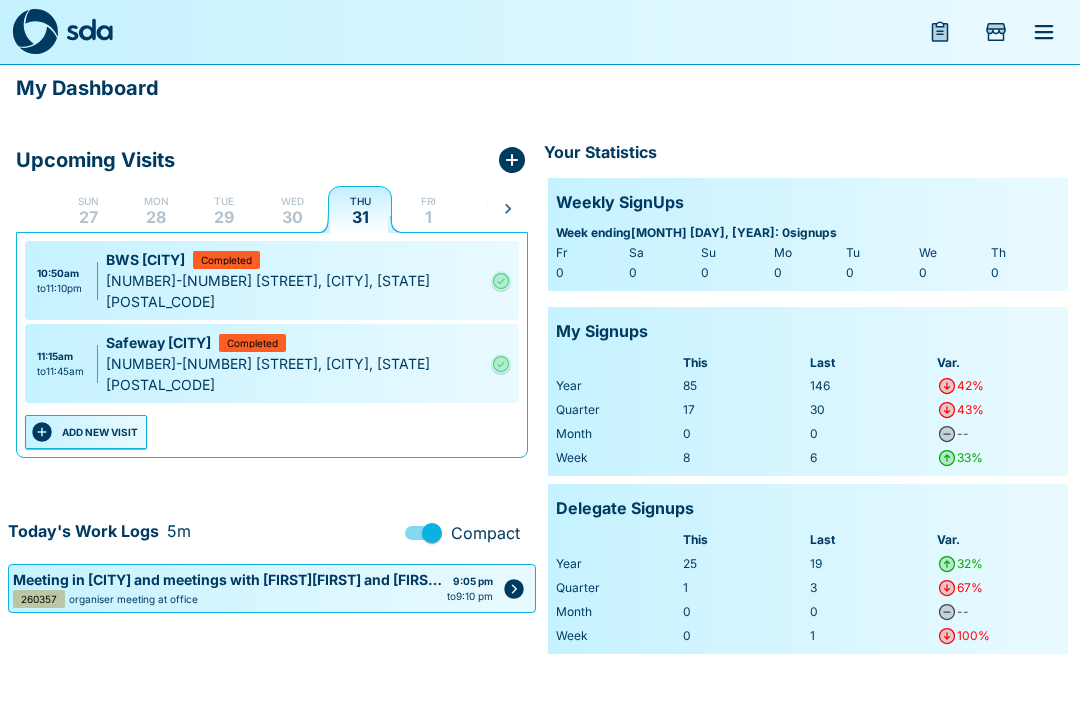 click on "ADD NEW VISIT" at bounding box center (86, 432) 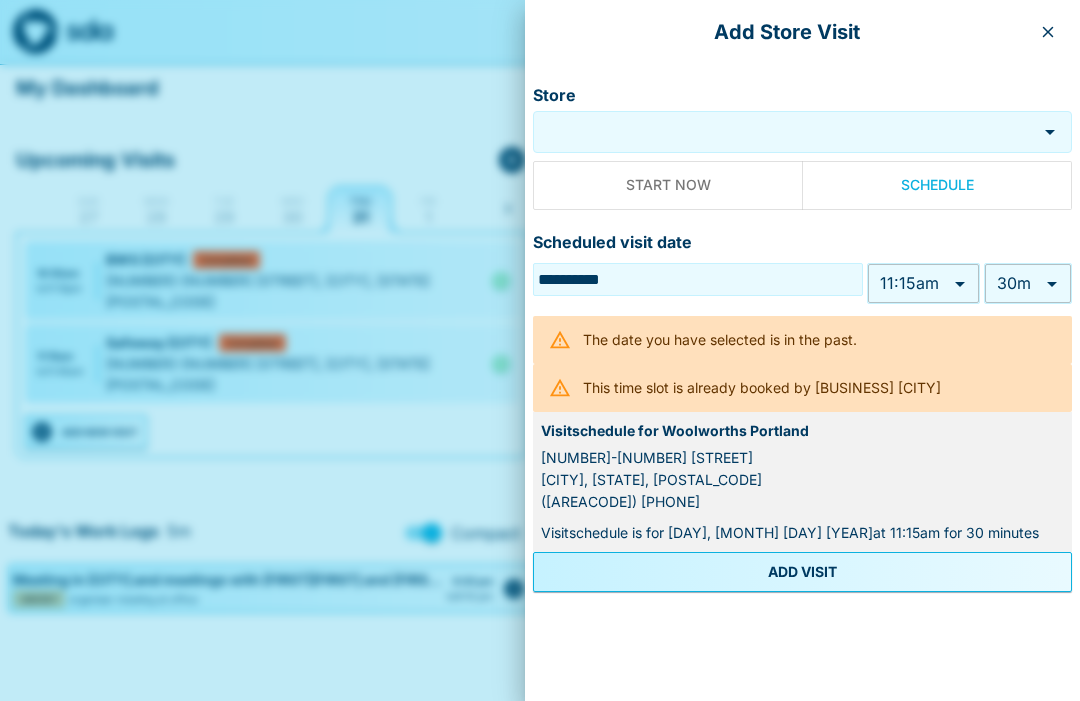 type on "******" 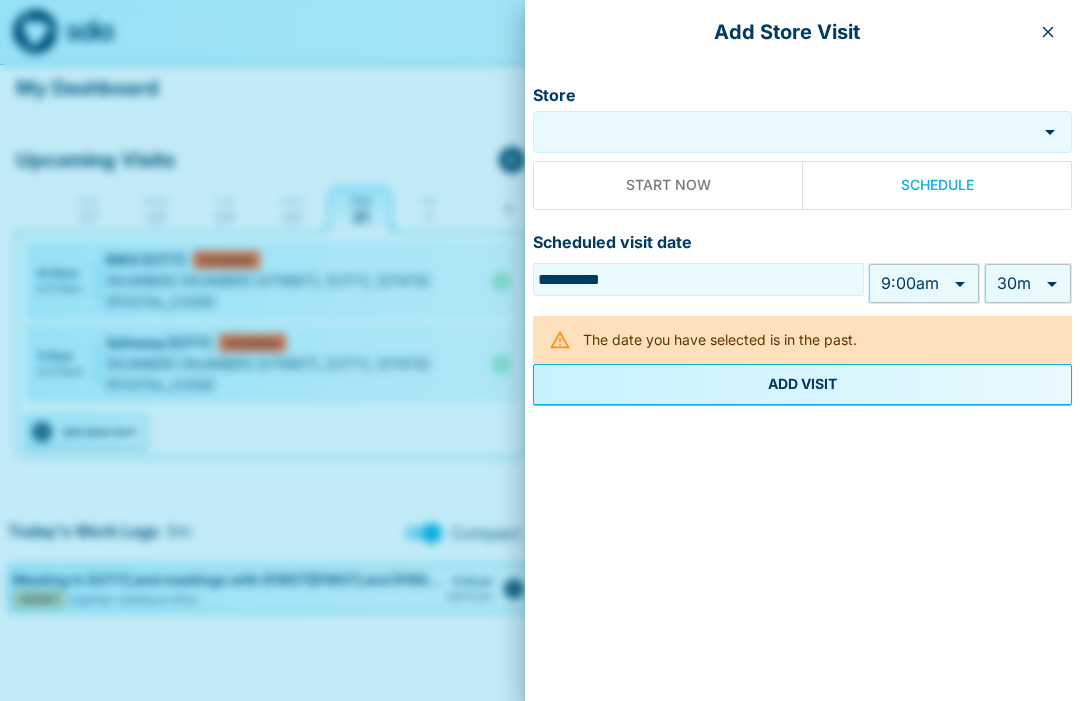 click on "Store" at bounding box center [787, 131] 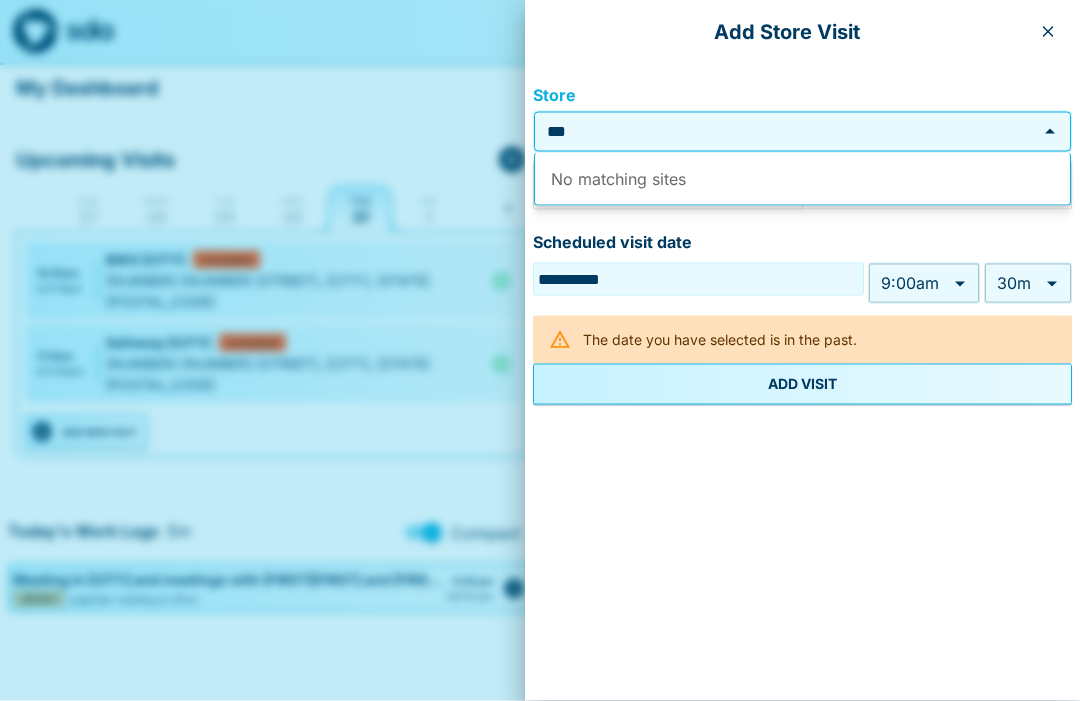 type on "*" 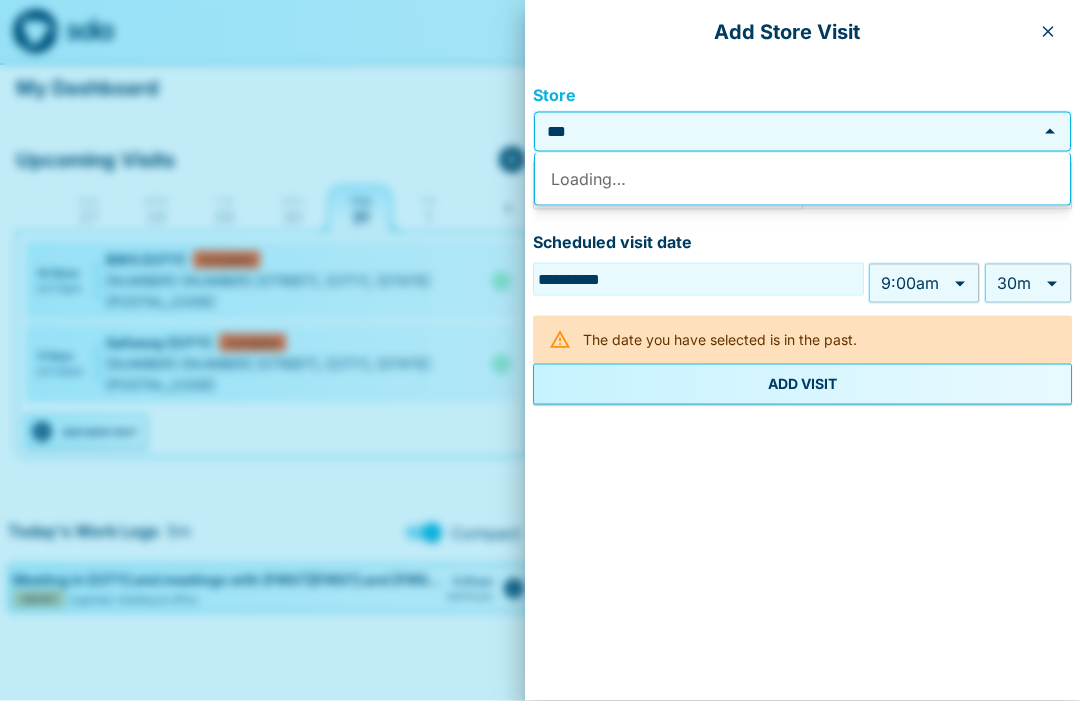 type on "*" 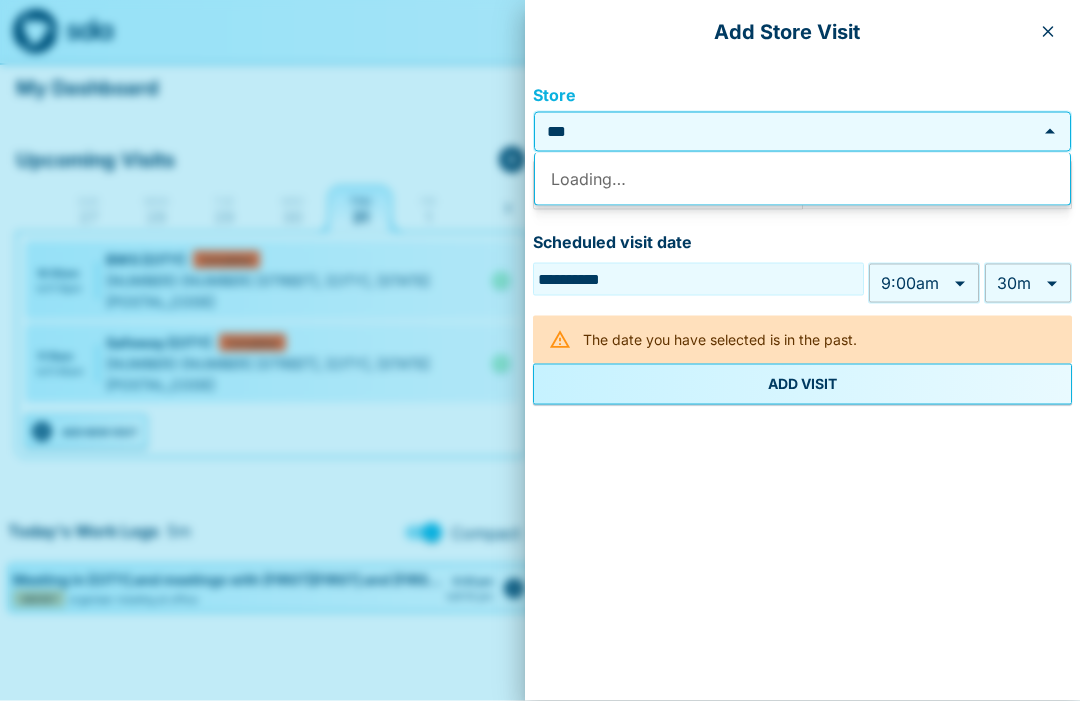 type on "*" 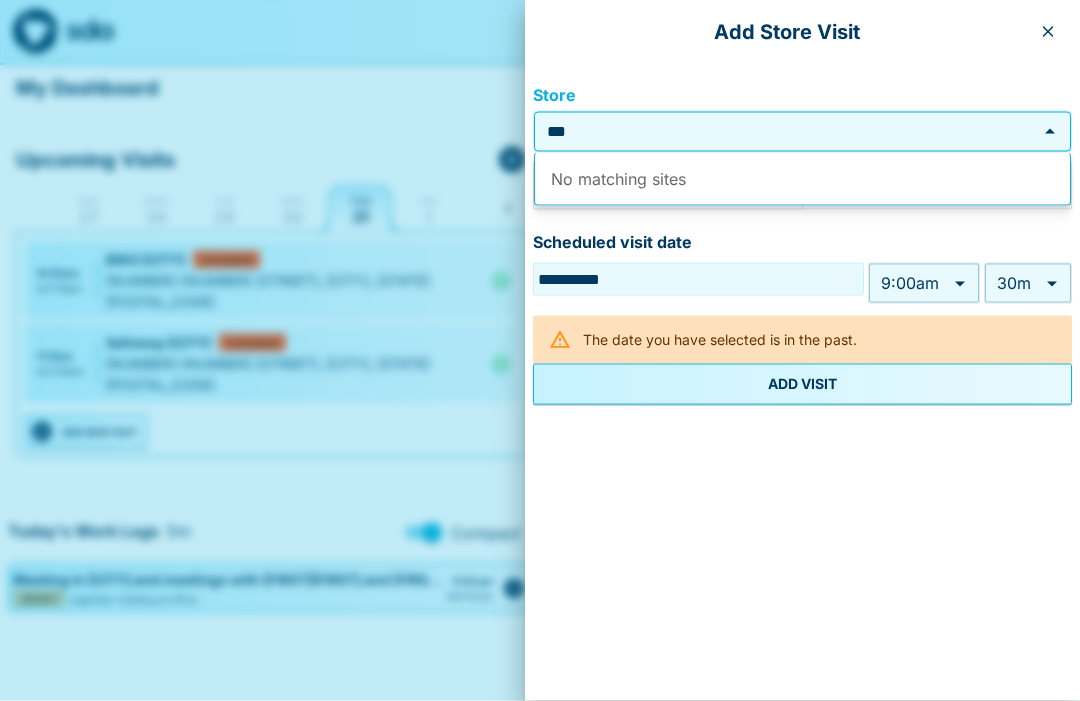 type on "*" 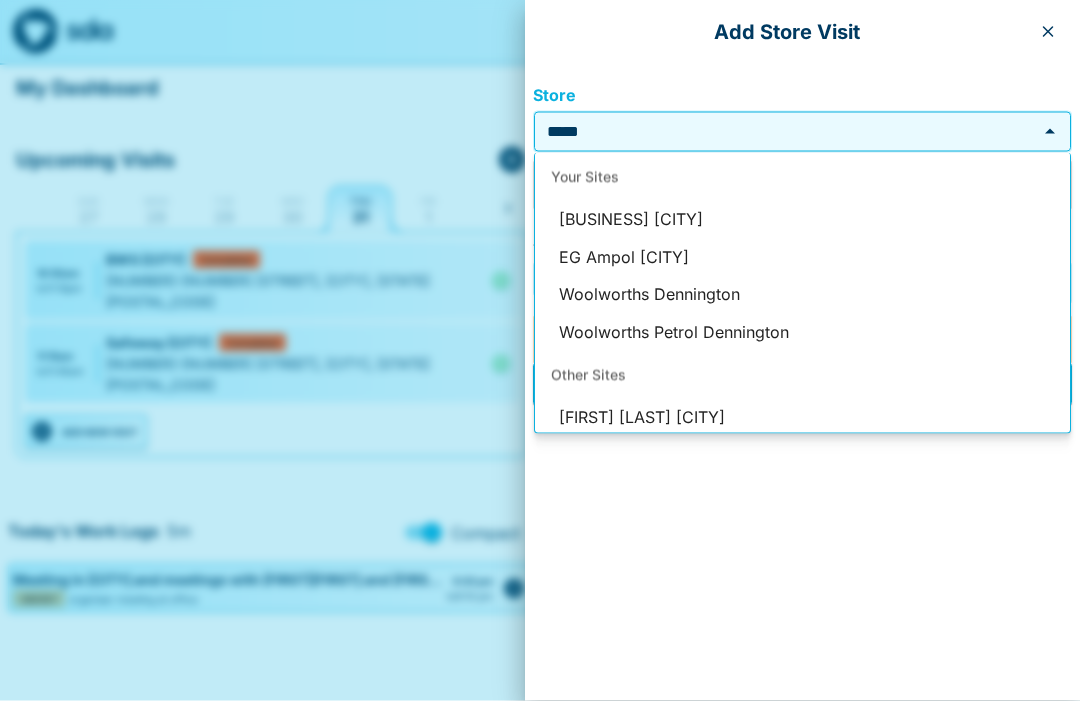 click on "[BUSINESS] [CITY]" at bounding box center [802, 220] 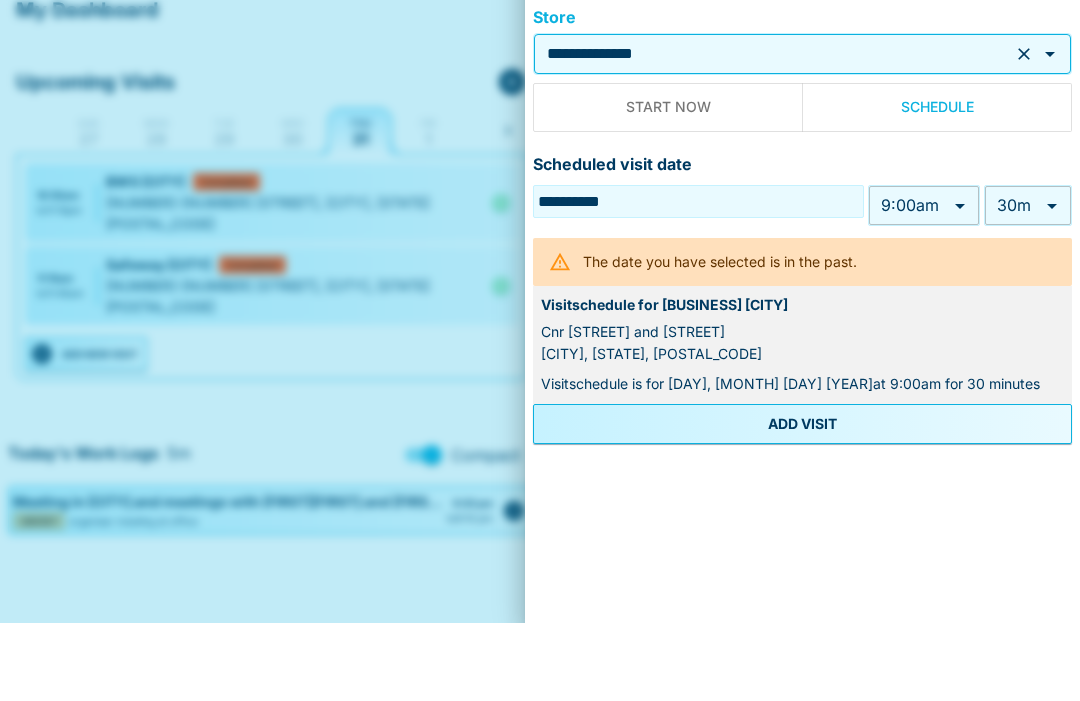 click on "**********" at bounding box center [540, 333] 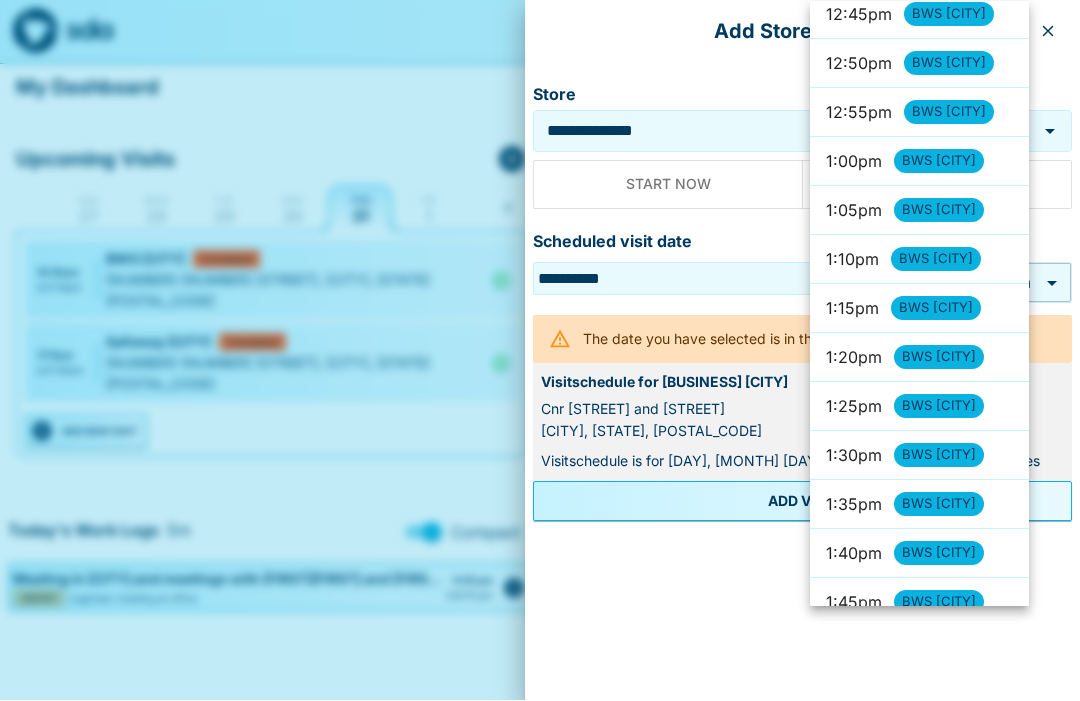scroll, scrollTop: 7514, scrollLeft: 0, axis: vertical 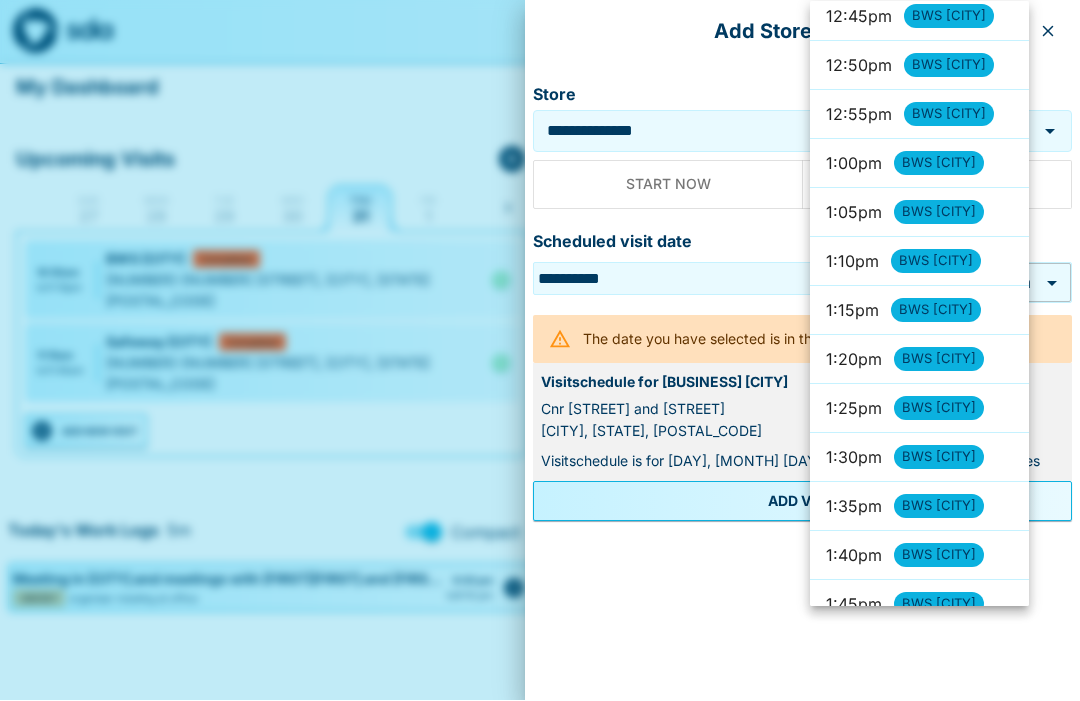 click on "[TIME] [BUSINESS] [CITY]" at bounding box center (919, 164) 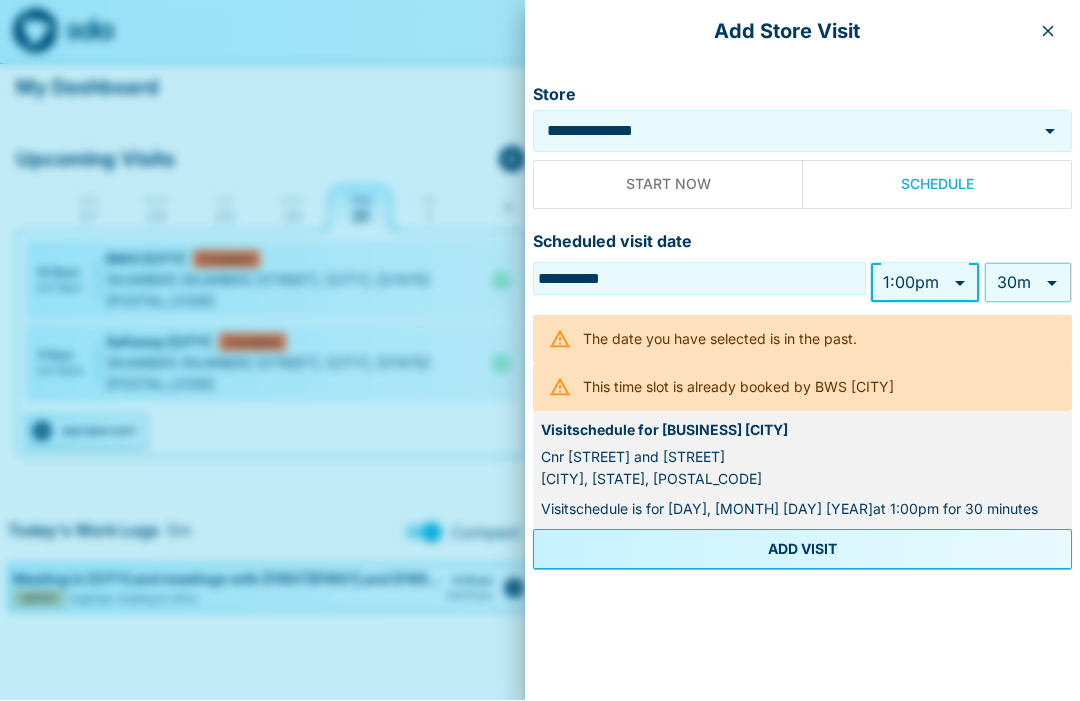 click on "ADD VISIT" at bounding box center (802, 550) 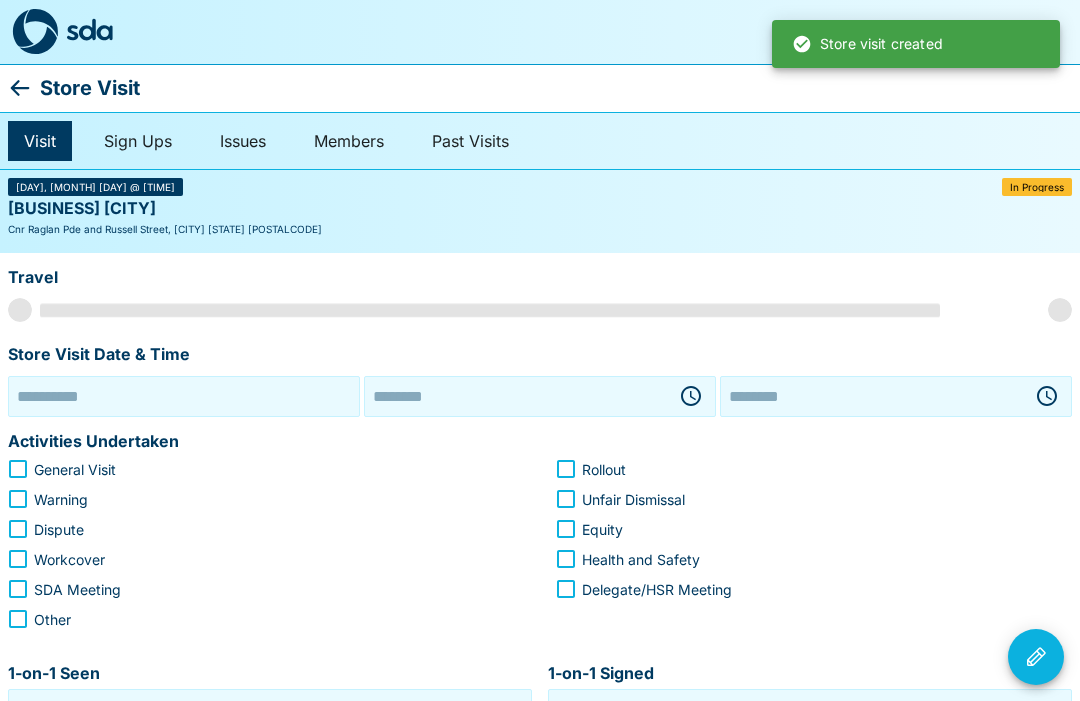 type on "**********" 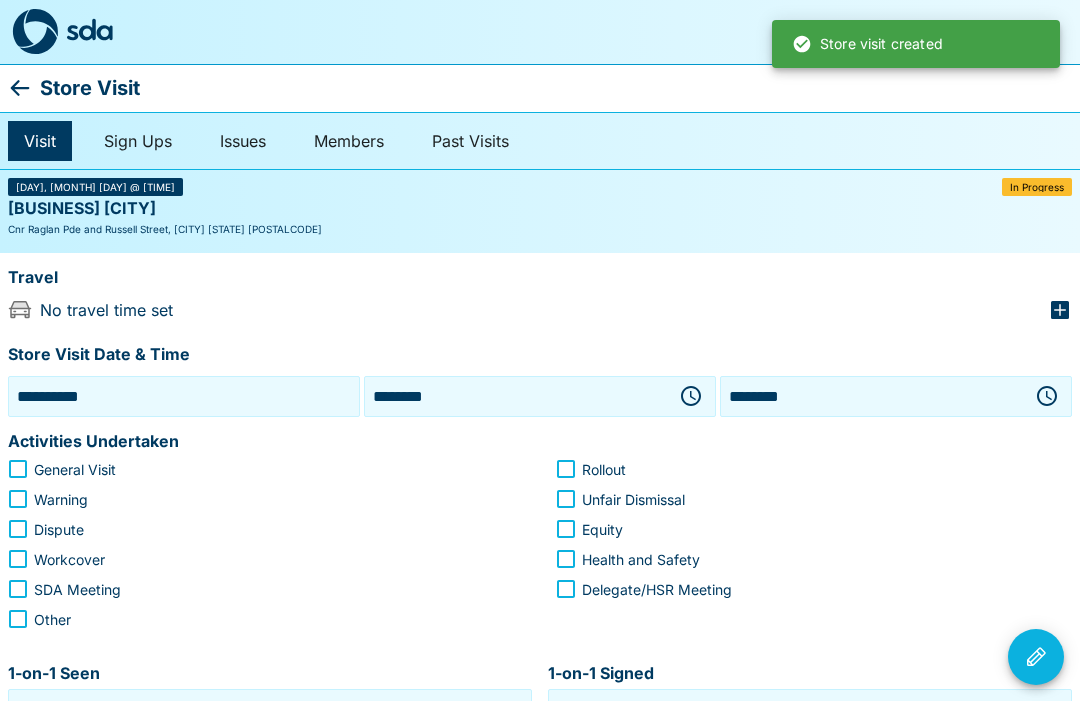 click 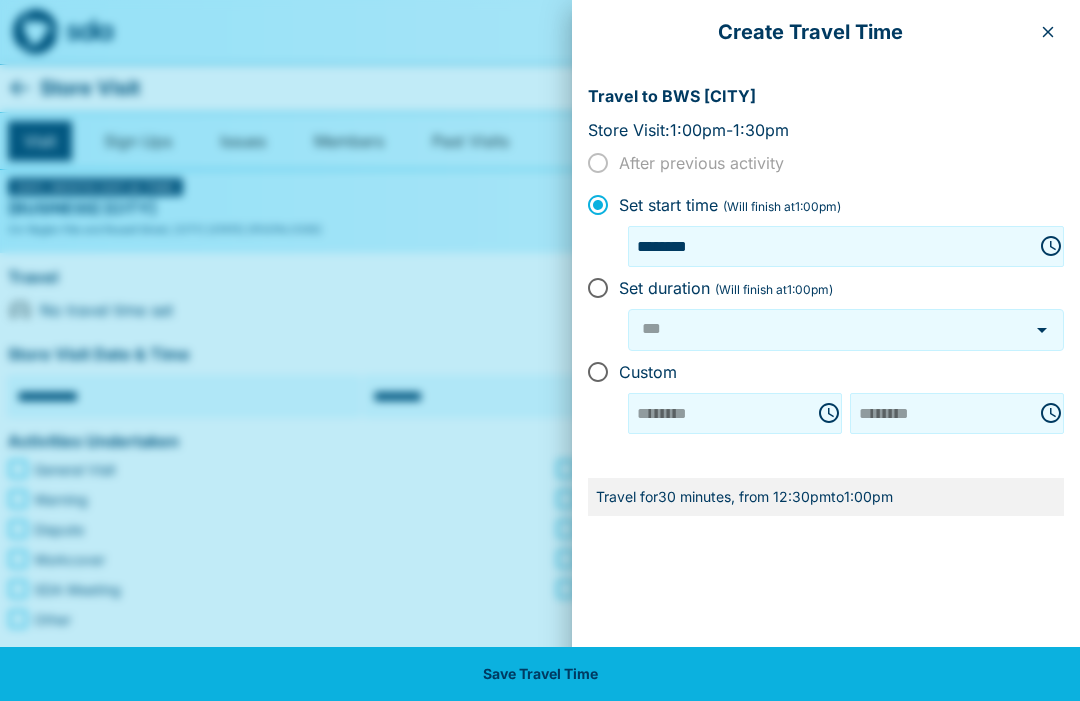 click on "******** ​" at bounding box center [735, 413] 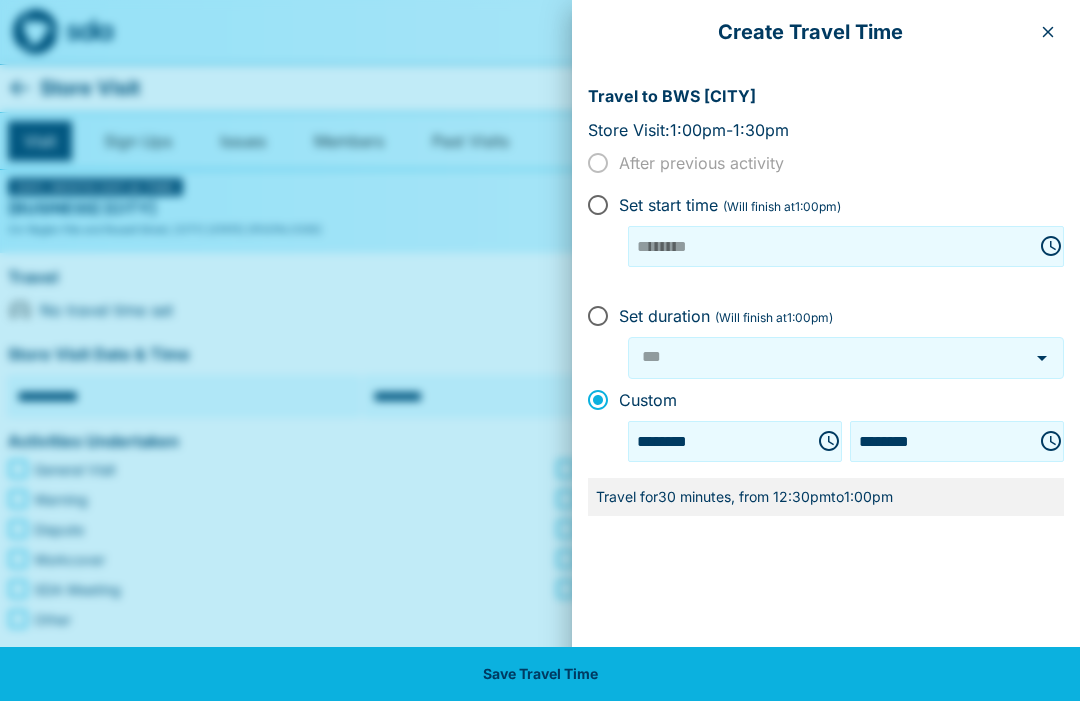 click 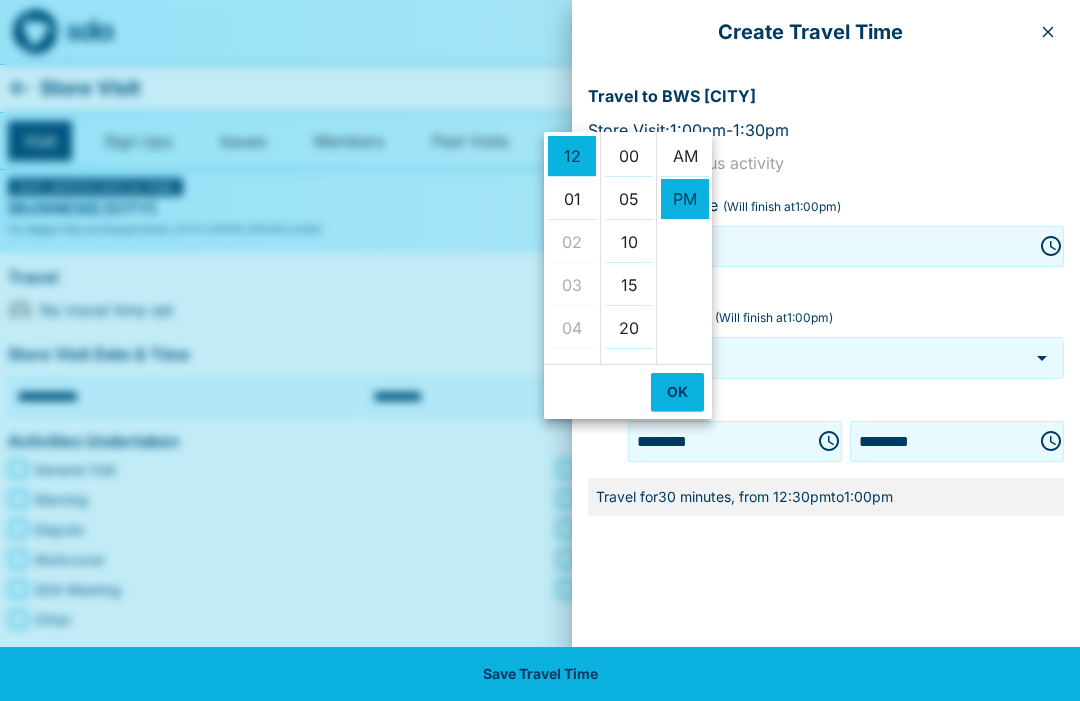 scroll, scrollTop: 258, scrollLeft: 0, axis: vertical 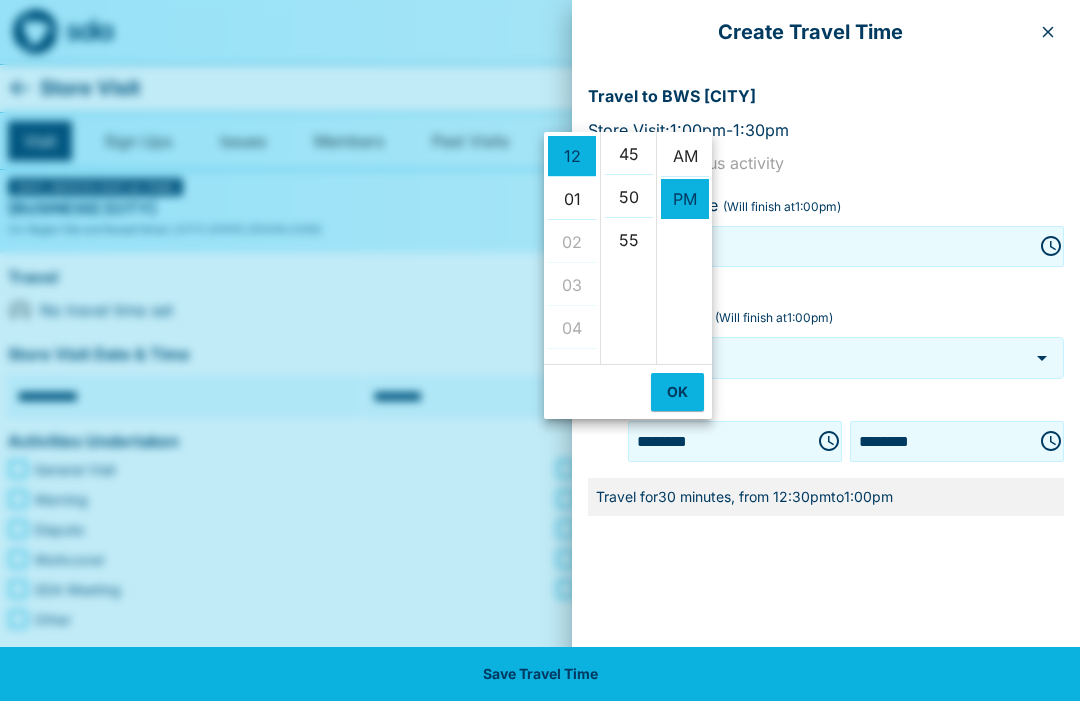 click on "AM" at bounding box center (685, 156) 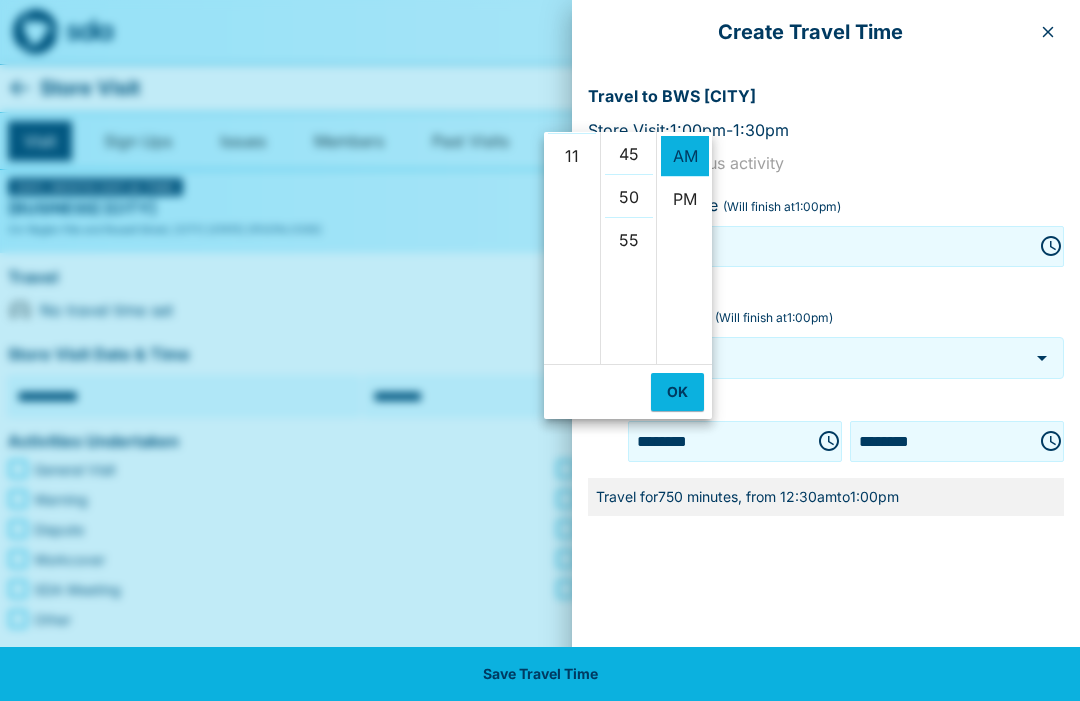 scroll, scrollTop: 473, scrollLeft: 0, axis: vertical 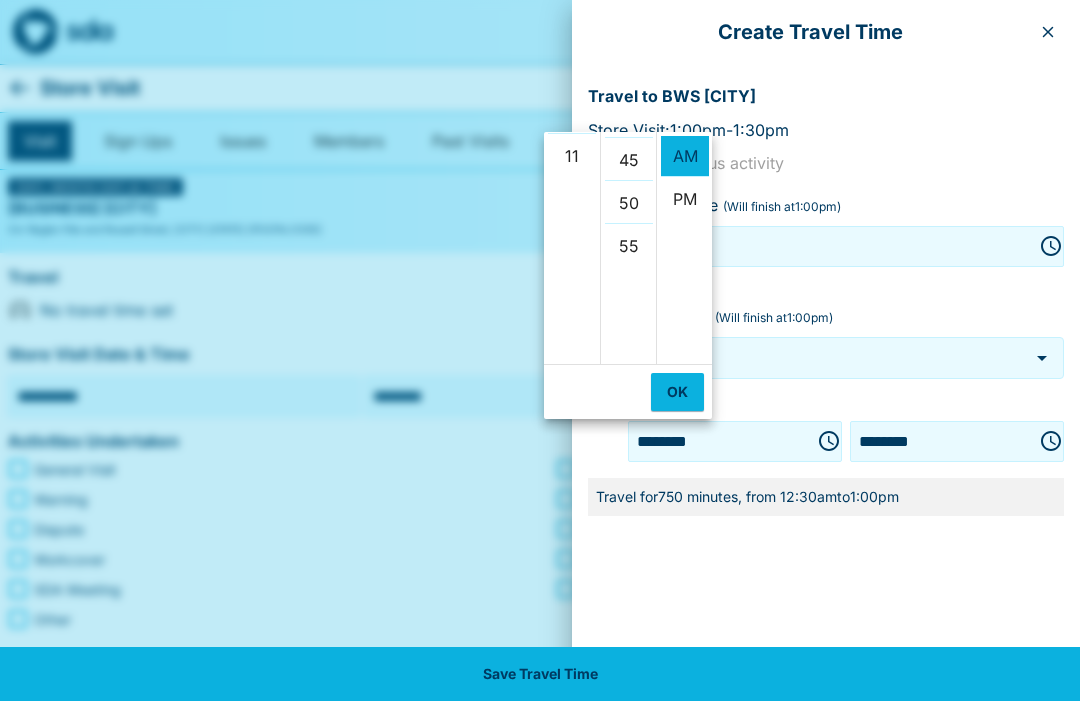click on "11" at bounding box center [572, 156] 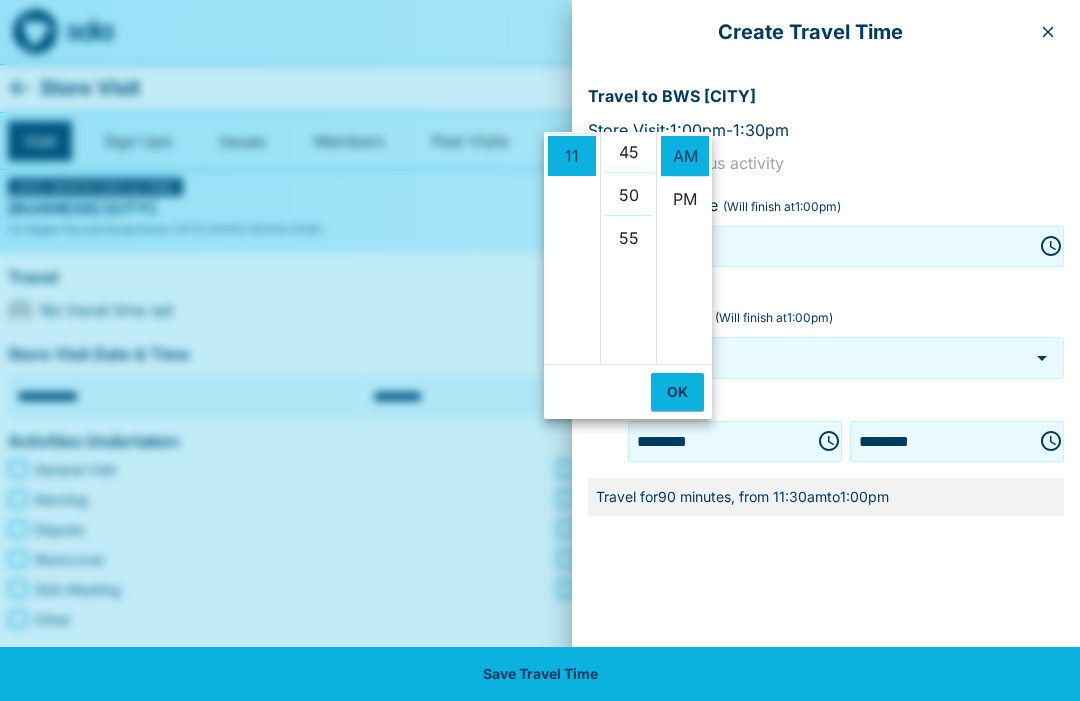 click on "45" at bounding box center [629, 152] 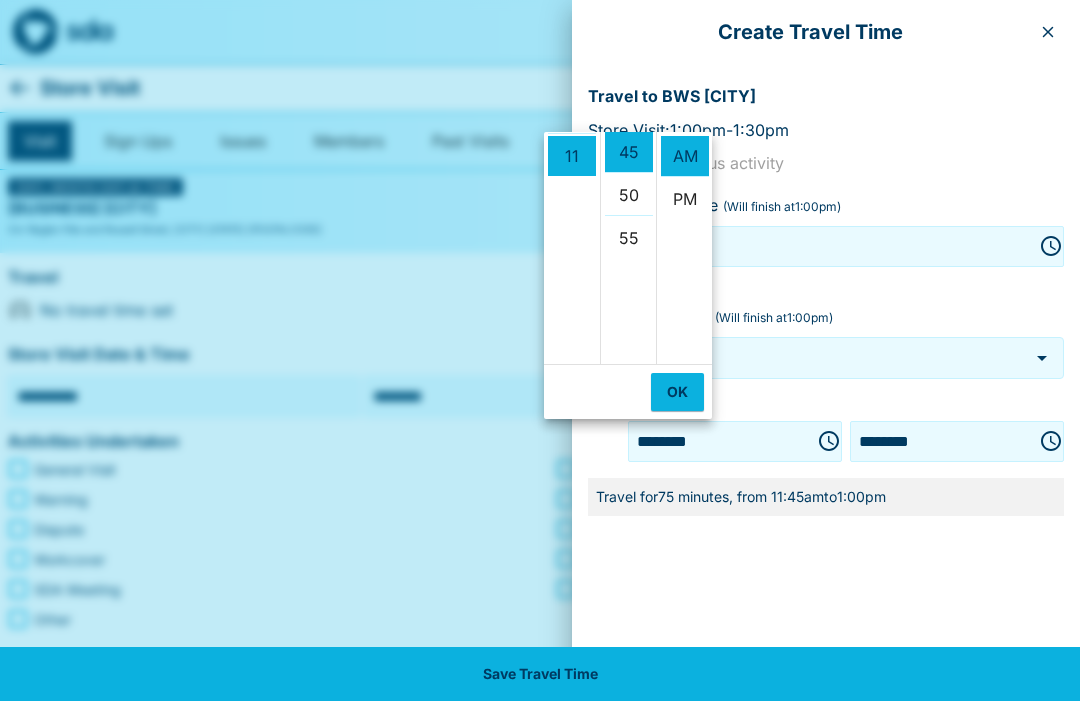 scroll, scrollTop: 387, scrollLeft: 0, axis: vertical 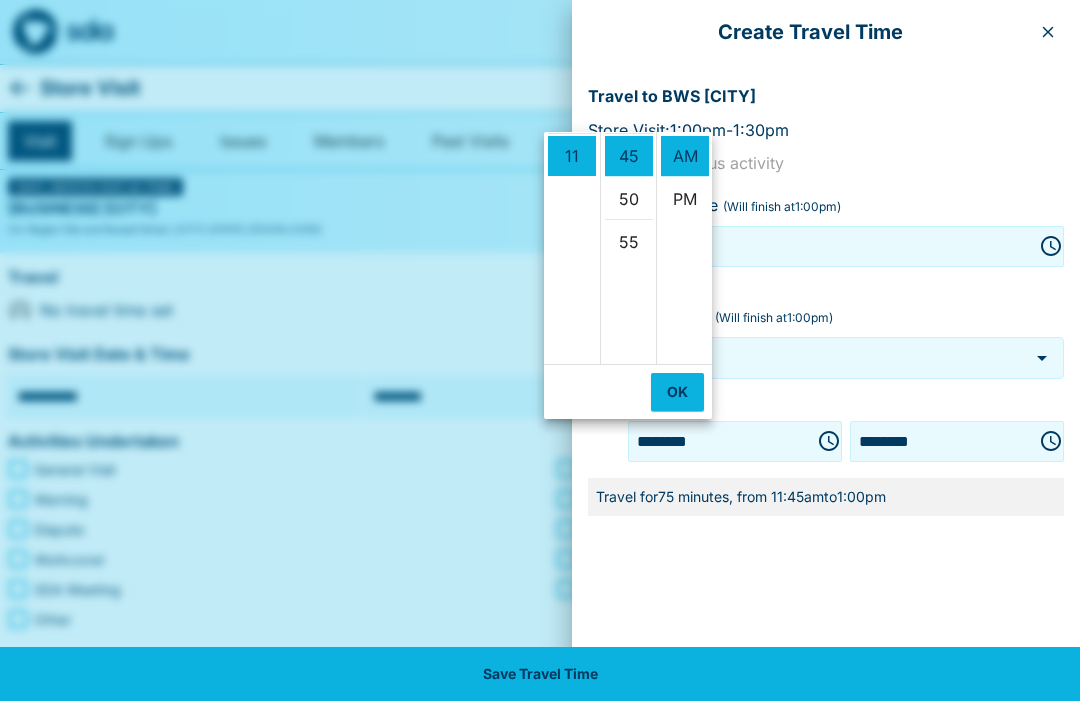 click on "OK" at bounding box center (677, 392) 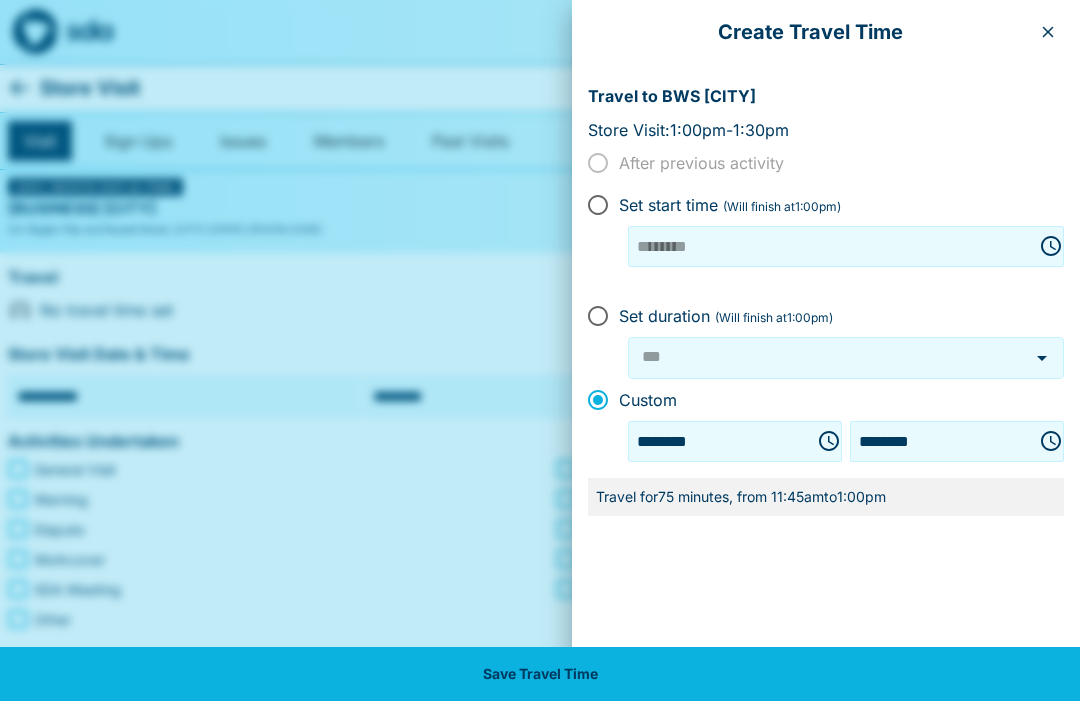 click on "Save Travel Time" at bounding box center (540, 674) 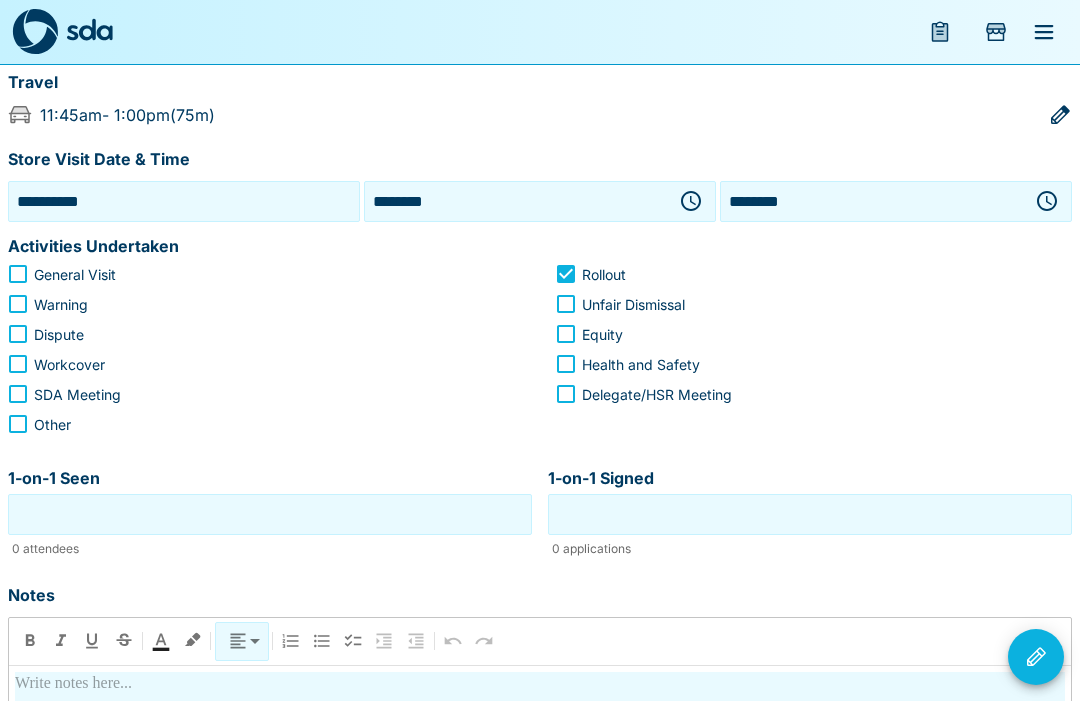 scroll, scrollTop: 191, scrollLeft: 0, axis: vertical 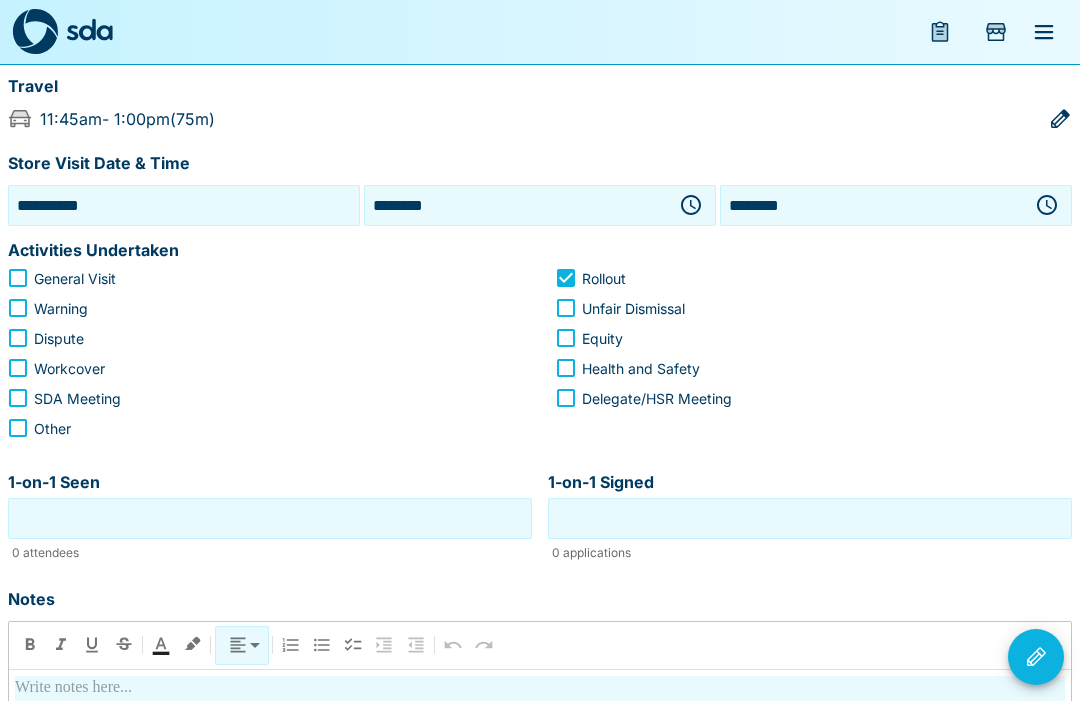 click on "1-on-1 Seen" at bounding box center [270, 518] 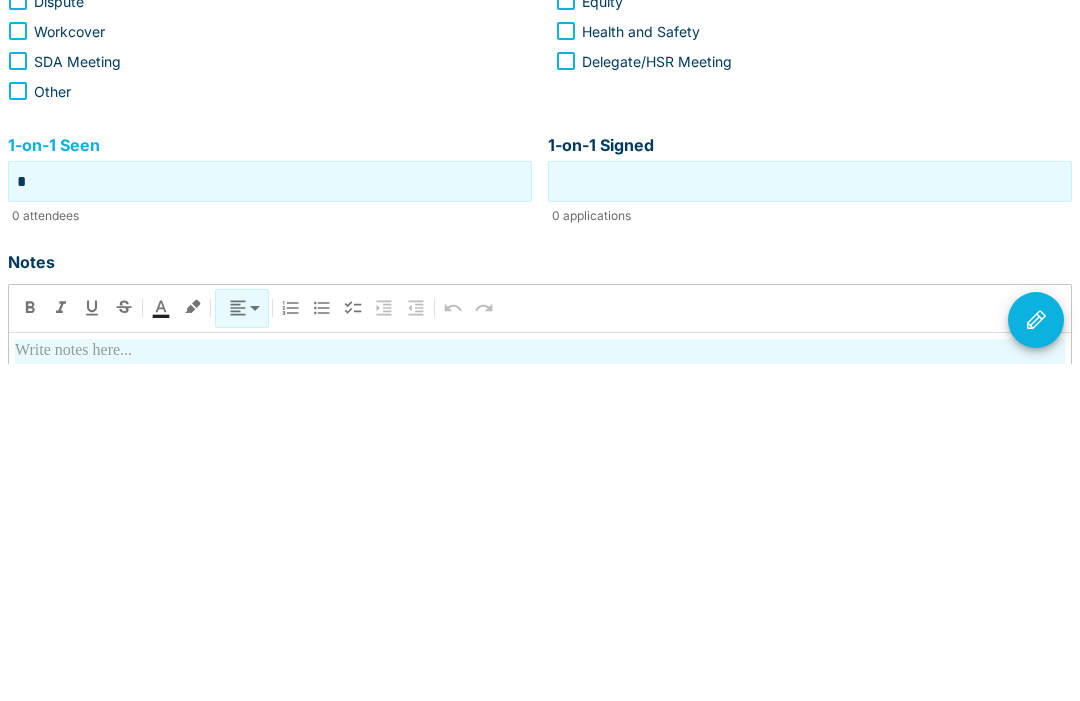 type on "*" 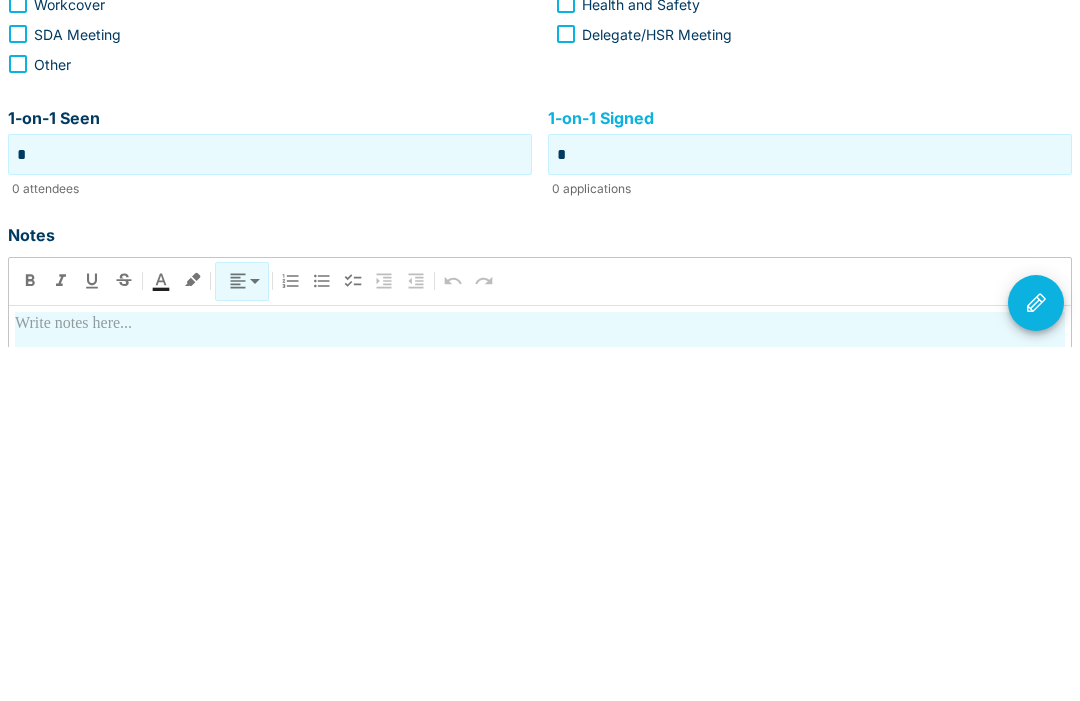 scroll, scrollTop: 291, scrollLeft: 0, axis: vertical 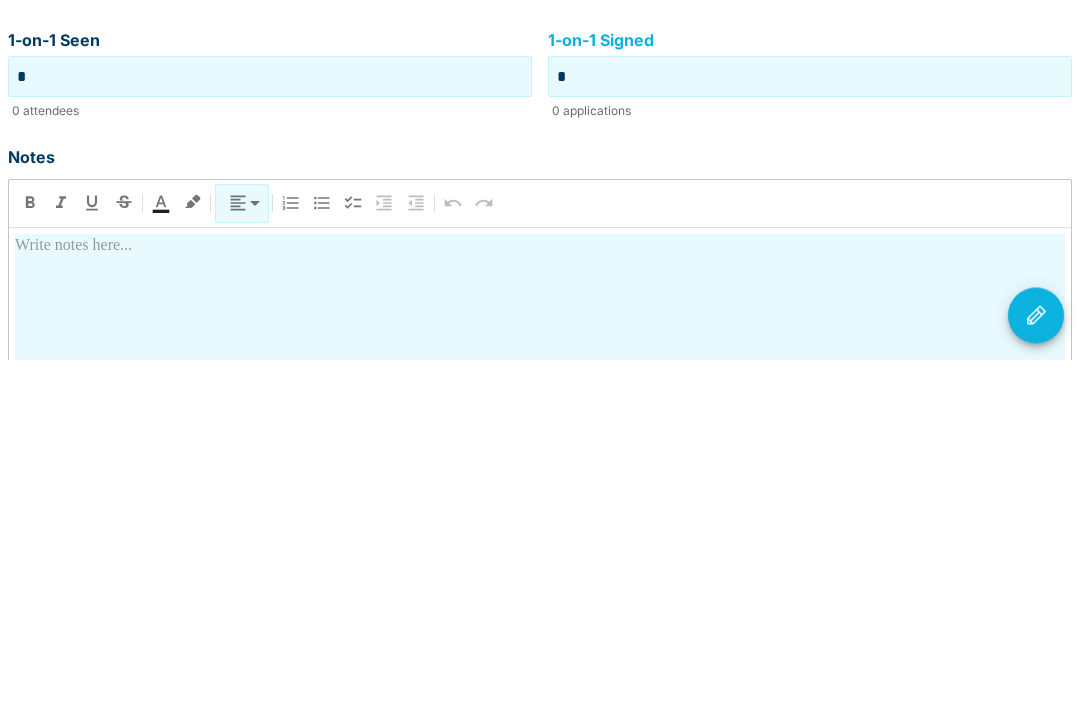 type on "*" 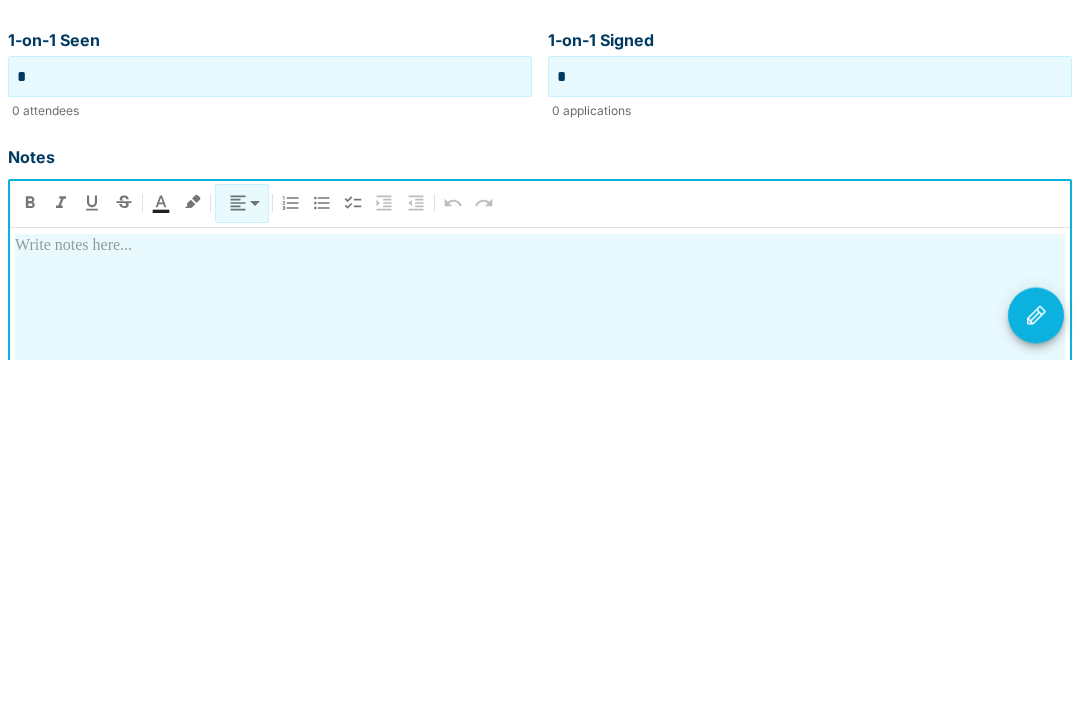 type 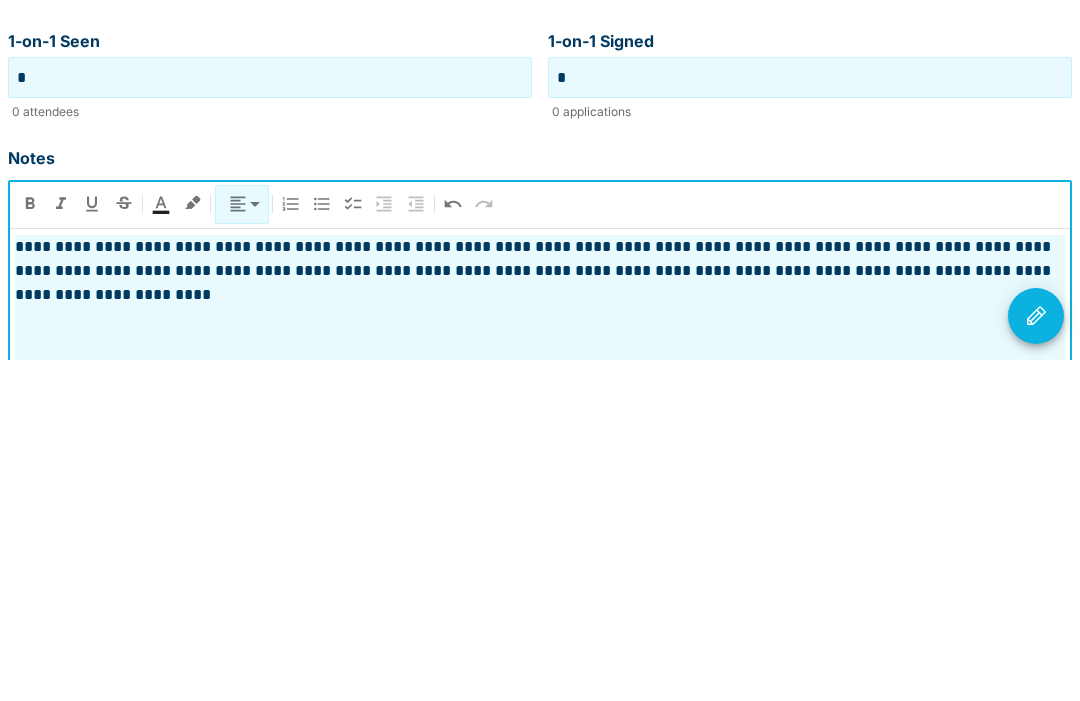 click 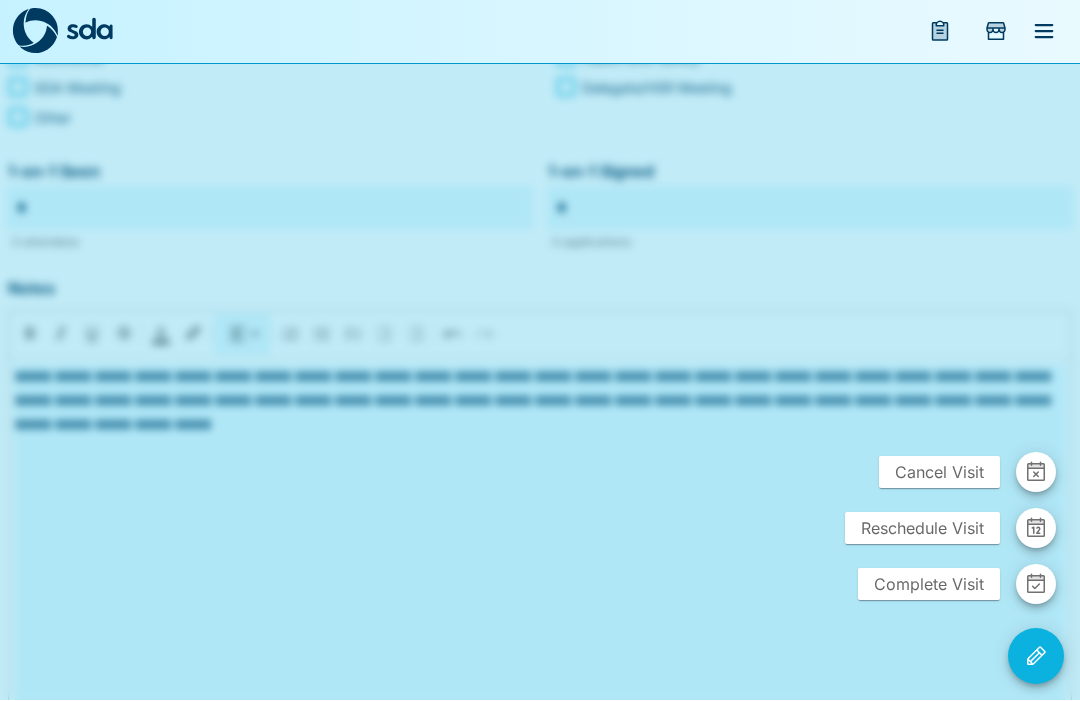 click on "Complete Visit" at bounding box center (929, 585) 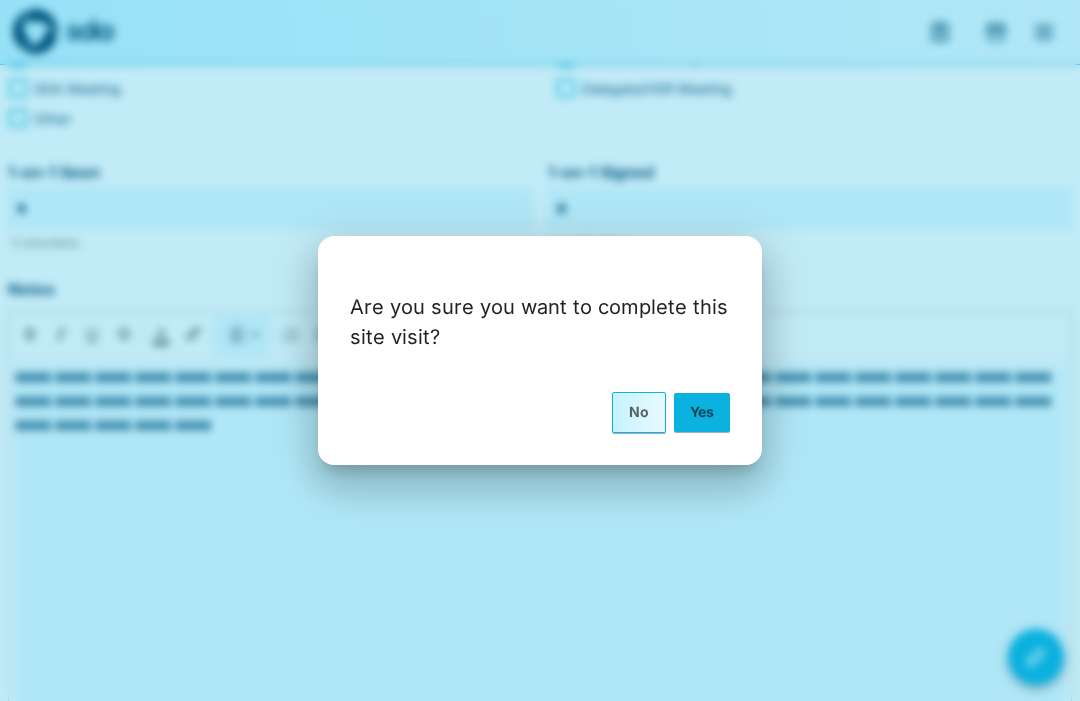 click on "Yes" at bounding box center [702, 412] 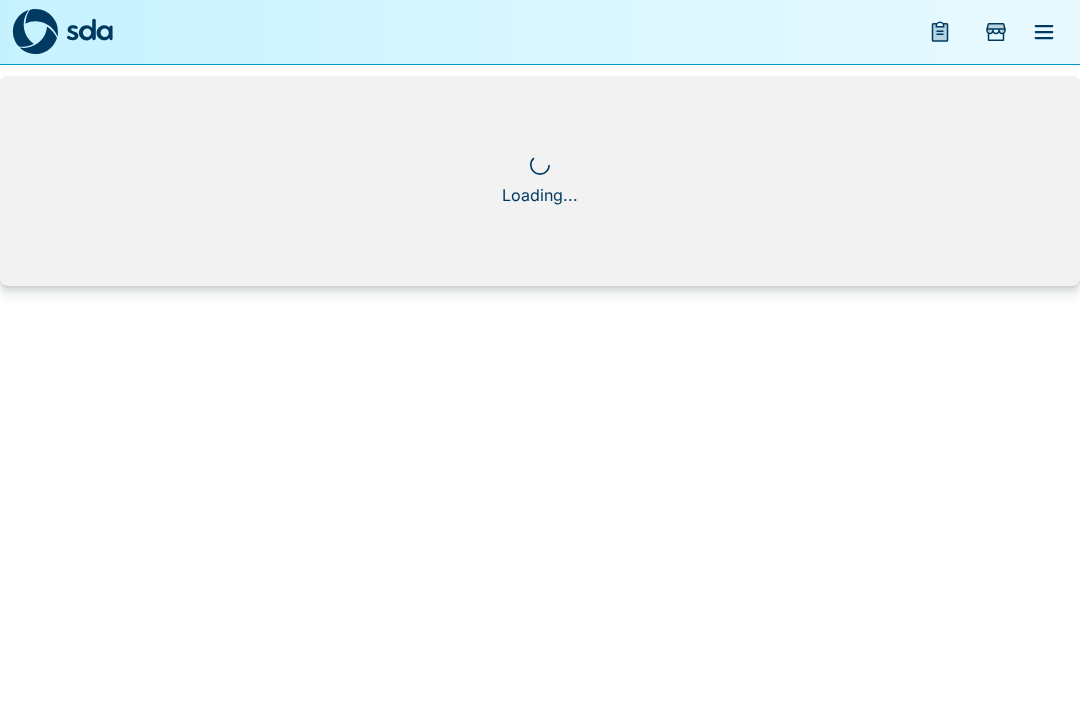 scroll, scrollTop: 0, scrollLeft: 0, axis: both 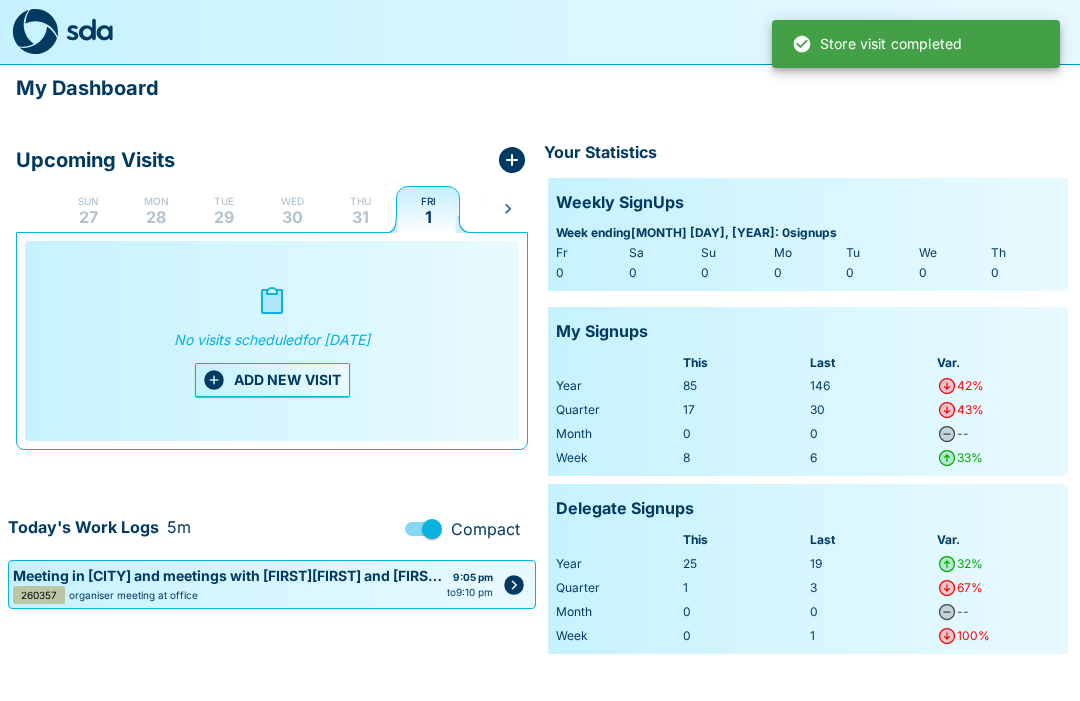 click on "[DAY] [DAY]" at bounding box center (360, 209) 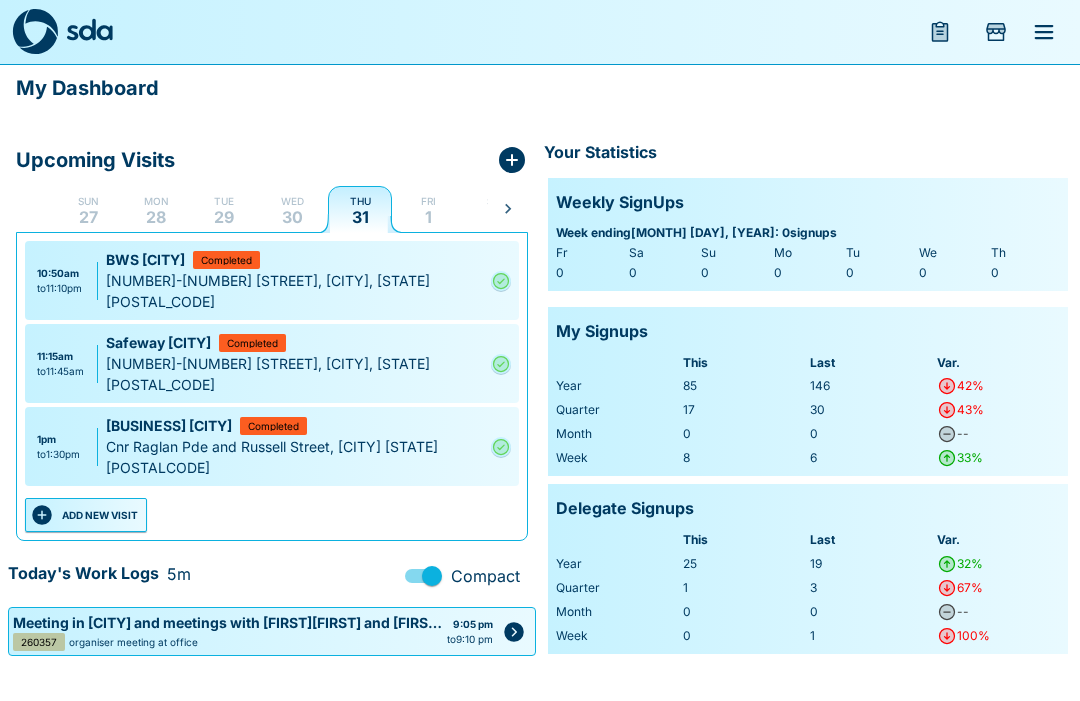 click at bounding box center (514, 632) 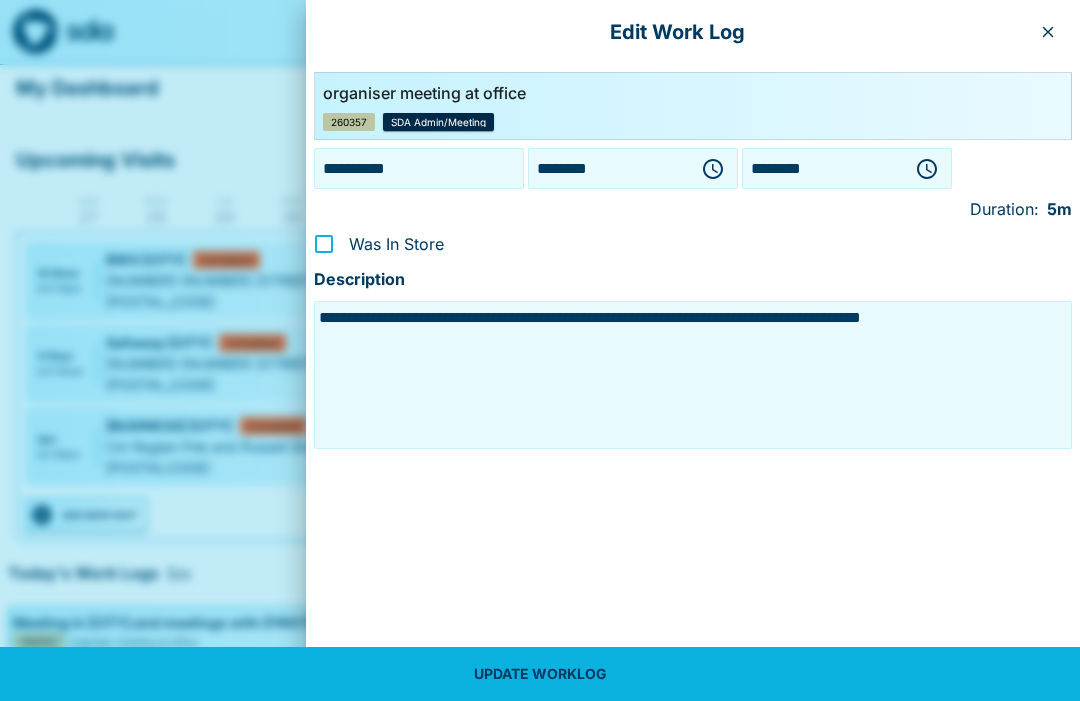 click on "UPDATE WORKLOG" at bounding box center (540, 674) 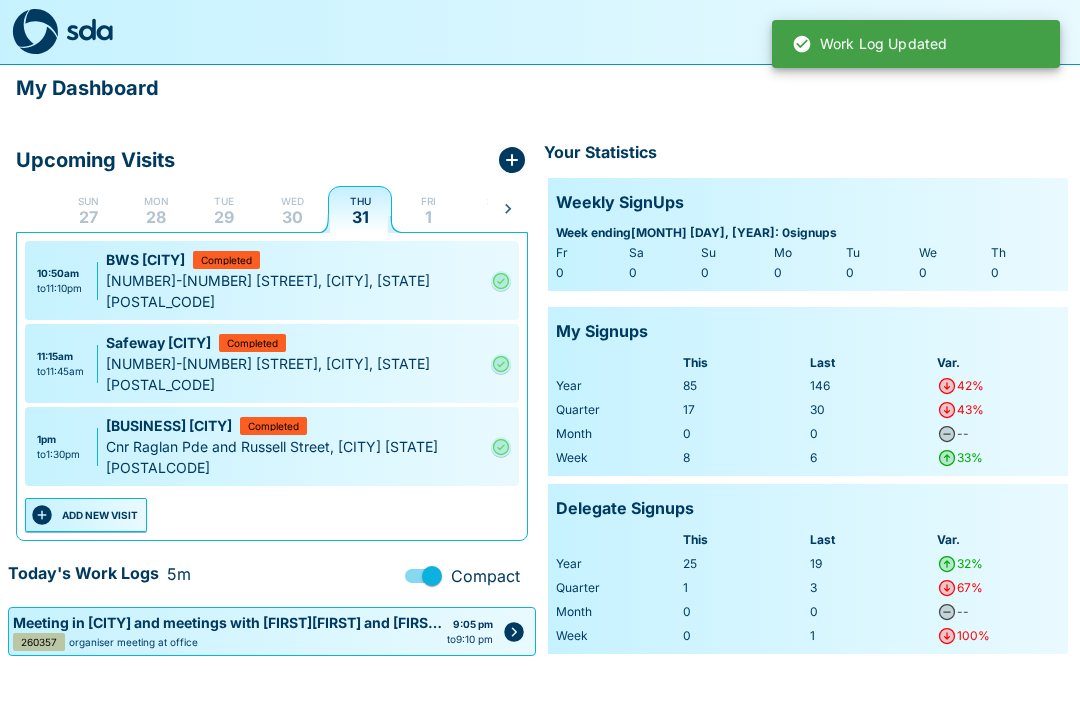 click 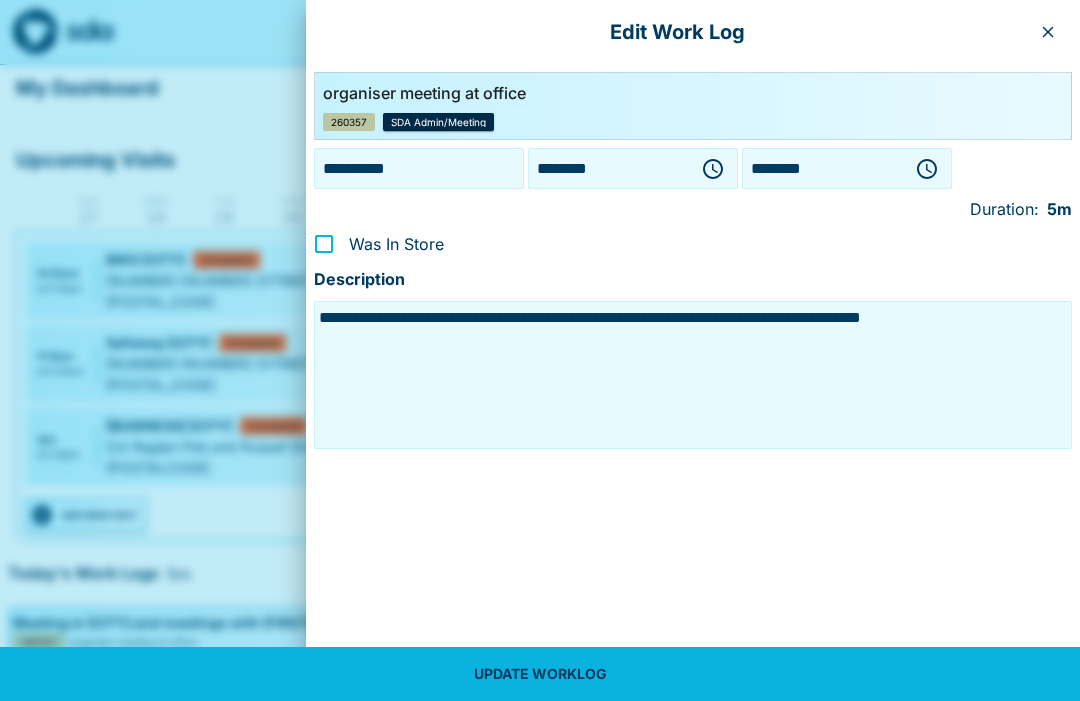 click 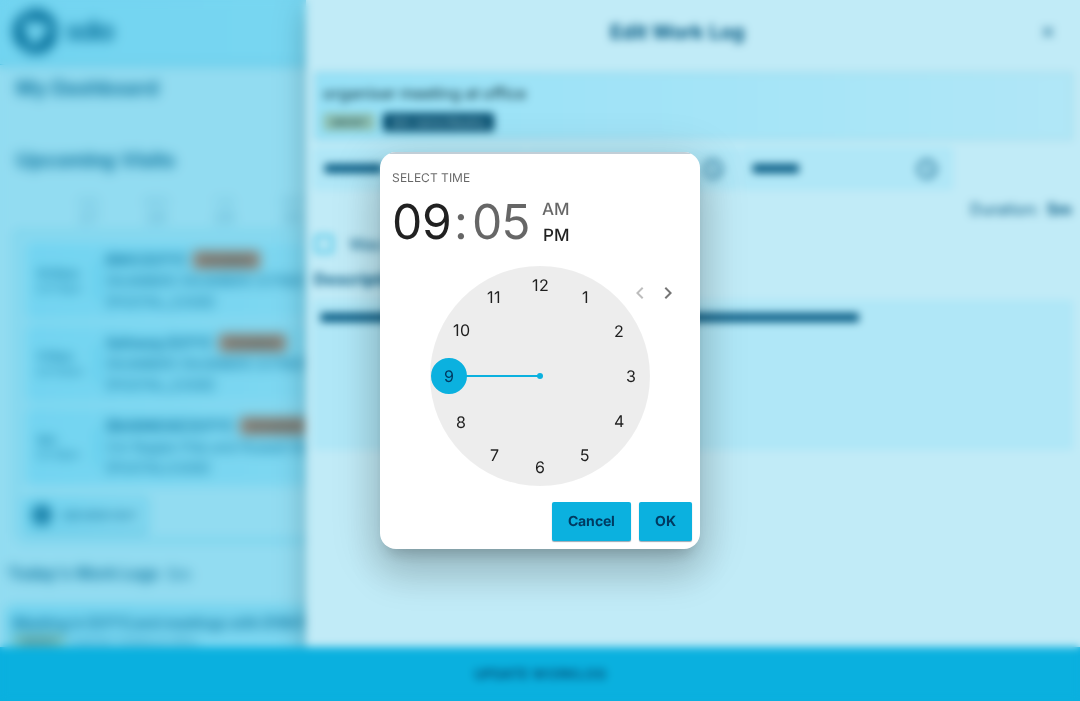 click on "AM" at bounding box center (556, 209) 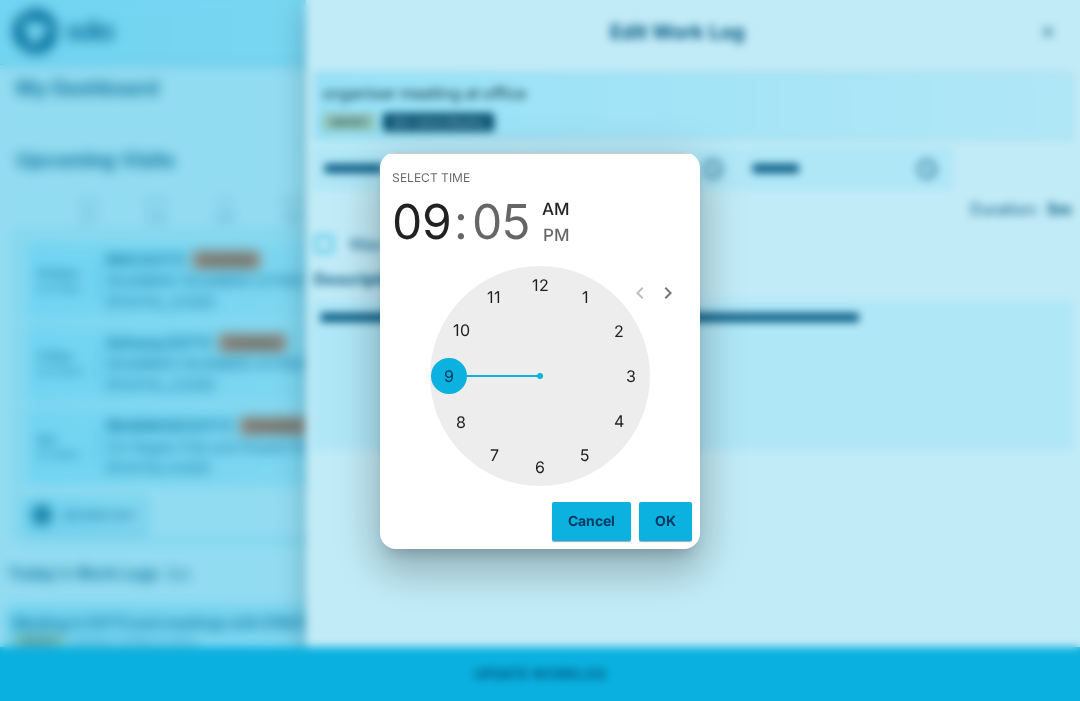 click at bounding box center (540, 376) 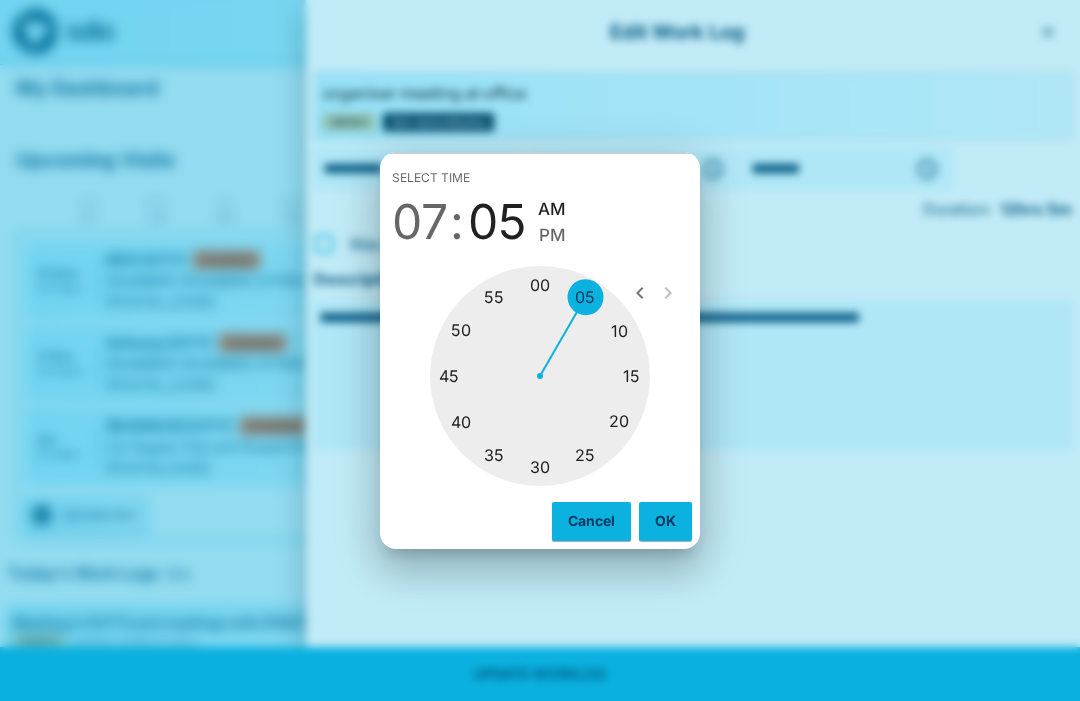 click at bounding box center [540, 376] 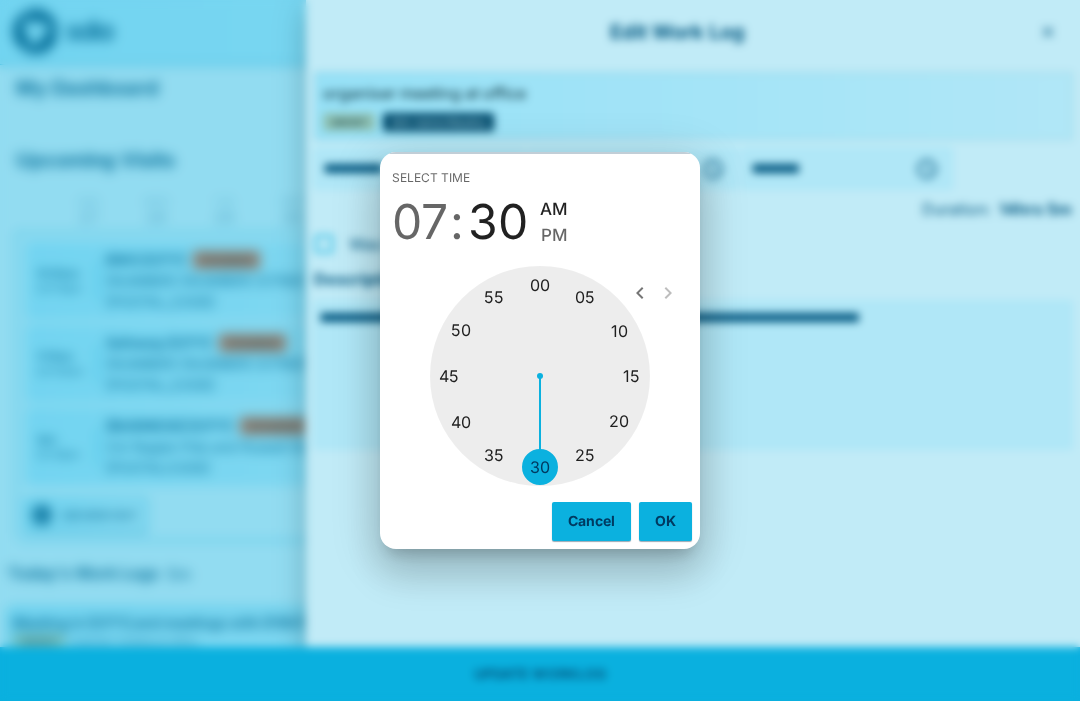 click on "OK" at bounding box center (665, 521) 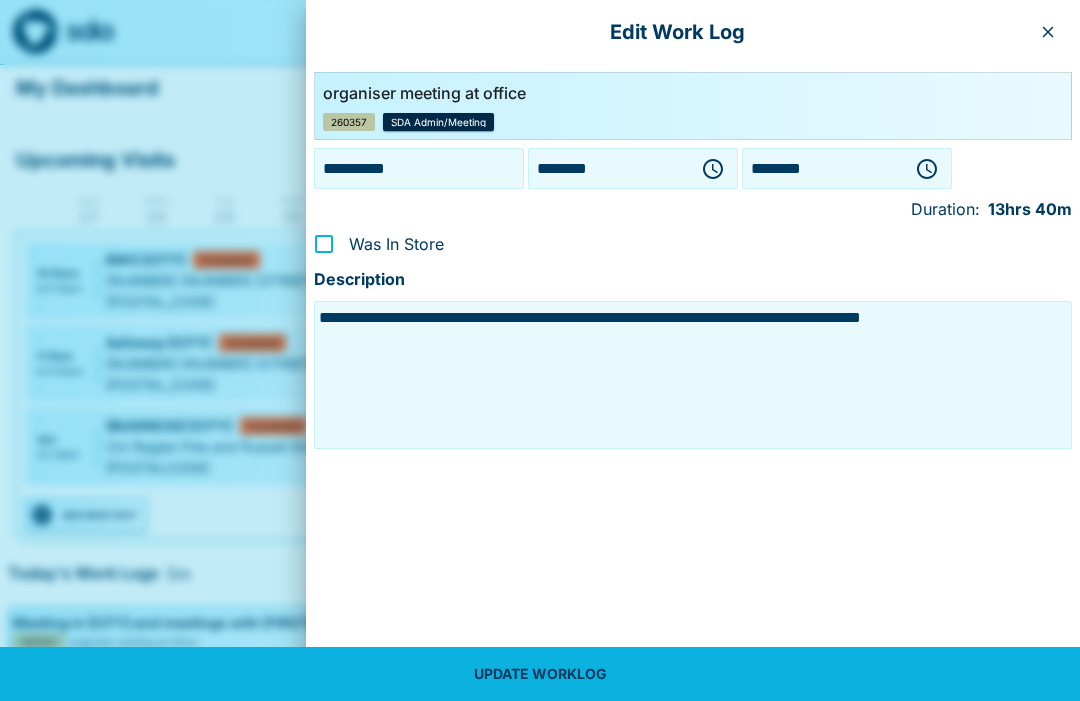 click at bounding box center (927, 169) 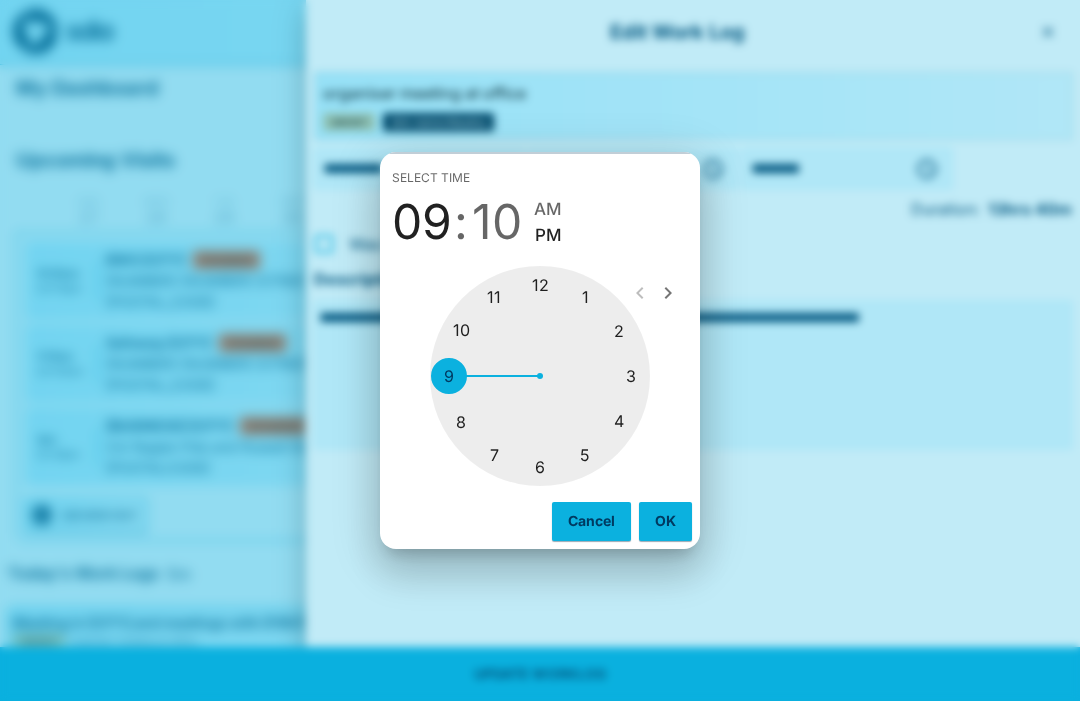 click at bounding box center (540, 376) 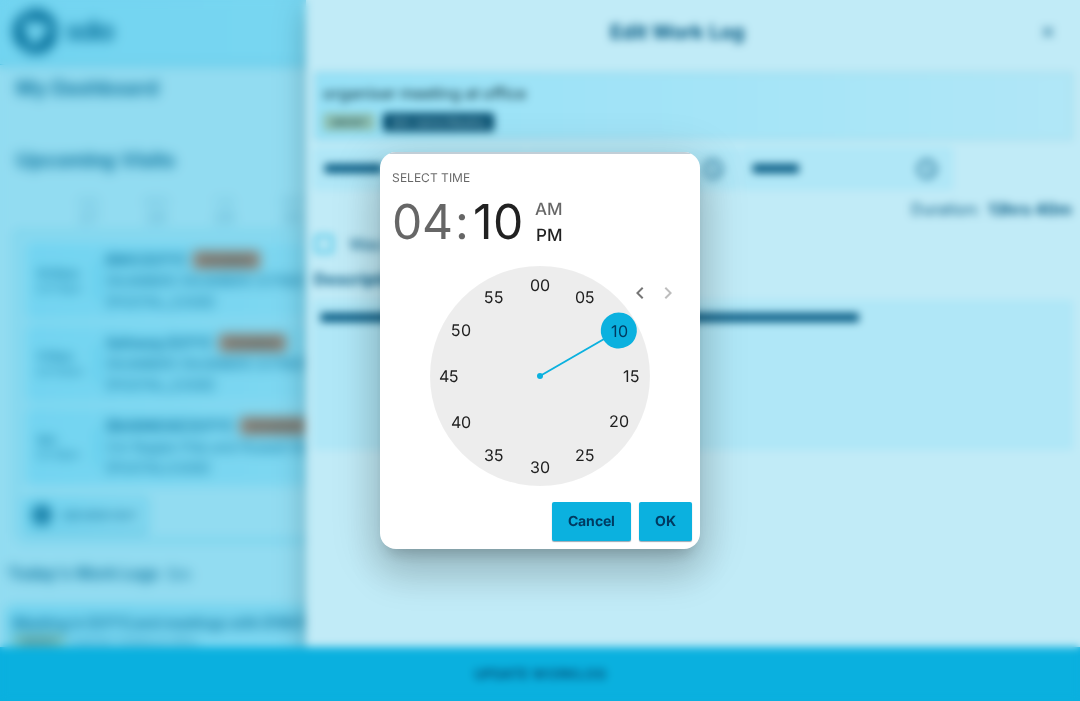click at bounding box center (540, 376) 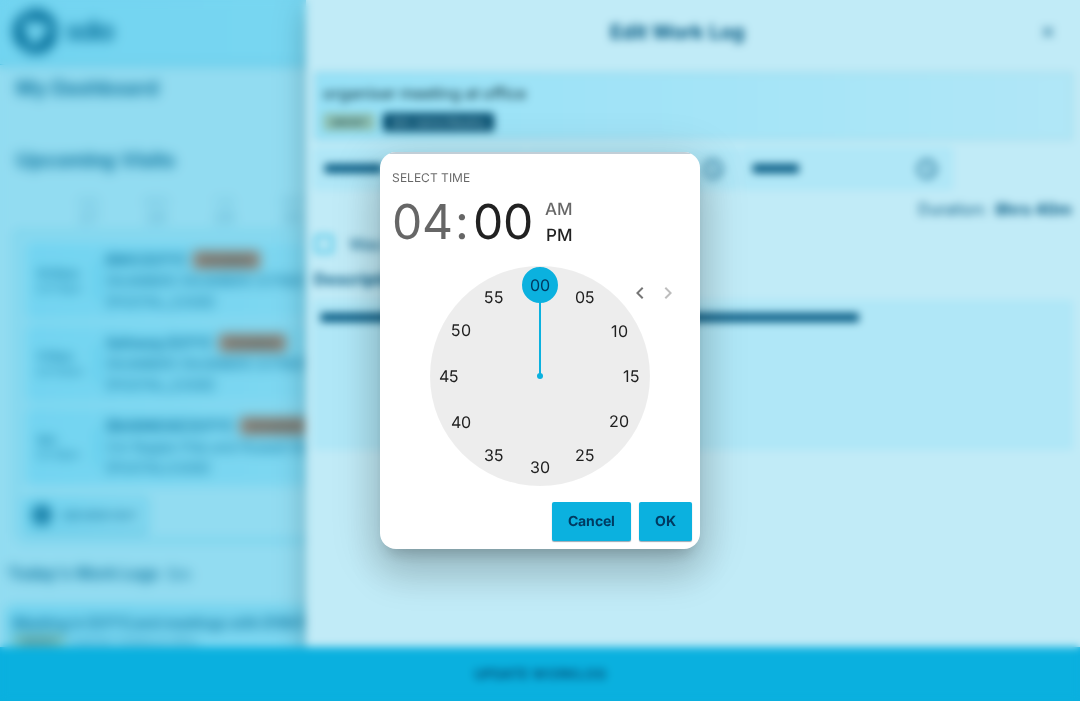 type on "********" 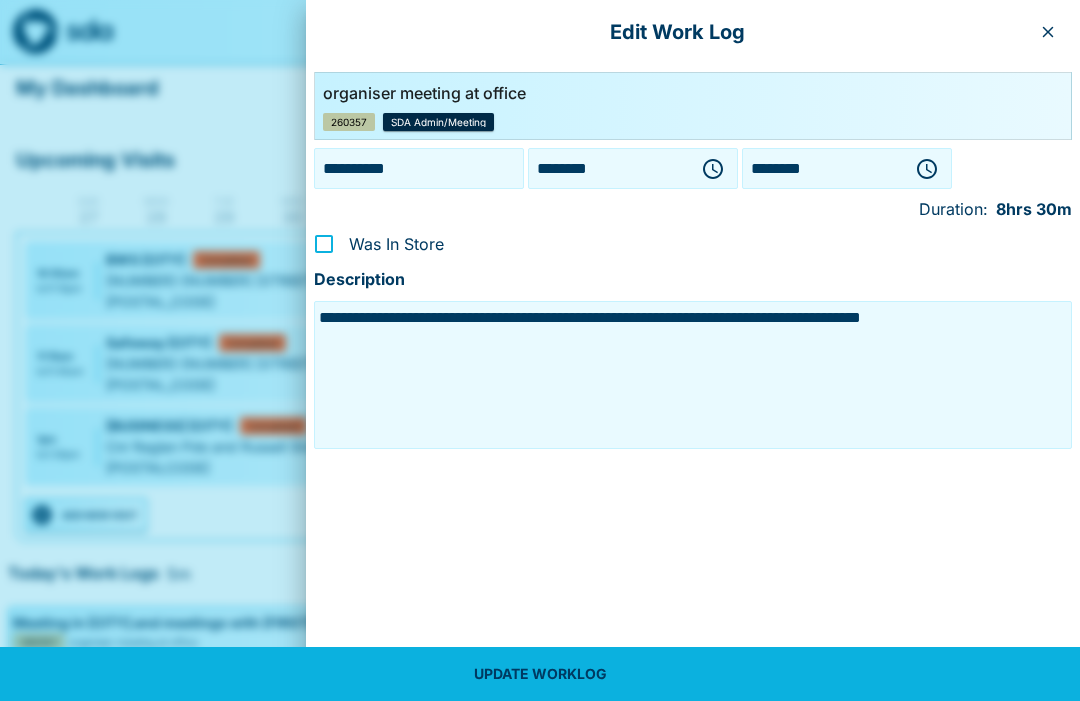 click on "UPDATE WORKLOG" at bounding box center [540, 674] 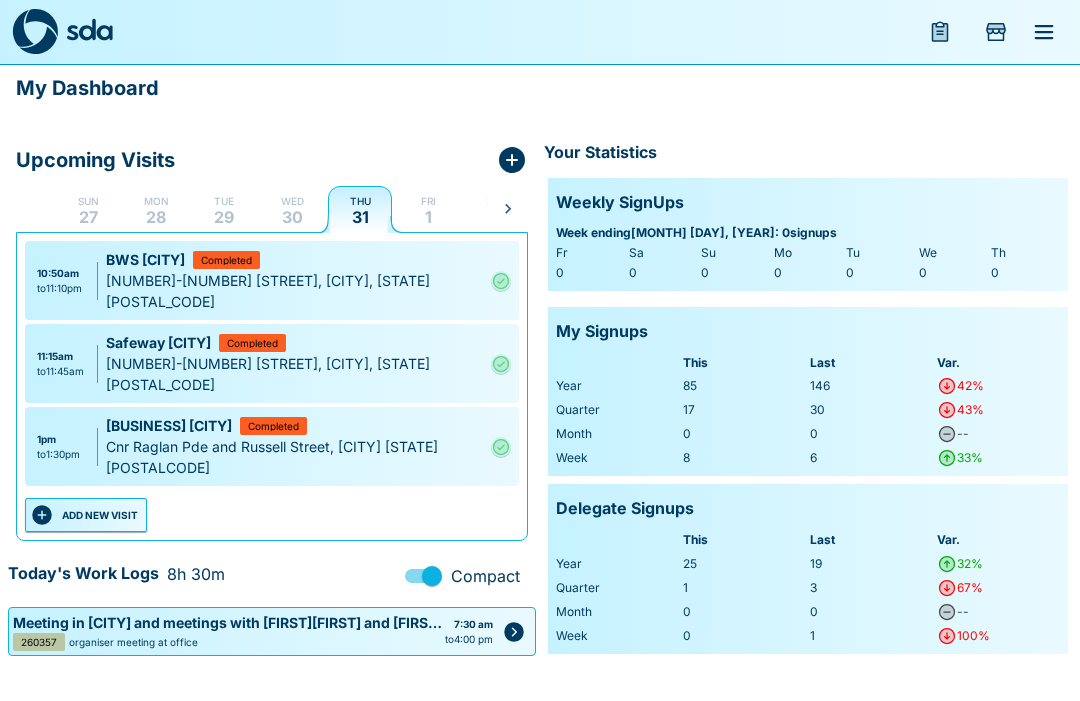 click on "ADD NEW VISIT" at bounding box center [86, 515] 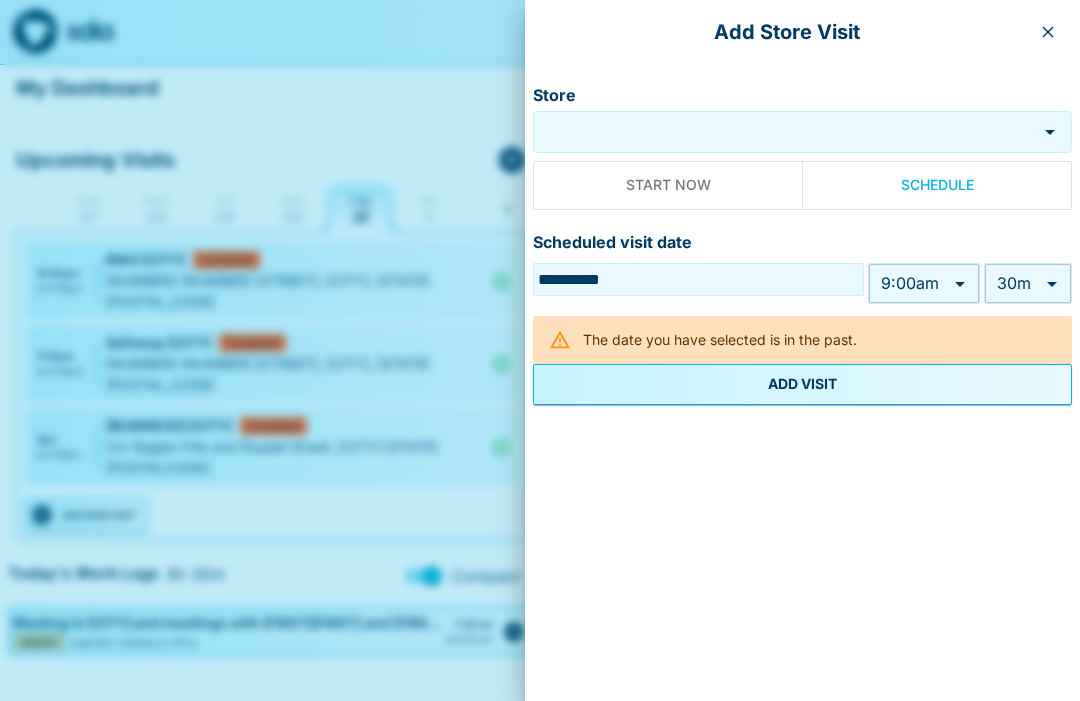 click 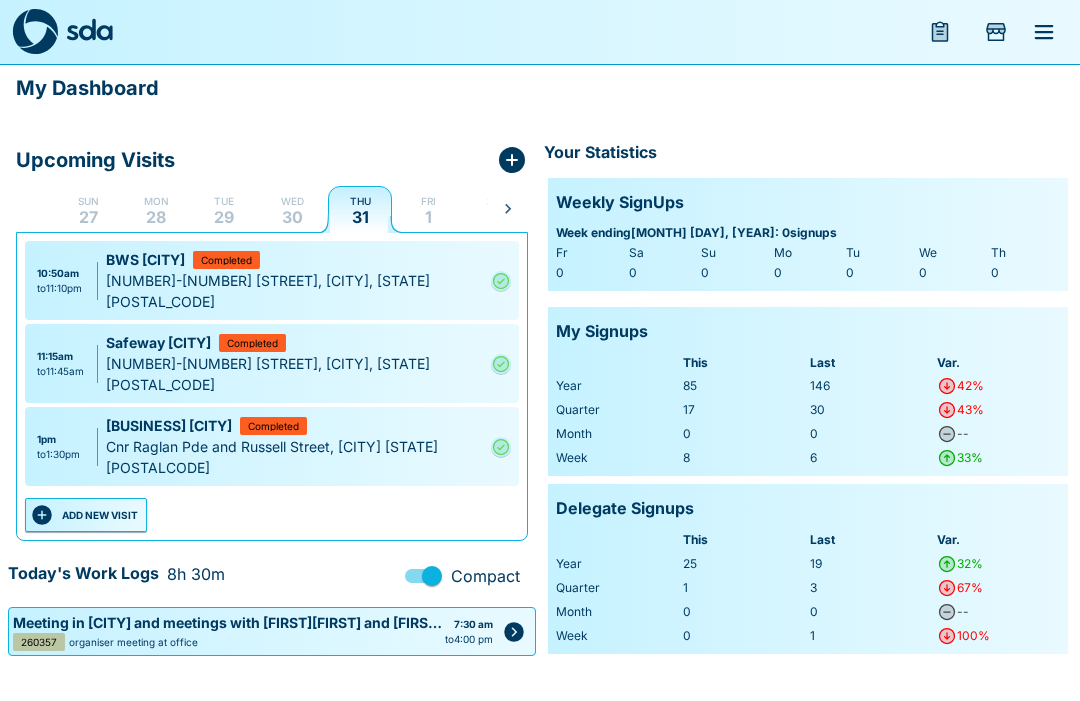 click on "ADD NEW VISIT" at bounding box center (86, 515) 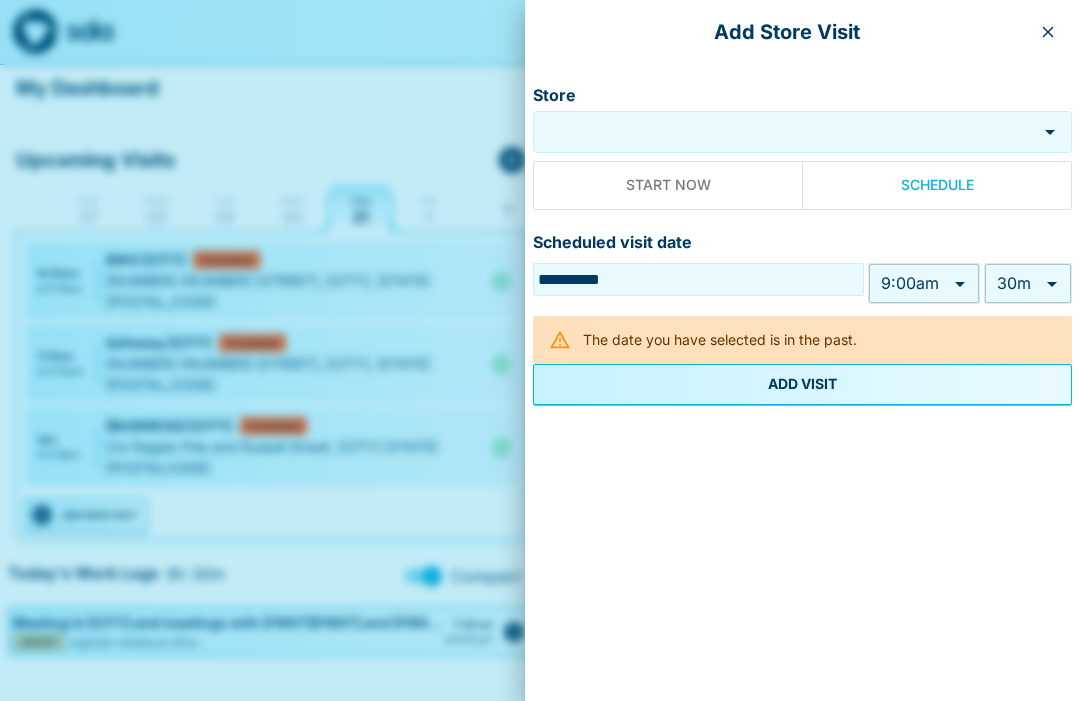 click on "Store" at bounding box center (787, 131) 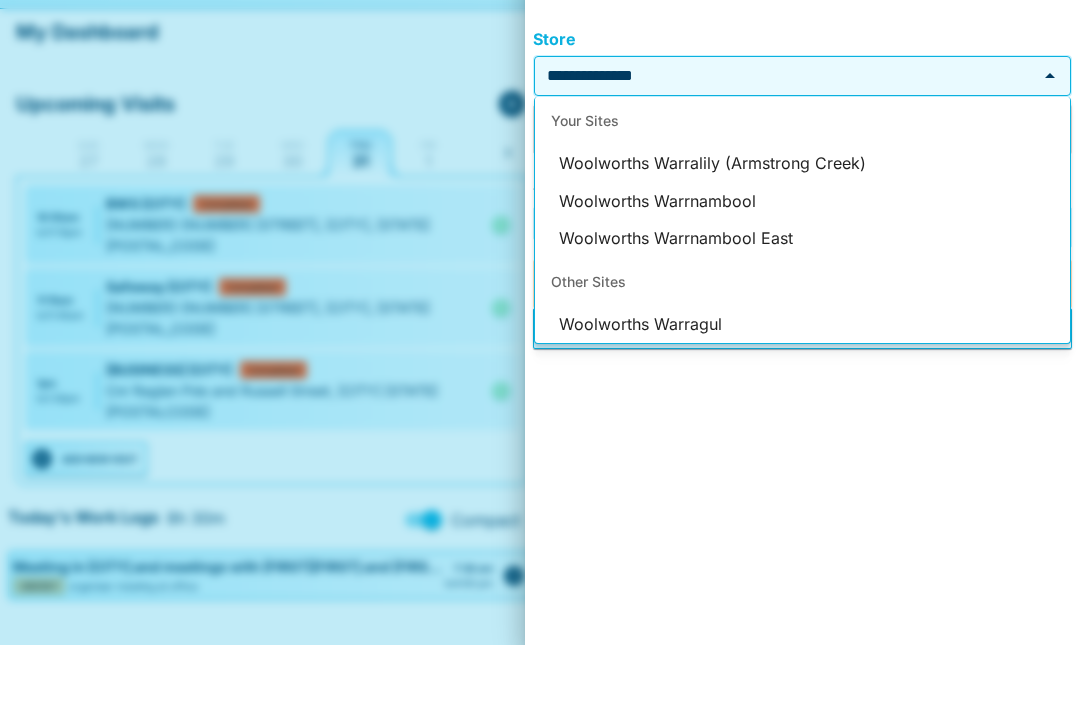 click on "Woolworths Warrnambool East" at bounding box center [802, 295] 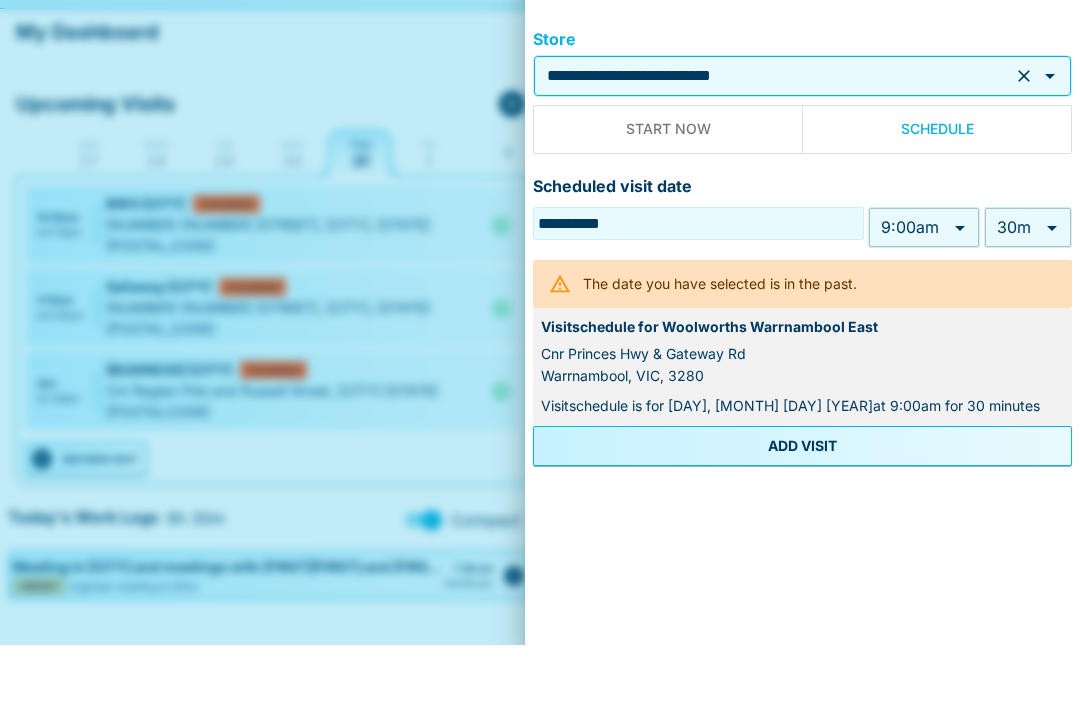 click on "My Dashboard Upcoming Visits Sun 27 Mon 28 Tue 29 Wed 30 Thu 31 Fri 1 Sat 2 Sun 3 Mon 4 Tue 5 Wed 6 Thu 7 Fri 8 Sat 9 Sun 10 Mon 11 Tue 12 Wed 13 Thu 14 Fri 15 Sat 16 Sun 17 Mon 18 Tue 19 Wed 20 Thu 21 Fri 22 Sat 23 Sun 24 Mon 25 10:50am to  11:10pm BWS [CITY] Completed 95-97B Percy Street, [CITY] [STATE] 11:15am to  11:45am Safeway [CITY] Completed 95-97b Percy St, [CITY] [STATE] 1pm to  1:30pm BWS [CITY] Completed Cnr Raglan Pde and Russell Street, [CITY] [STATE] ADD NEW VISIT Today's Work Logs 8h 30m  Compact Meeting in [CITY] and meetings with [FIRST][FIRST] and [FIRST] [LAST] and [FIRST] 260357 organiser meeting at office 7:30 am to  4:00 pm Your Statistics Weekly SignUps Week ending  07 Aug 2025 :   0  signups Fr Sa Su Mo Tu We Th 0 0 0 0 0 0 0 My Signups   This Last Var. Year 85 146 42% Quarter 17 30 43% Month 0 0 -- Week 8 6 33% Delegate Signups   This Last Var. Year 25 19 32% Quarter 1 3 67% Month 0 0 -- Week 0 1 100%
Add Store Visit Store Store Schedule" at bounding box center [540, 334] 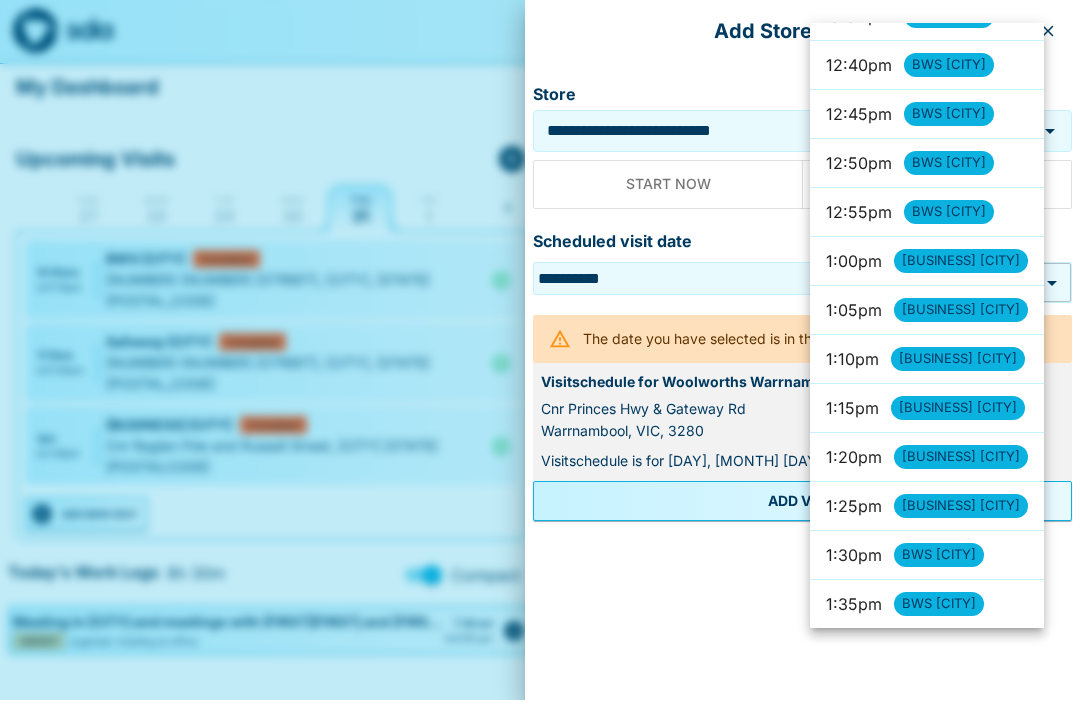 scroll, scrollTop: 7440, scrollLeft: 0, axis: vertical 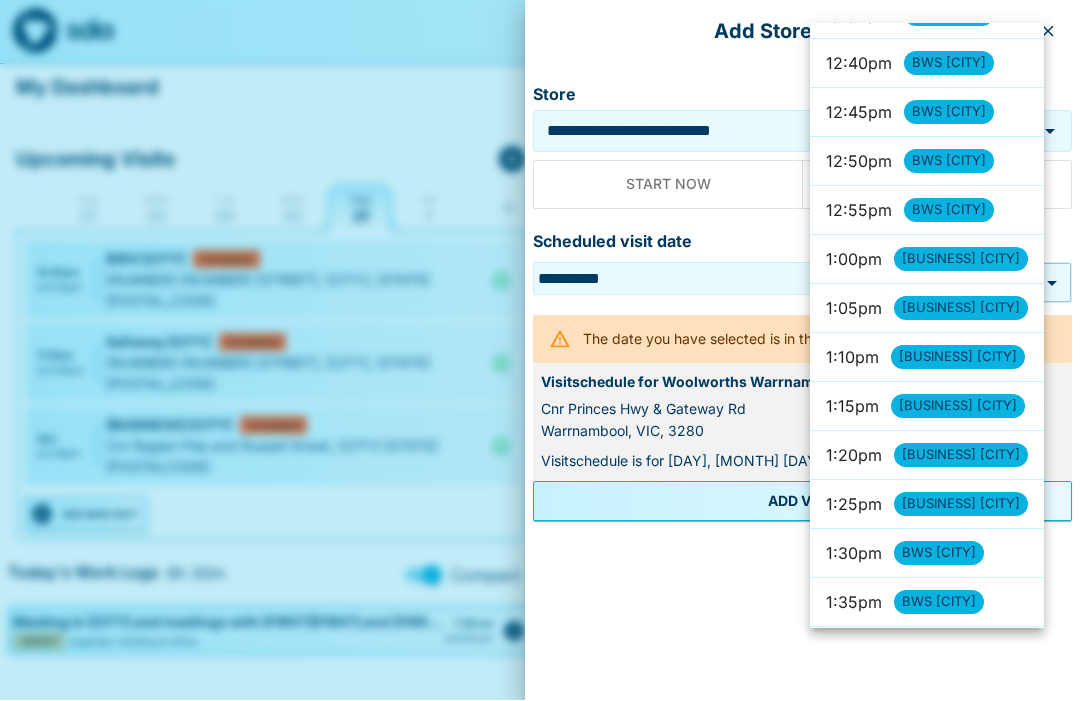 click on "[TIME] BWS [CITY]" at bounding box center (927, 554) 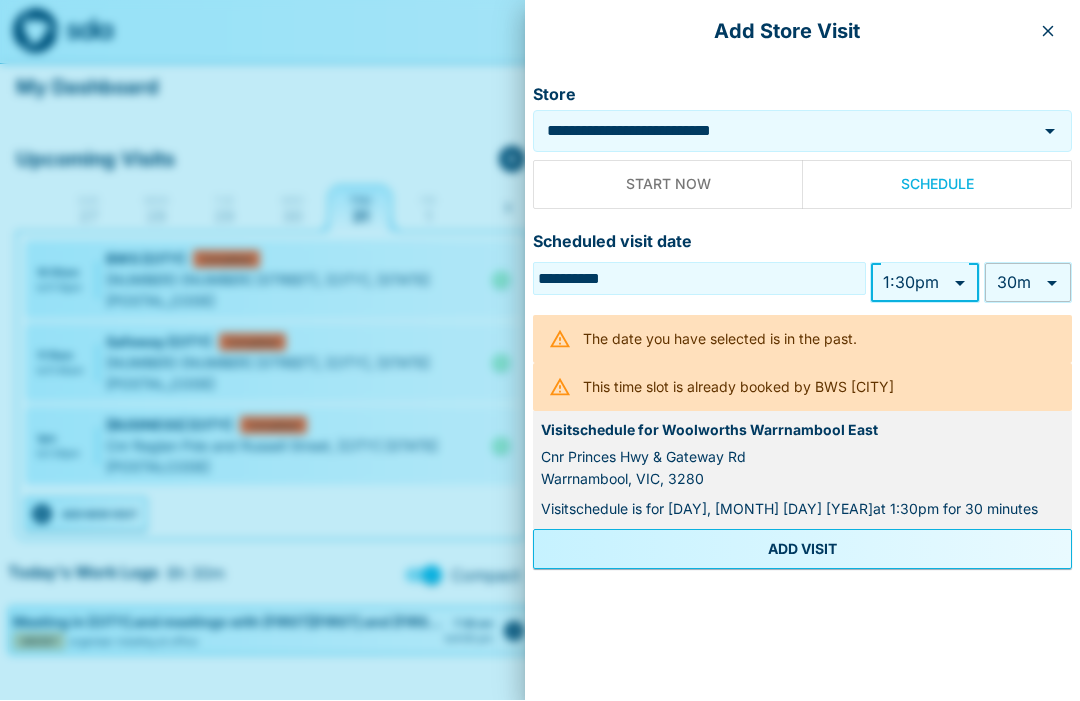 click on "My Dashboard Upcoming Visits Sun 27 Mon 28 Tue 29 Wed 30 Thu 31 Fri 1 Sat 2 Sun 3 Mon 4 Tue 5 Wed 6 Thu 7 Fri 8 Sat 9 Sun 10 Mon 11 Tue 12 Wed 13 Thu 14 Fri 15 Sat 16 Sun 17 Mon 18 Tue 19 Wed 20 Thu 21 Fri 22 Sat 23 Sun 24 Mon 25 10:50am to  11:10pm BWS [CITY] Completed 95-97B Percy Street, [CITY] [STATE] 11:15am to  11:45am Safeway [CITY] Completed 95-97b Percy St, [CITY] [STATE] 1pm to  1:30pm BWS [CITY] Completed Cnr Raglan Pde and Russell Street, [CITY] [STATE] ADD NEW VISIT Today's Work Logs 8h 30m  Compact Meeting in [CITY] and meetings with [FIRST][FIRST] and [FIRST] [LAST] and [FIRST] 260357 organiser meeting at office 7:30 am to  4:00 pm Your Statistics Weekly SignUps Week ending  07 Aug 2025 :   0  signups Fr Sa Su Mo Tu We Th 0 0 0 0 0 0 0 My Signups   This Last Var. Year 85 146 42% Quarter 17 30 43% Month 0 0 -- Week 8 6 33% Delegate Signups   This Last Var. Year 25 19 32% Quarter 1 3 67% Month 0 0 -- Week 0 1 100%
Add Store Visit Store Store Schedule" at bounding box center (540, 334) 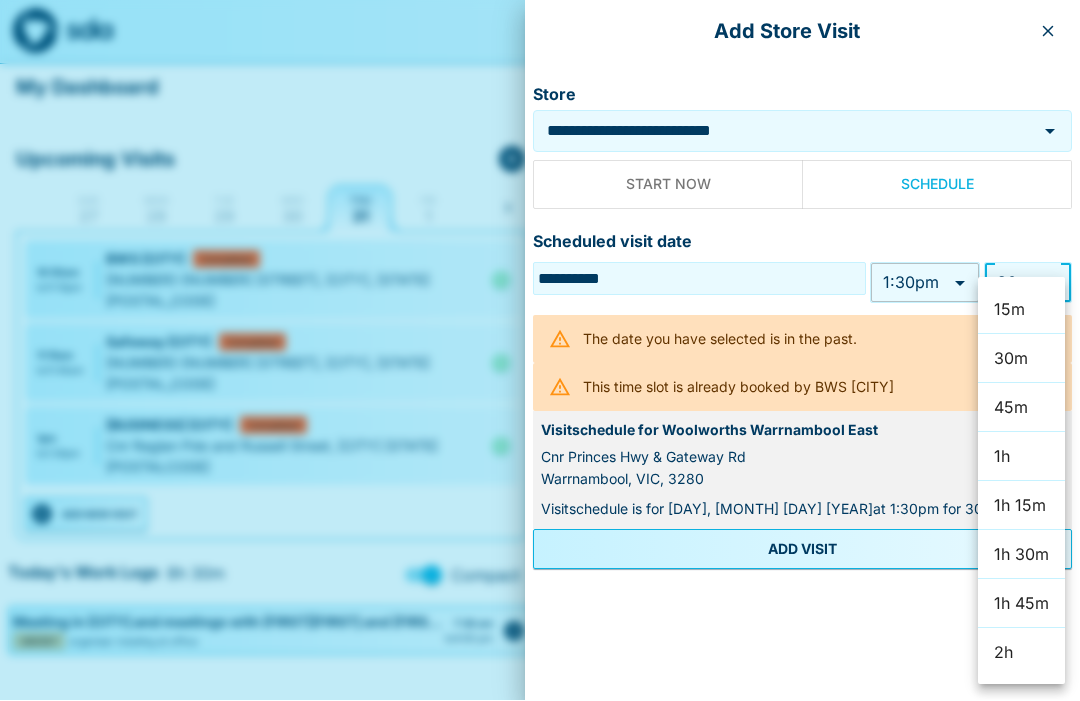 click on "45m" at bounding box center (1021, 408) 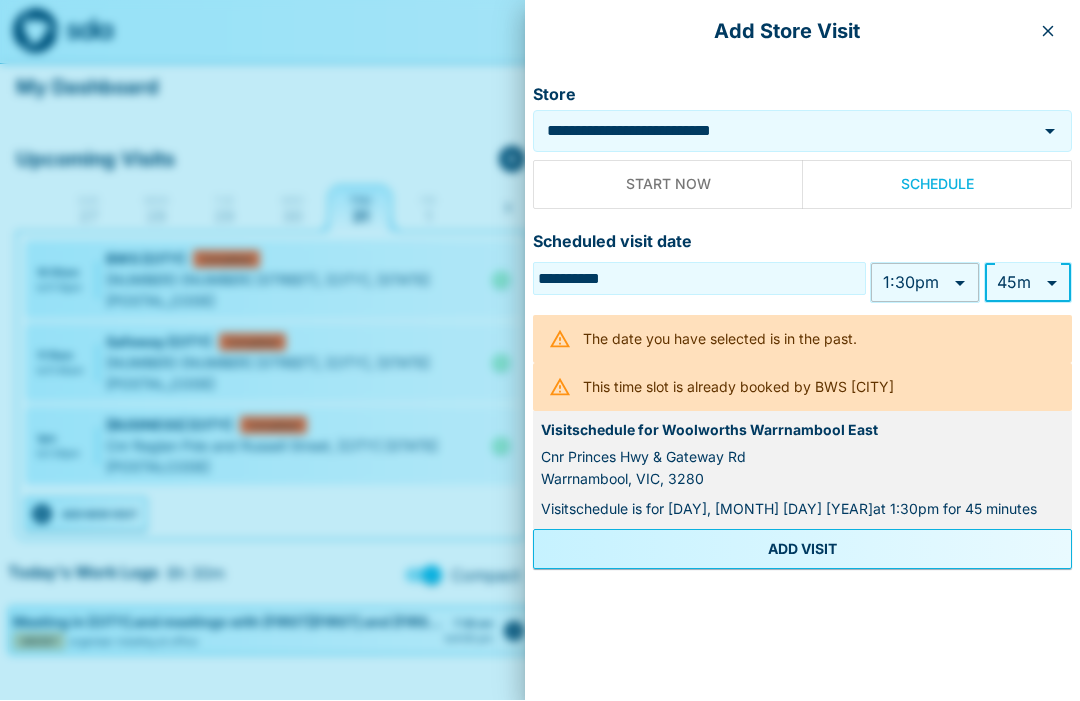 click on "ADD VISIT" at bounding box center (802, 550) 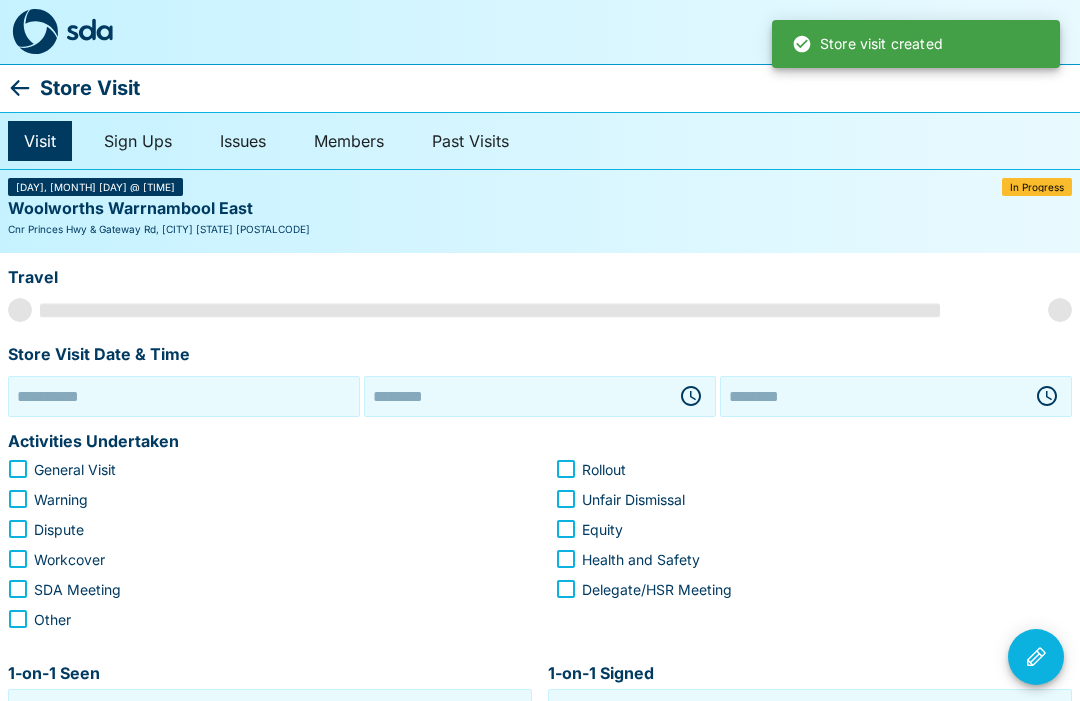 type on "**********" 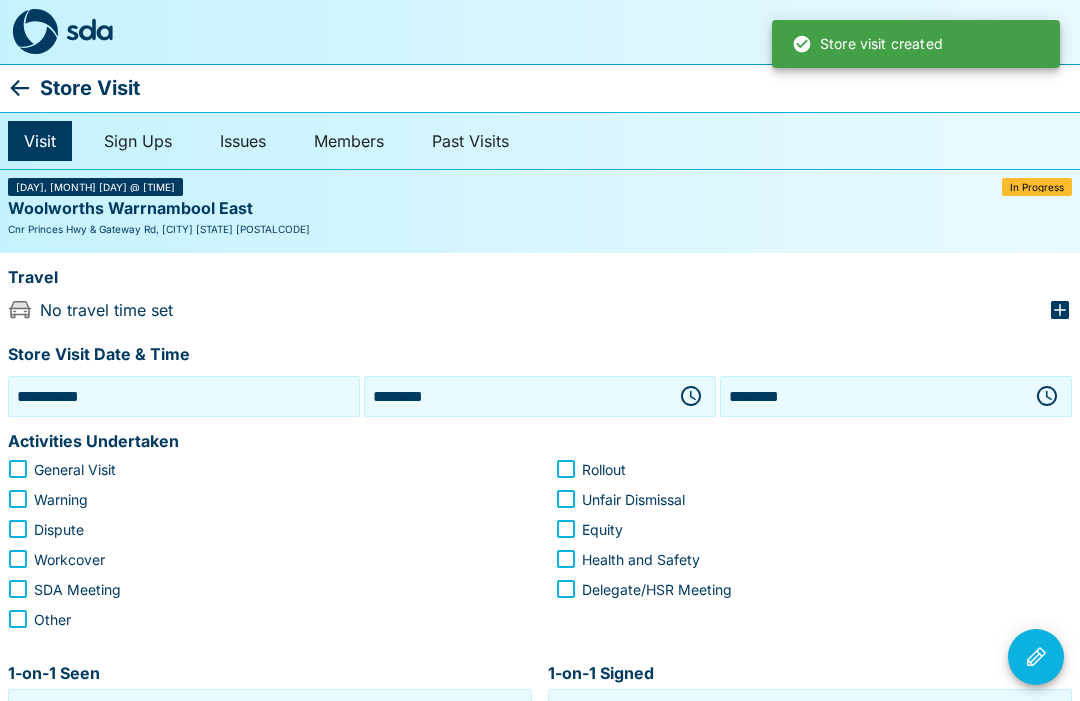 click 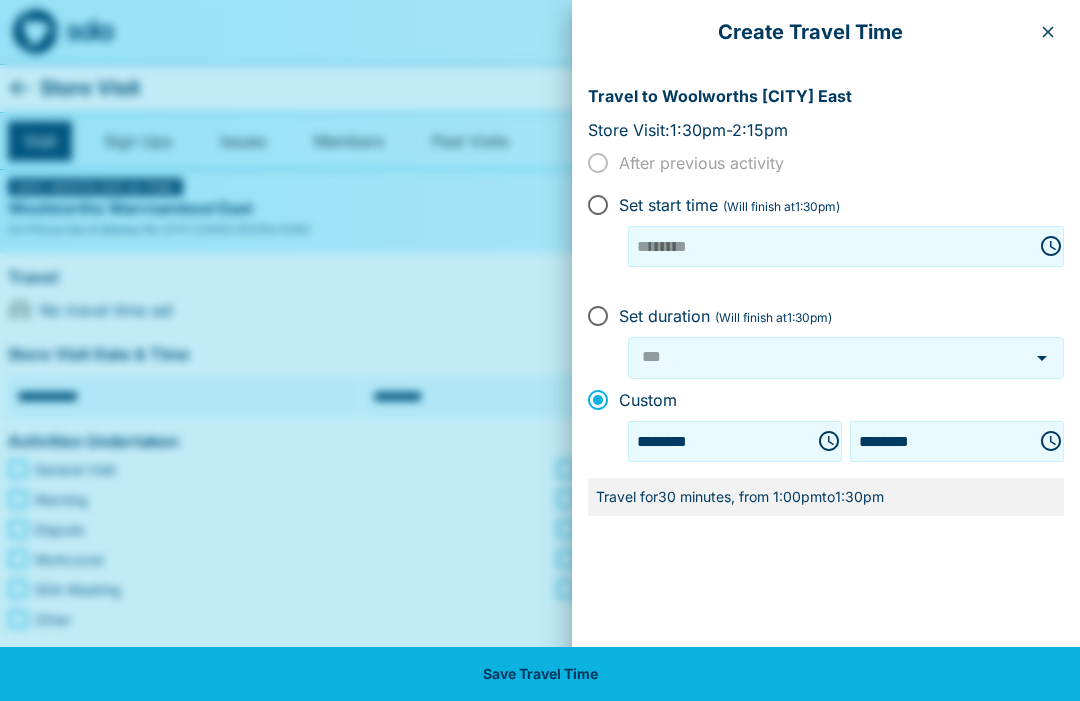 click on "Save Travel Time" at bounding box center [540, 674] 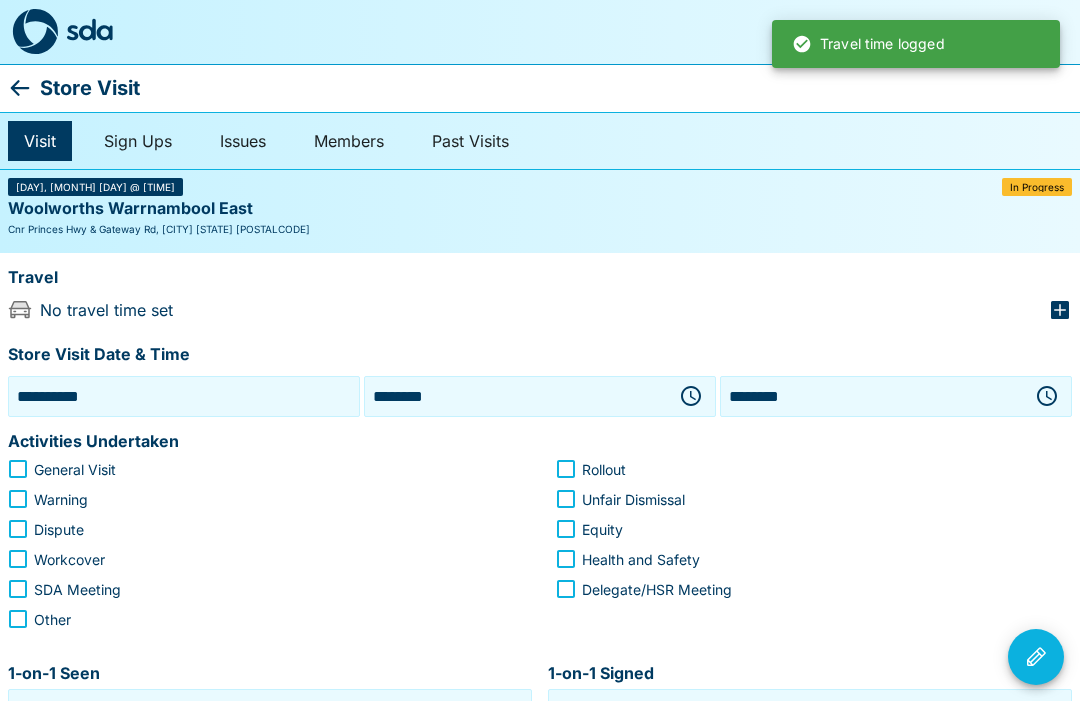 type on "***" 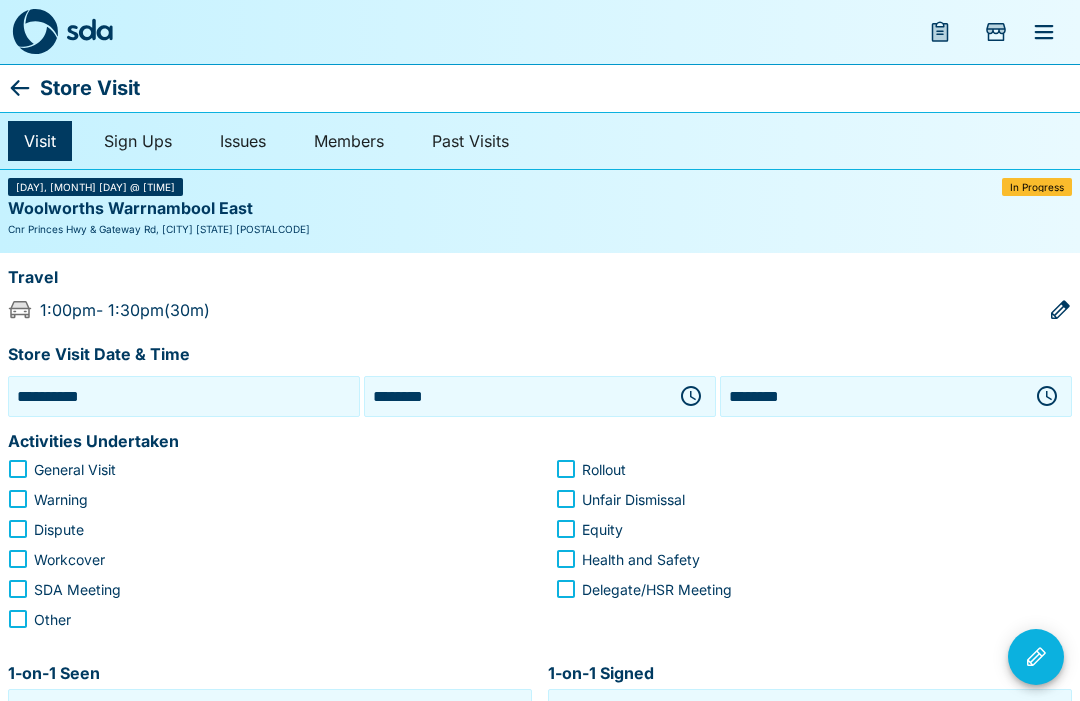 click on "1-on-1 Seen 1-on-1 Seen 0 attendees" at bounding box center (270, 704) 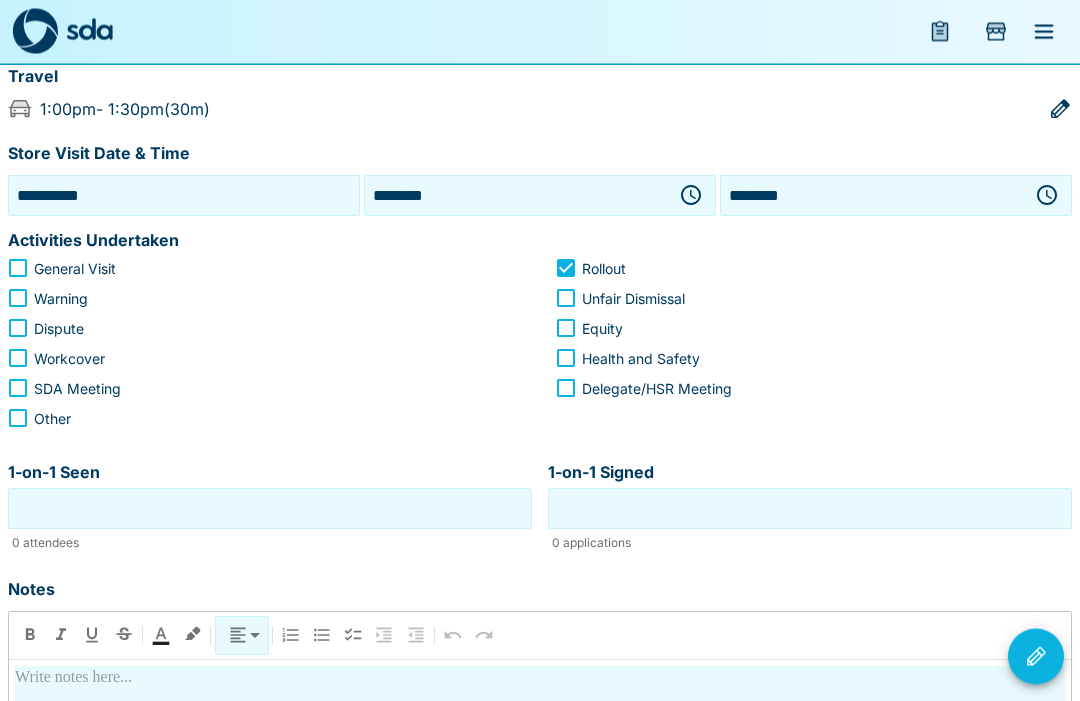 click on "1-on-1 Seen" at bounding box center (270, 509) 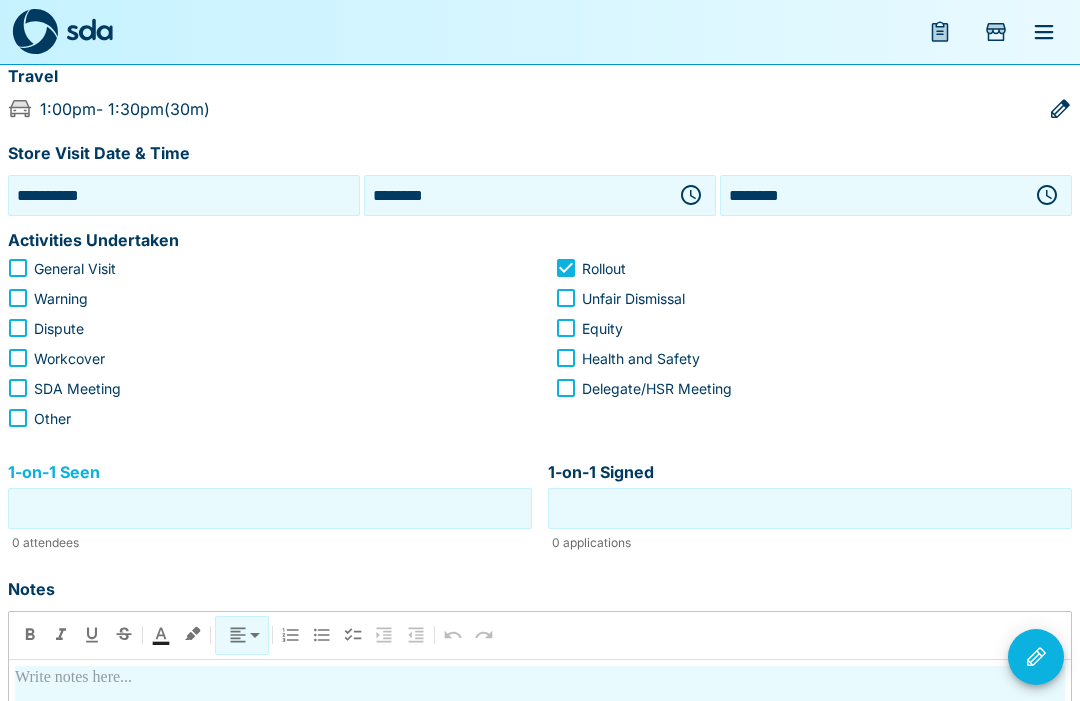 scroll, scrollTop: 200, scrollLeft: 0, axis: vertical 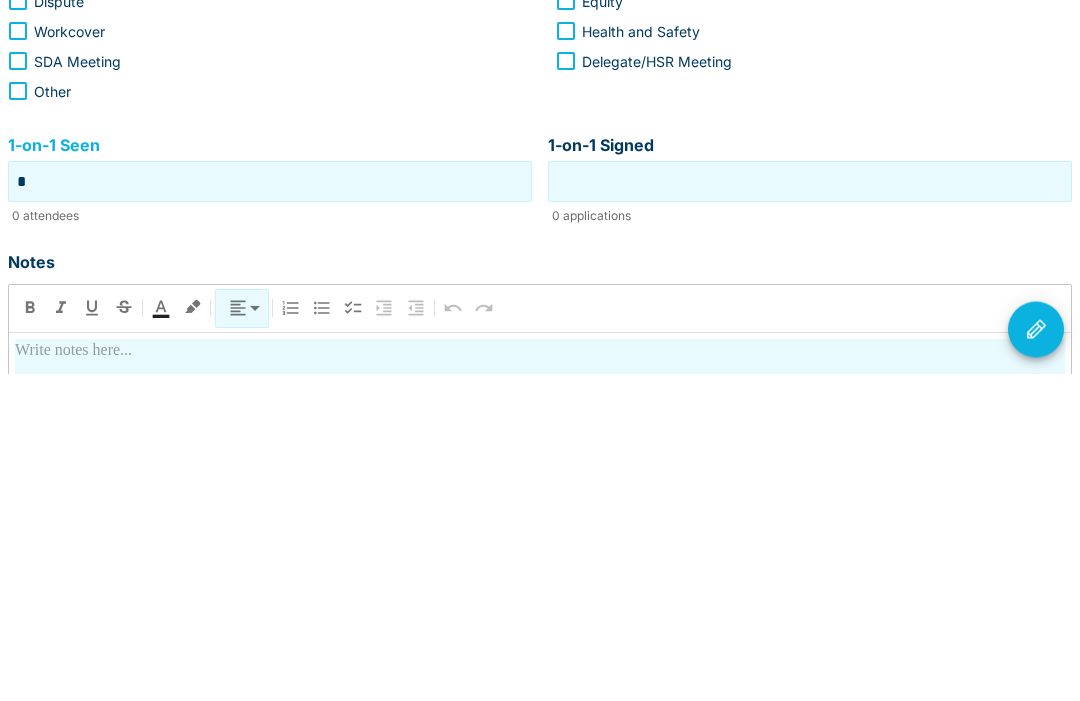 type on "*" 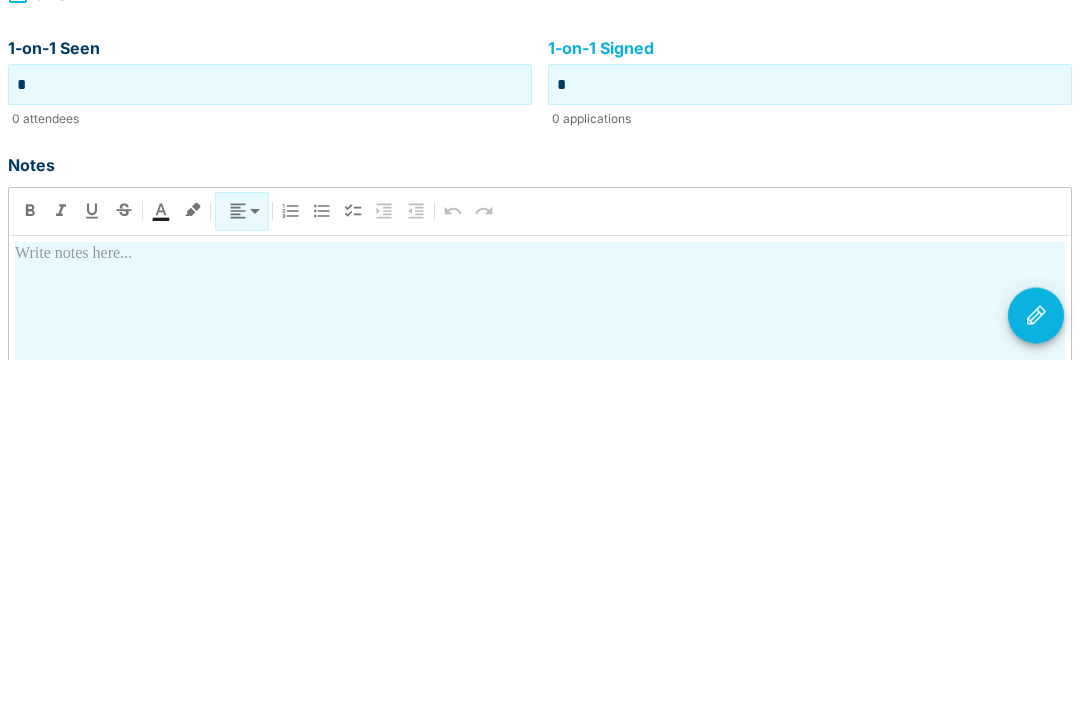 scroll, scrollTop: 293, scrollLeft: 0, axis: vertical 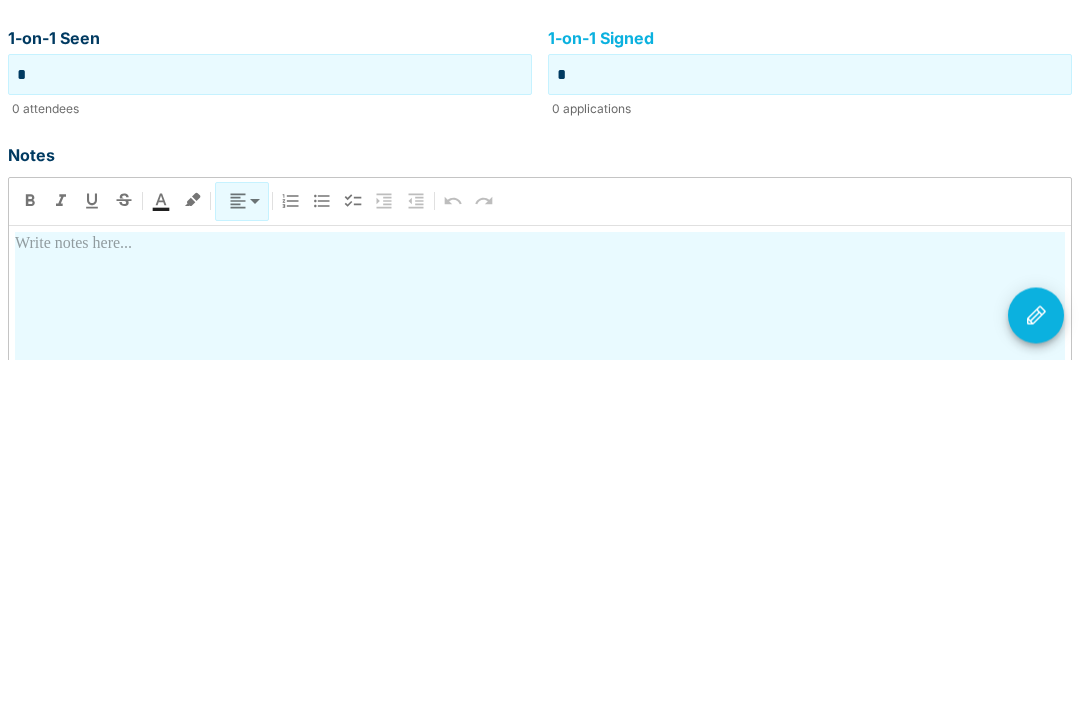 type on "*" 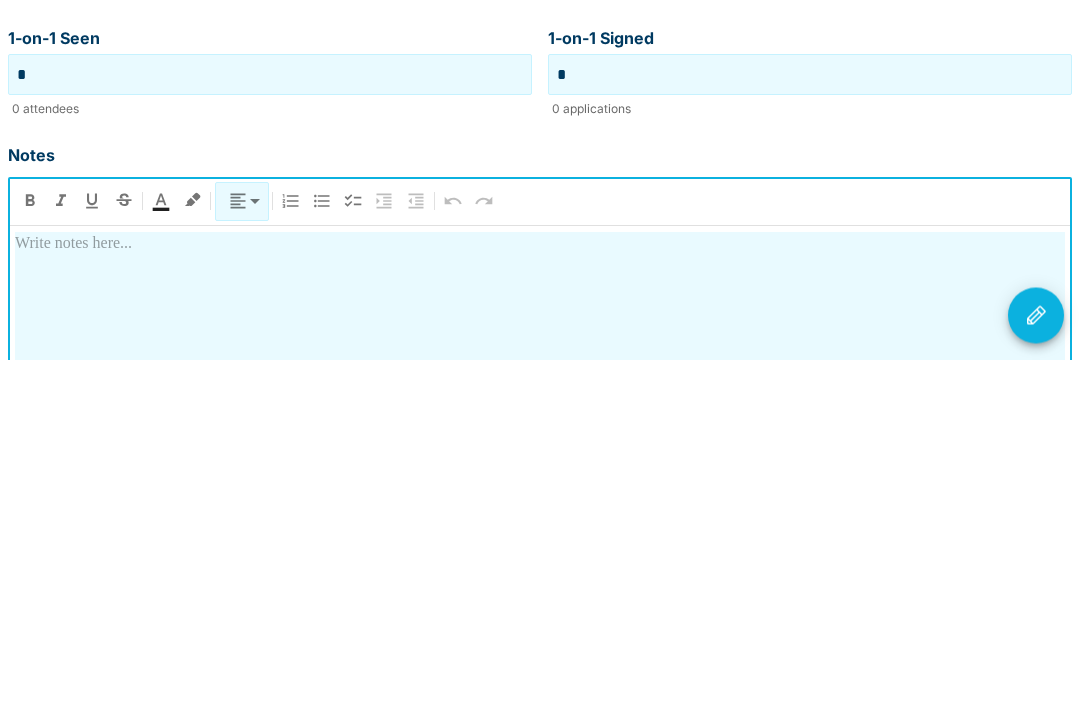 type 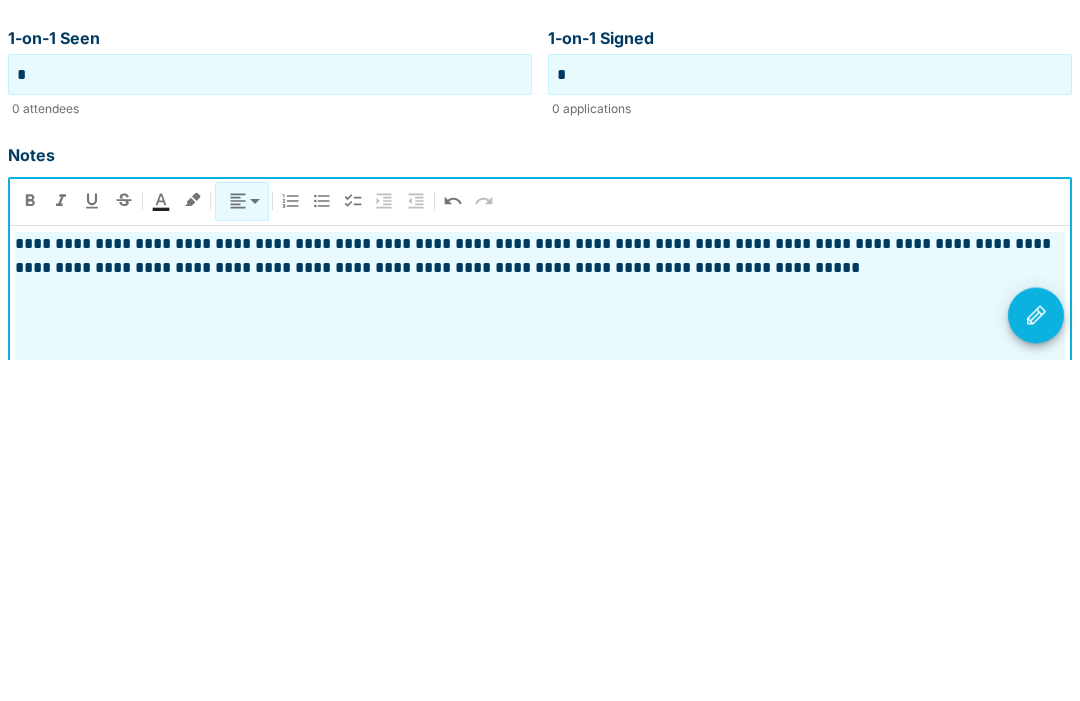 click 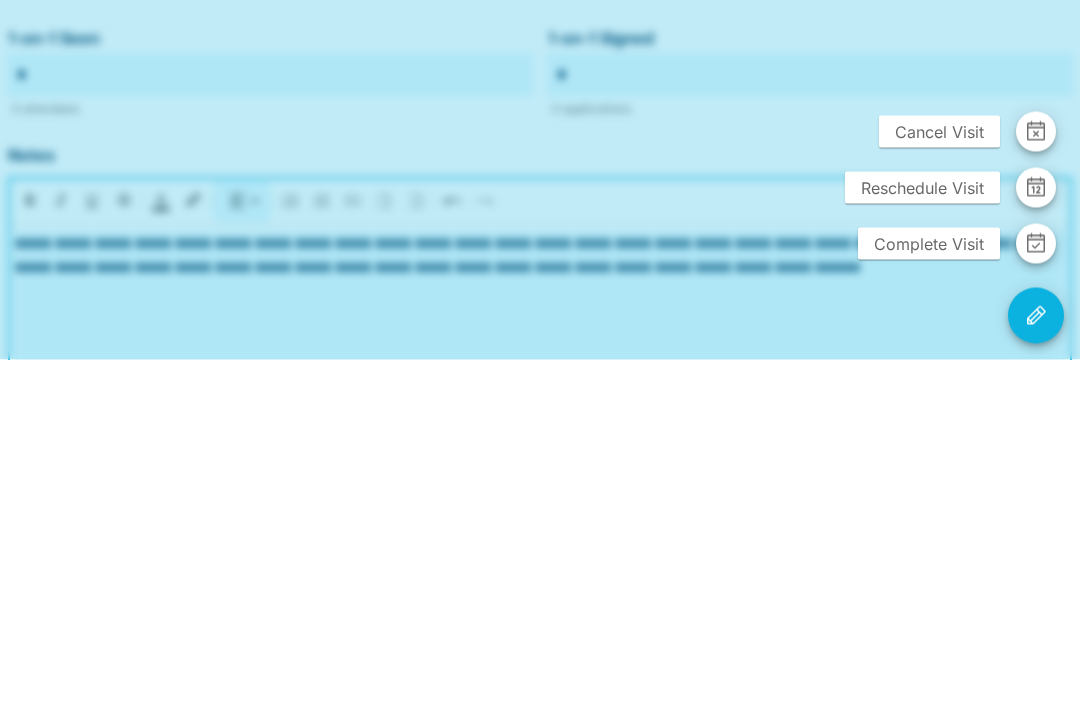 scroll, scrollTop: 501, scrollLeft: 0, axis: vertical 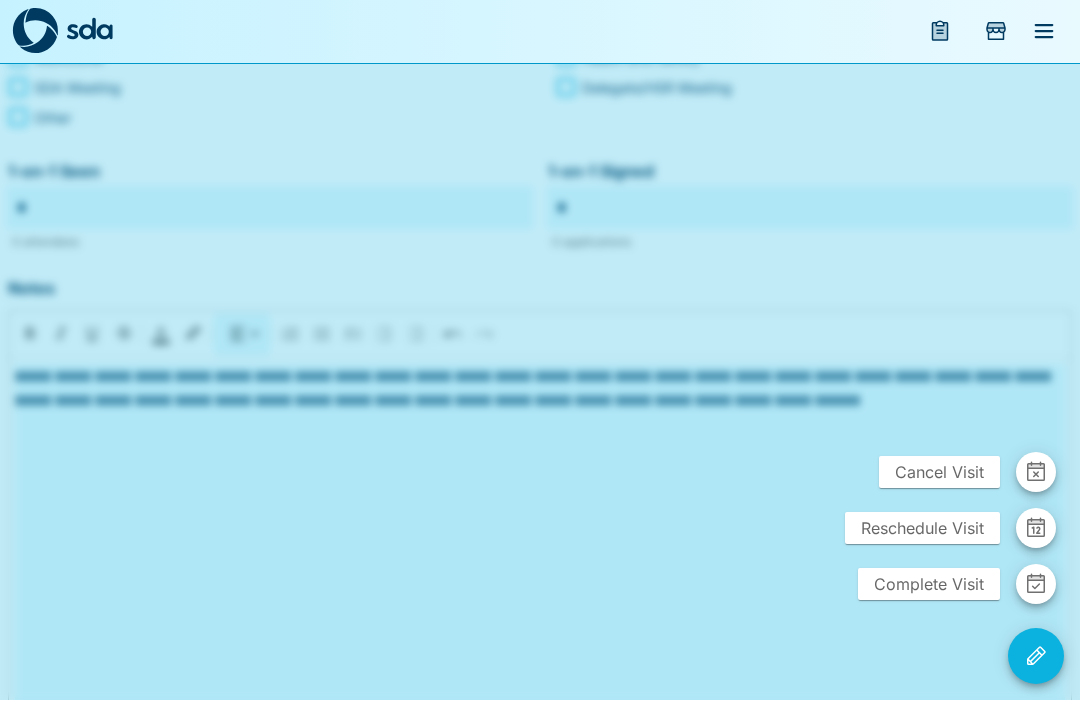 click on "Complete Visit" at bounding box center [929, 585] 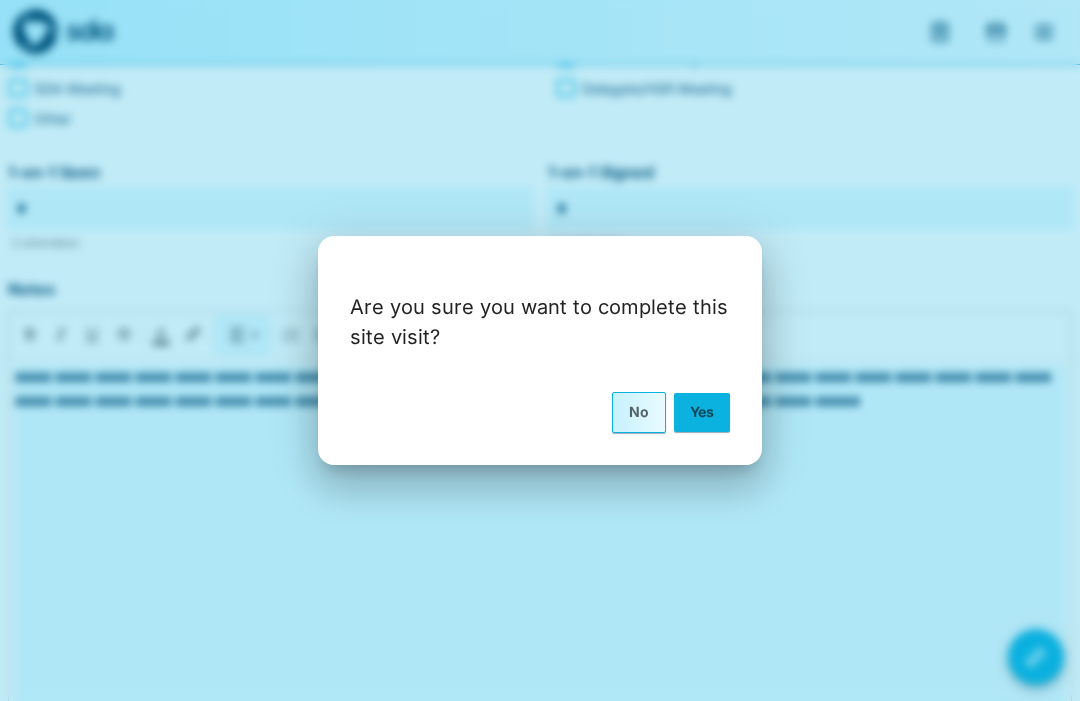 click on "Yes" at bounding box center (702, 412) 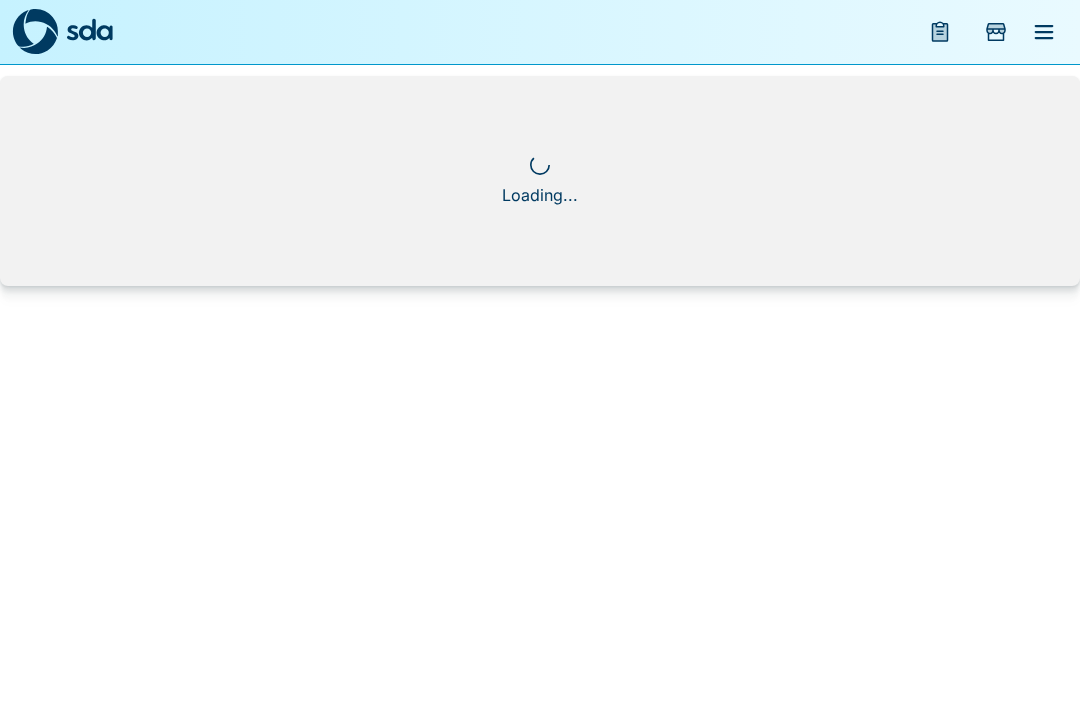 scroll, scrollTop: 0, scrollLeft: 0, axis: both 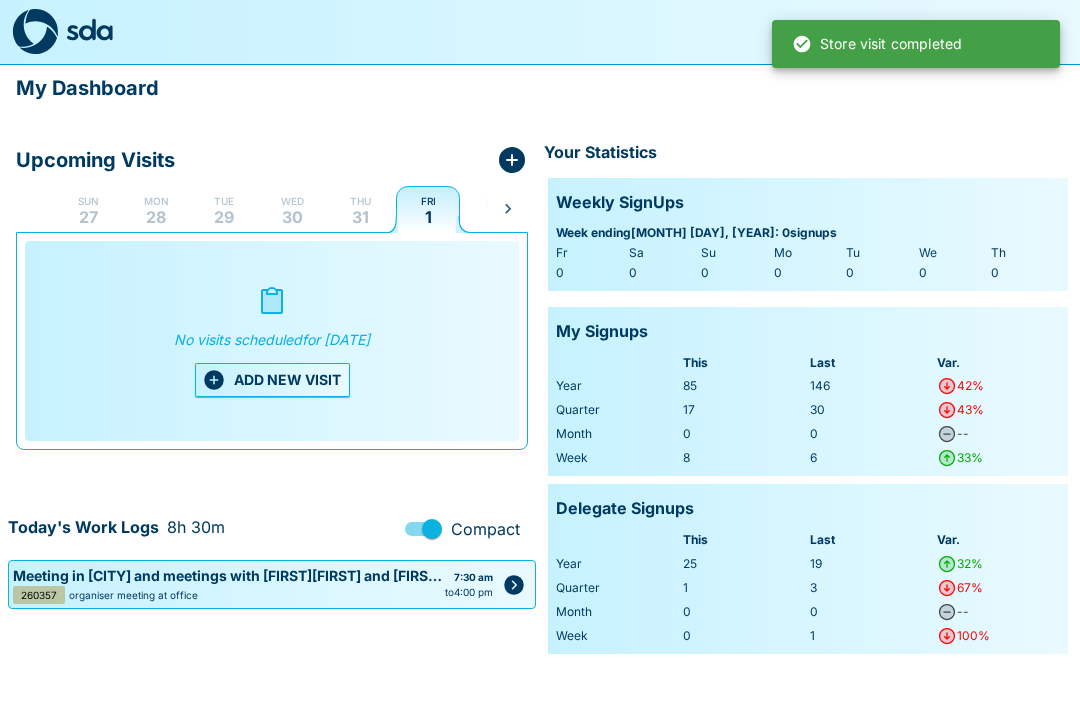 click on "[DAY] [DAY]" at bounding box center (360, 209) 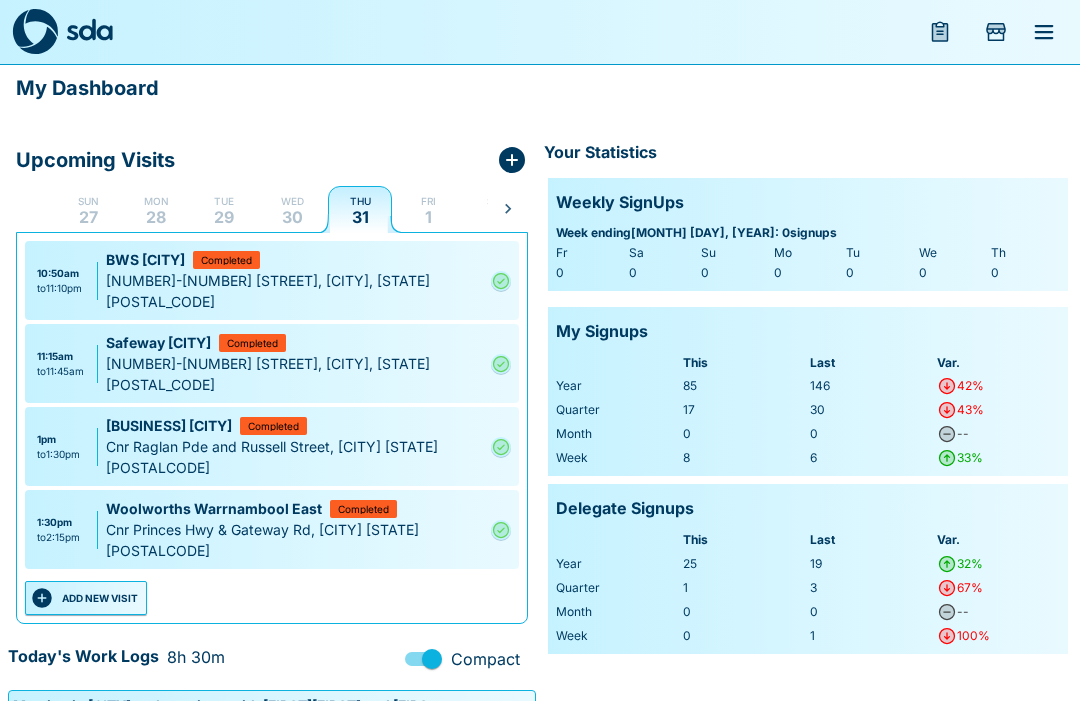 click at bounding box center (996, 32) 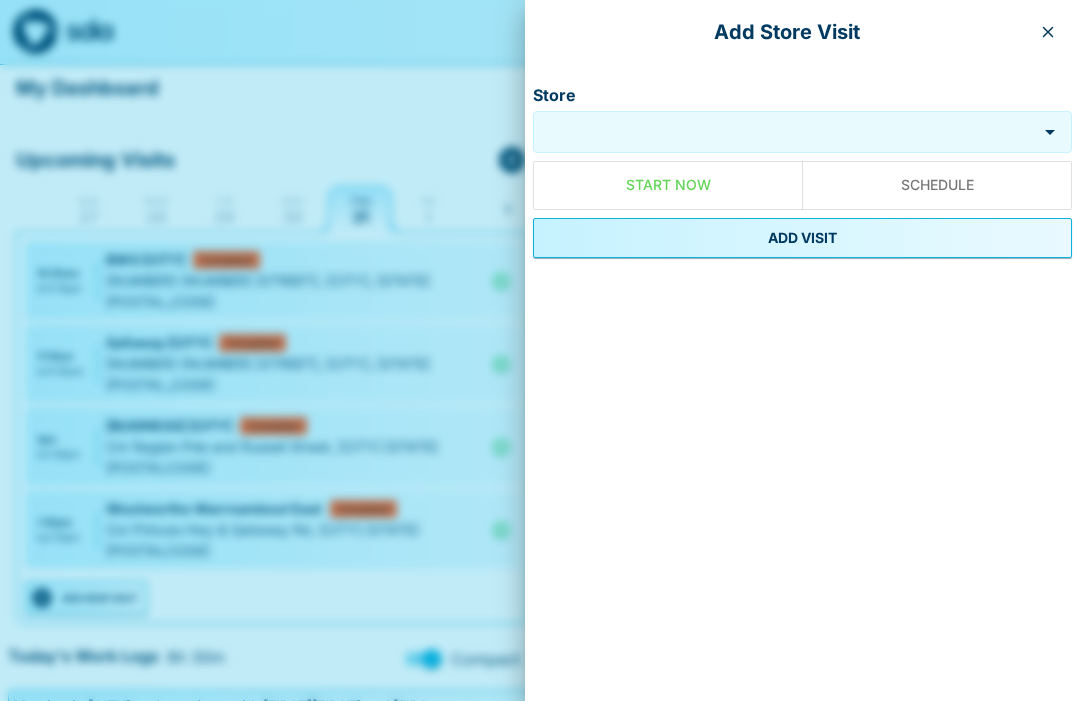 click 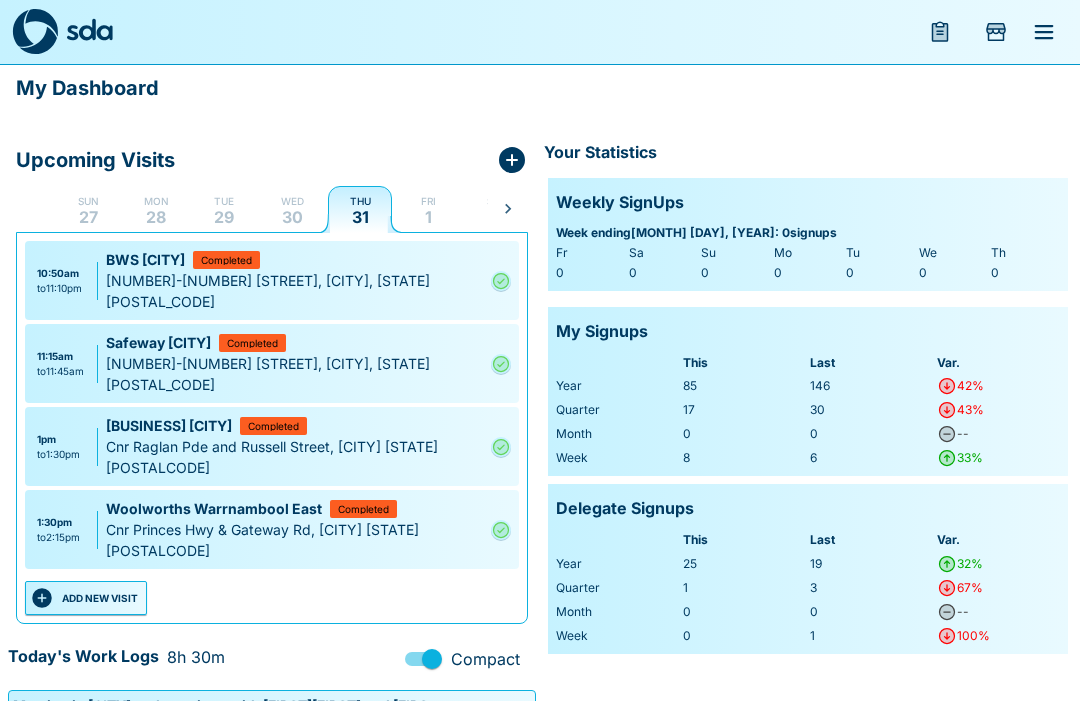 click 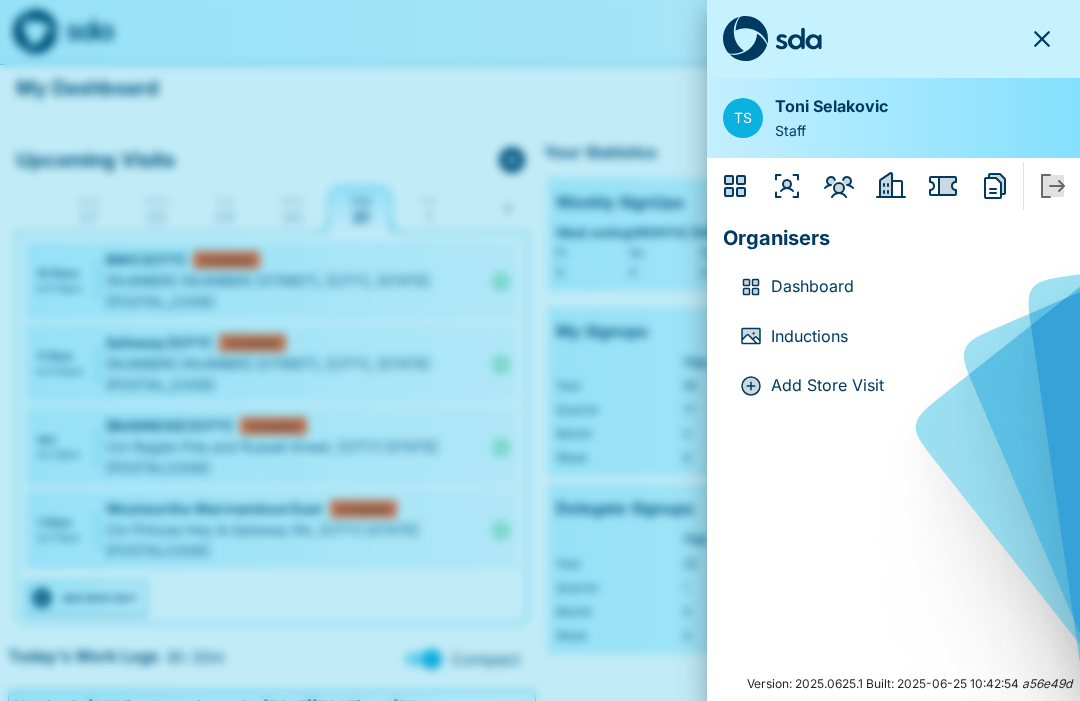 click 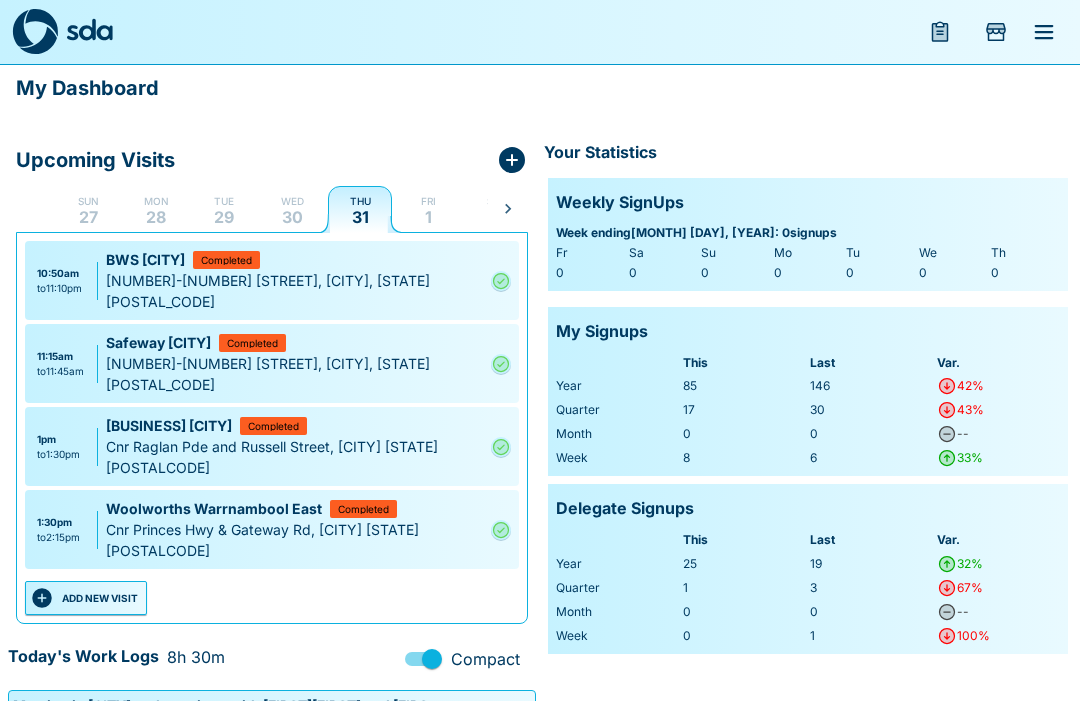 click 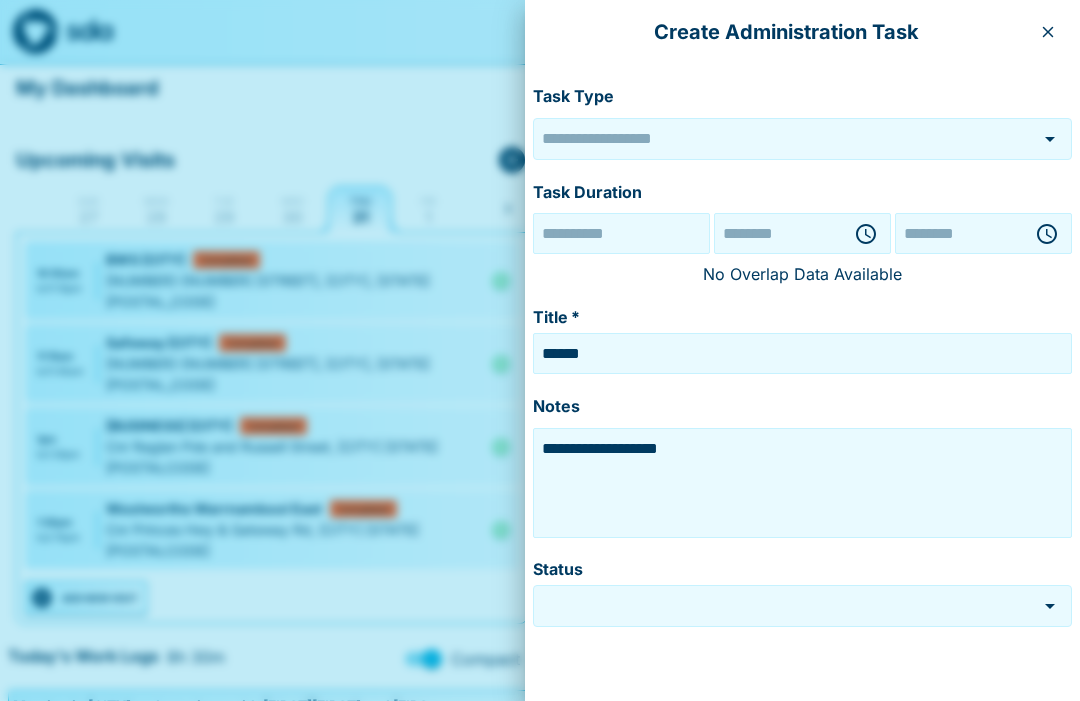 type on "******" 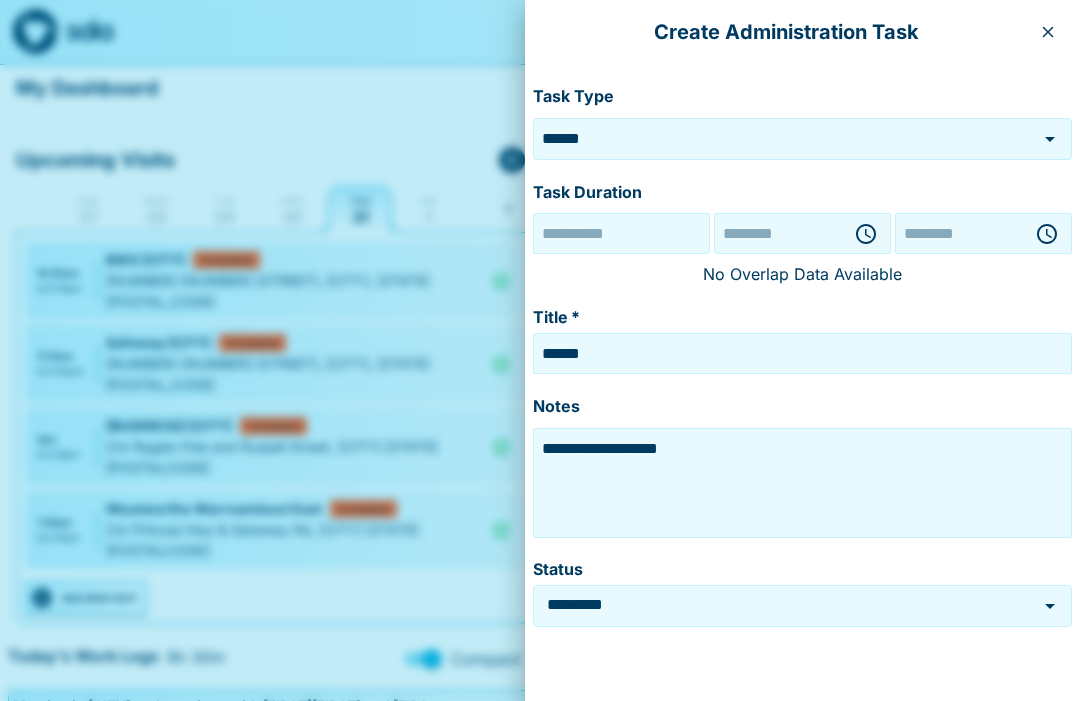 type on "**********" 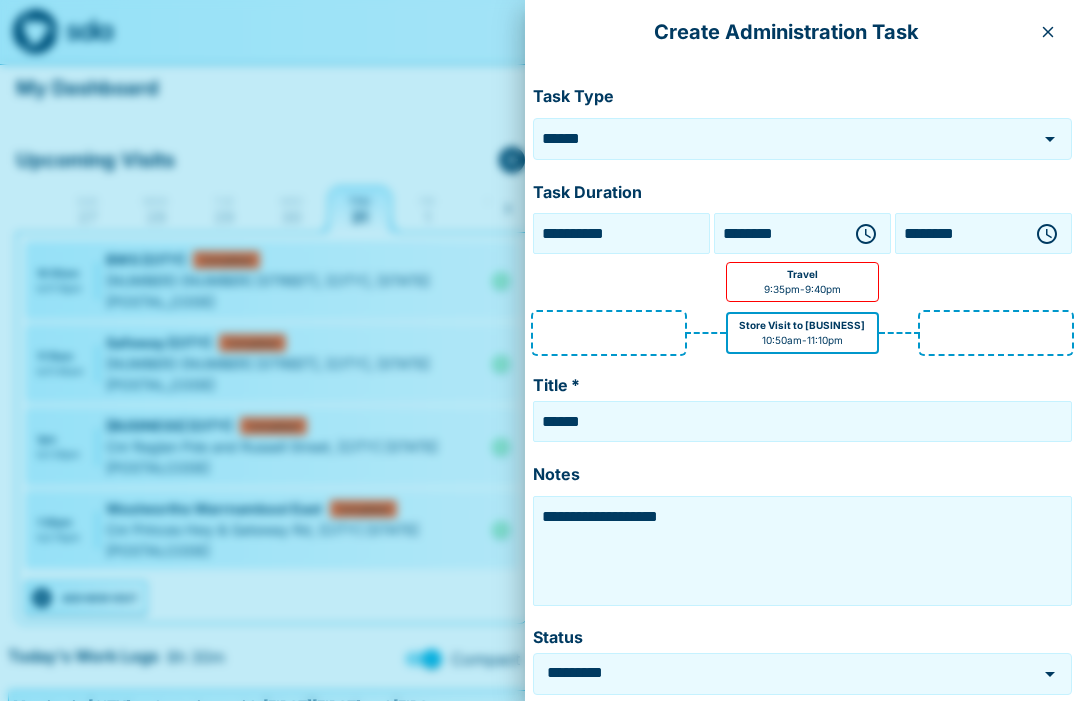 scroll, scrollTop: 0, scrollLeft: 0, axis: both 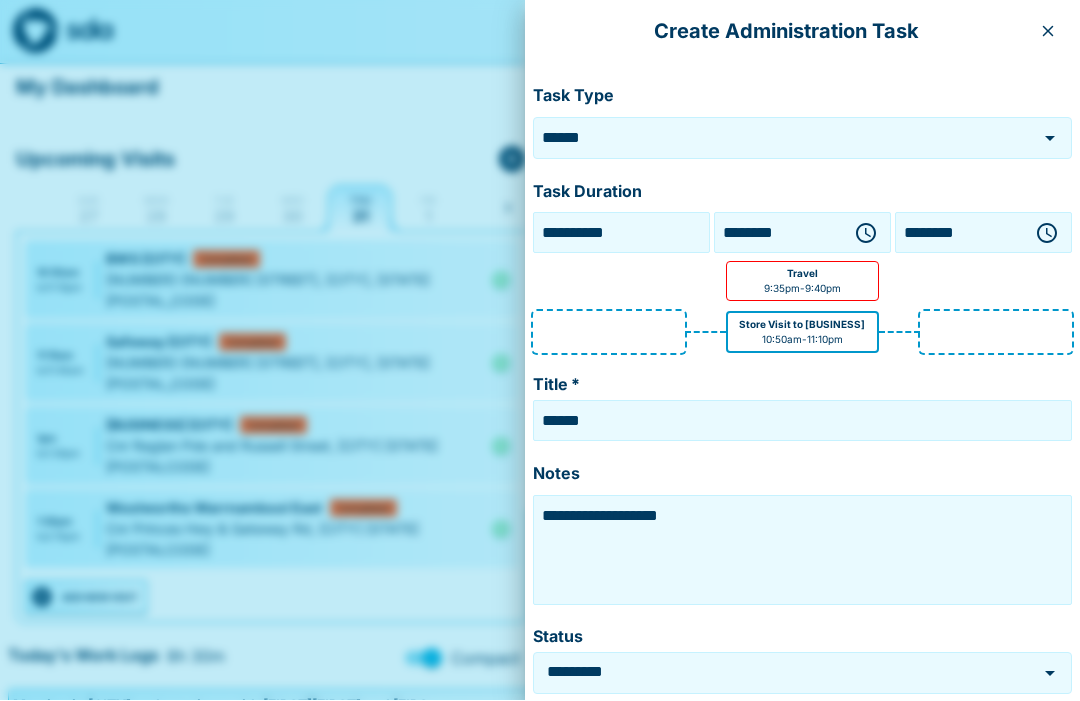 click on "**********" at bounding box center [621, 233] 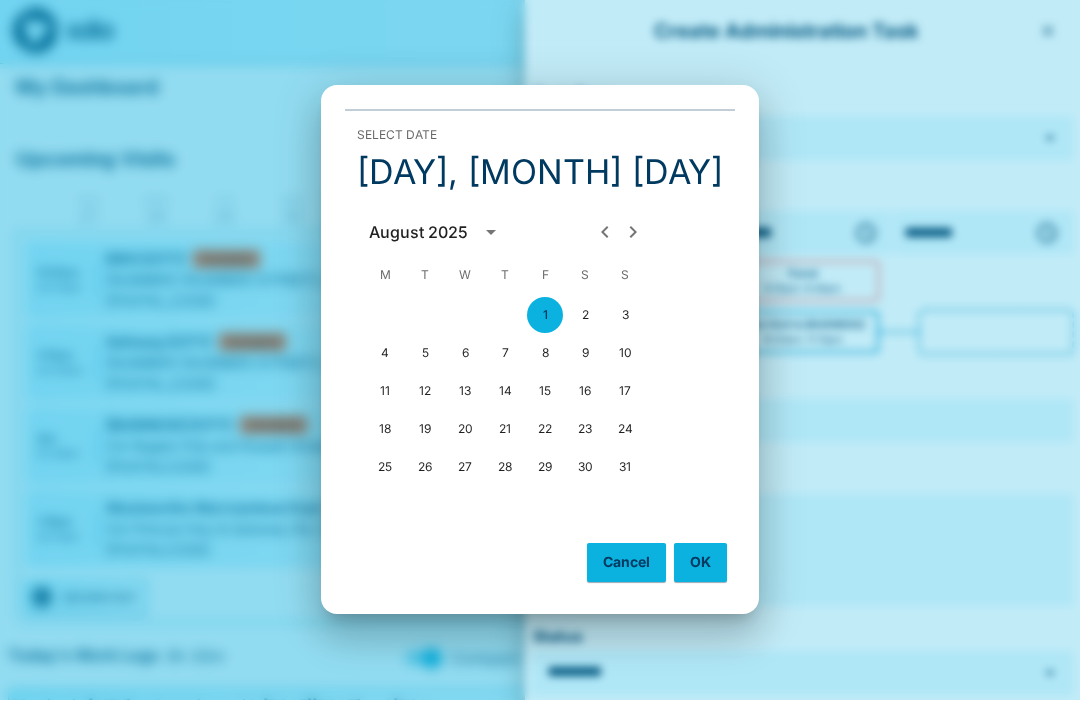 click 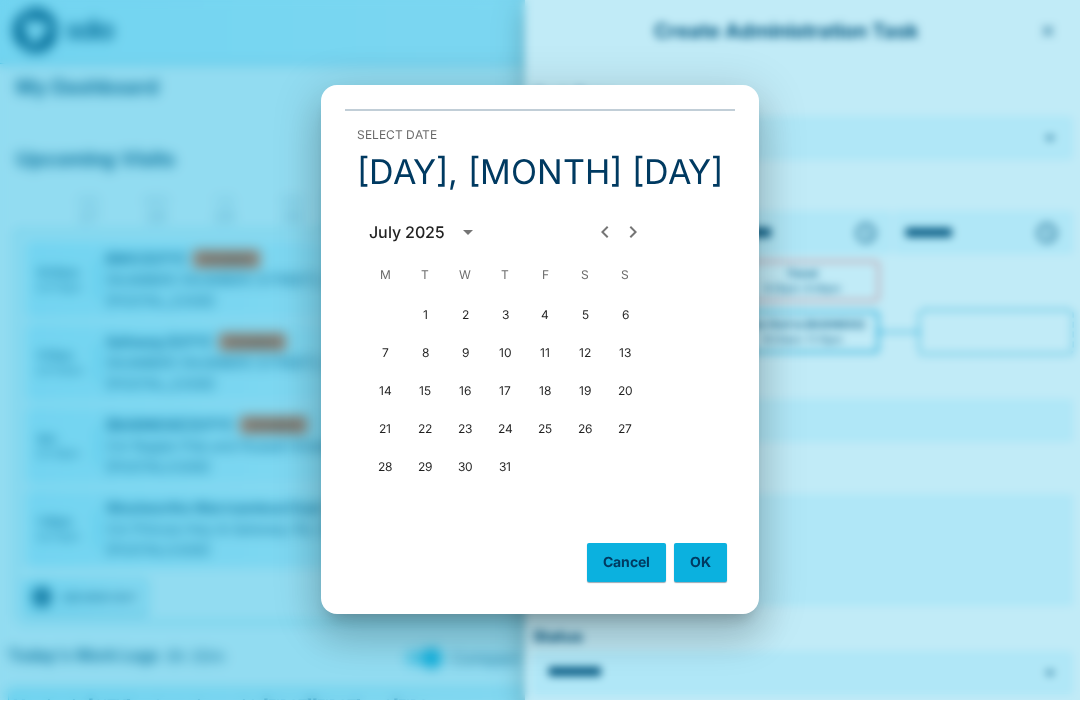 click on "31" at bounding box center [505, 468] 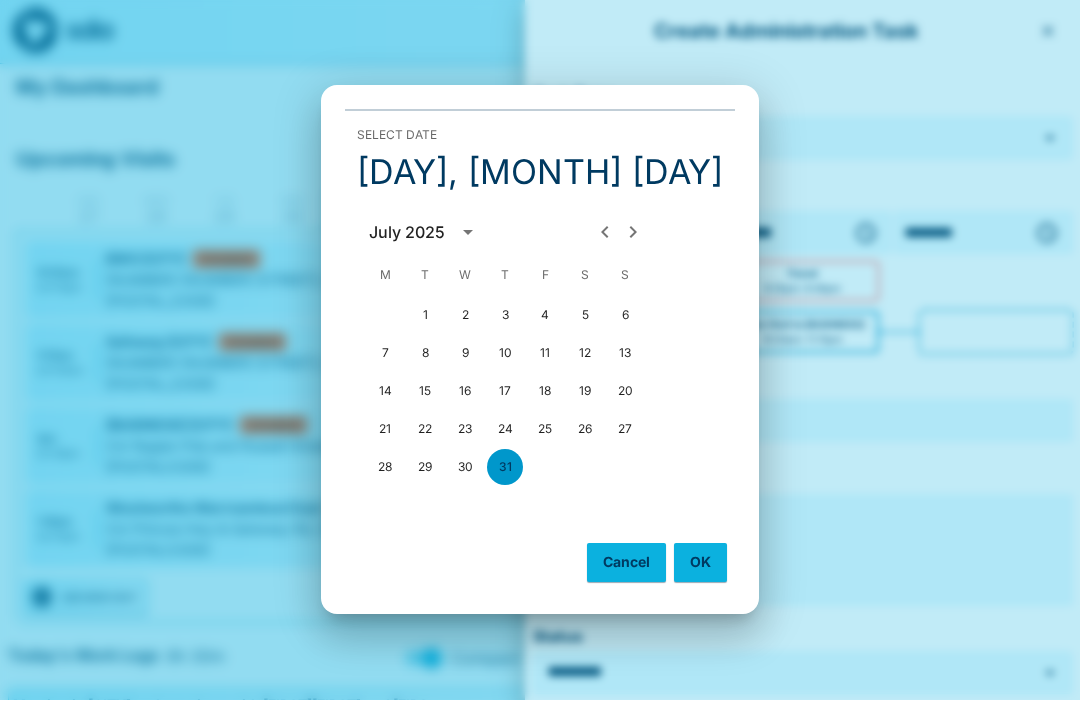 type on "**********" 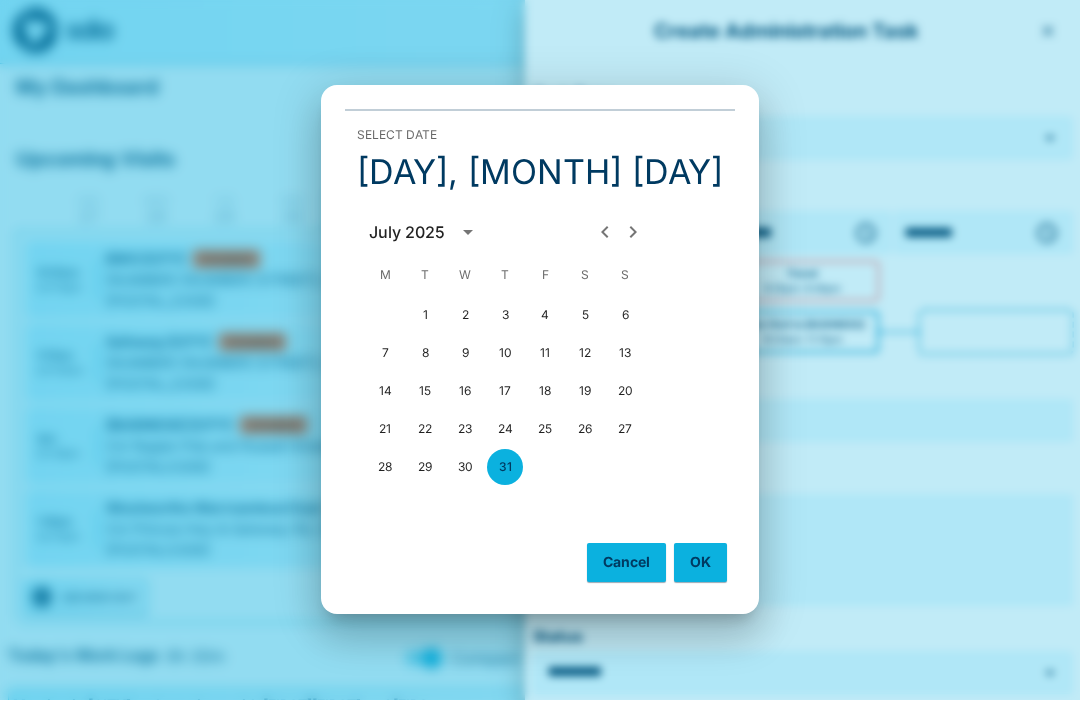 click on "OK" at bounding box center (700, 563) 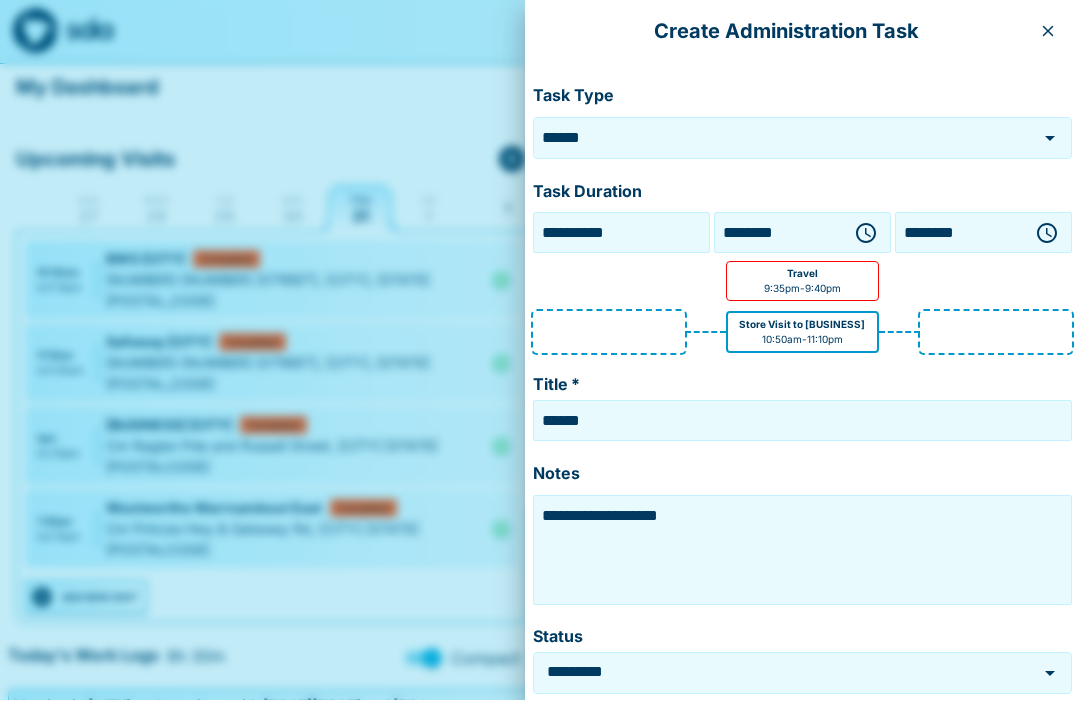 click 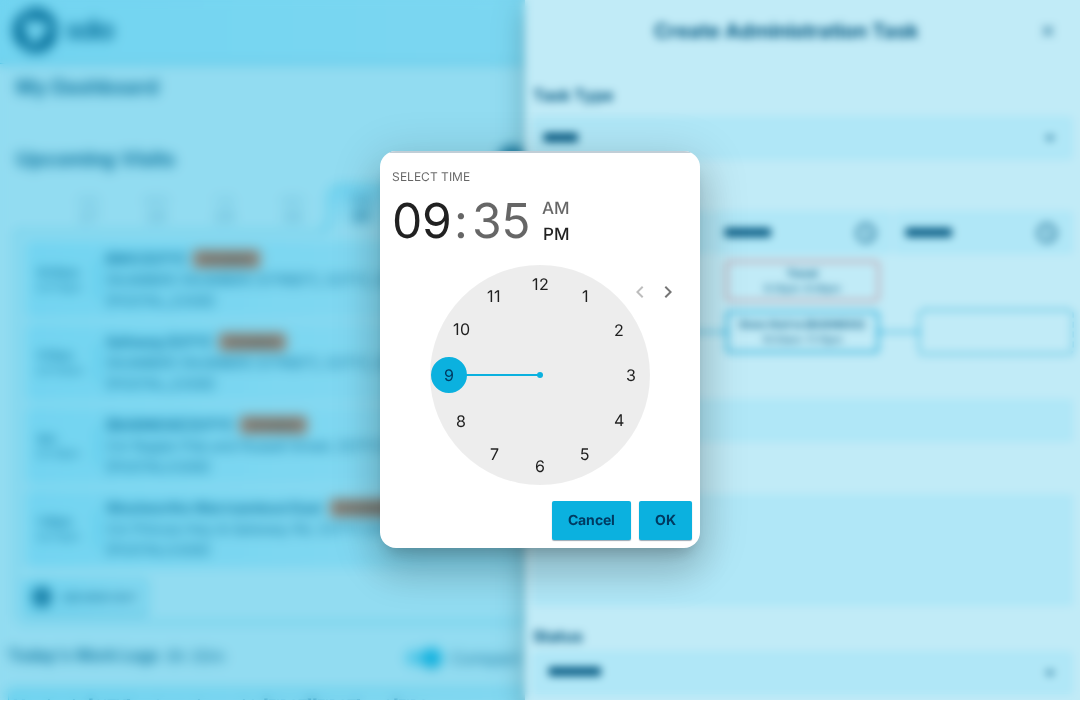 click at bounding box center (540, 376) 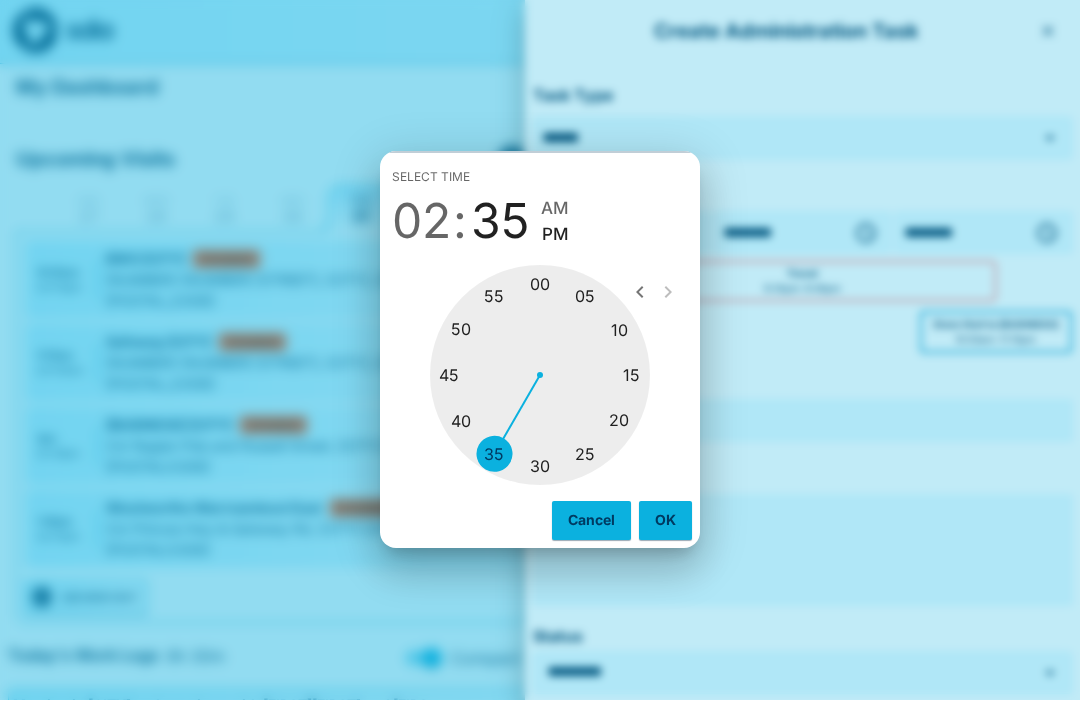 click at bounding box center [540, 376] 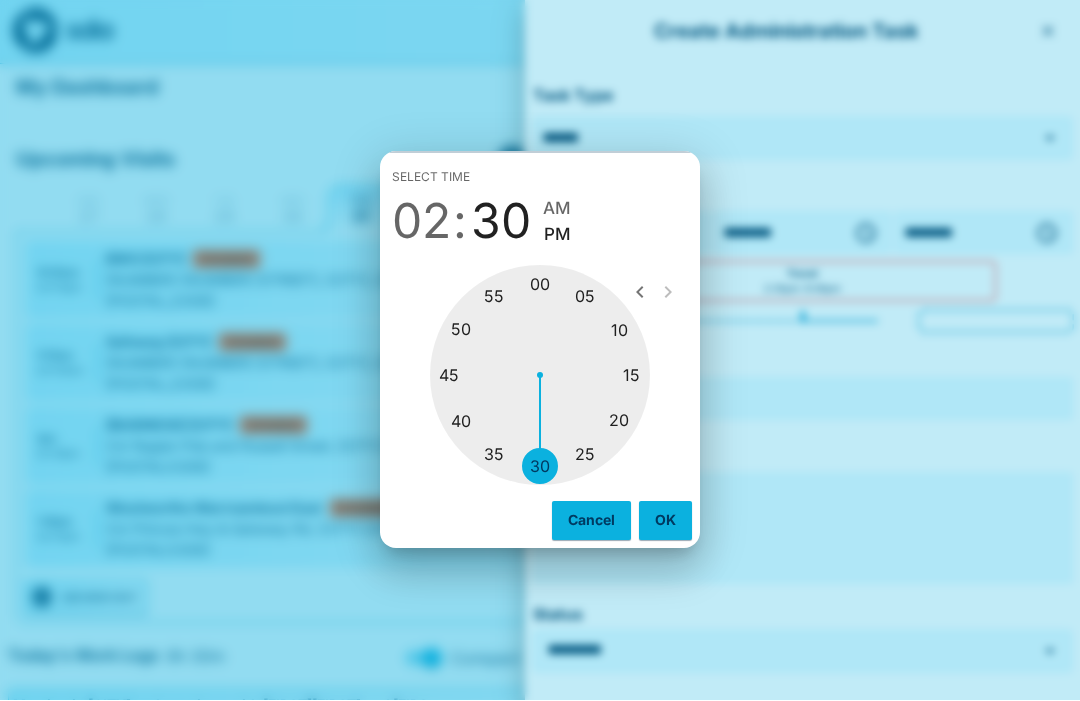 type on "********" 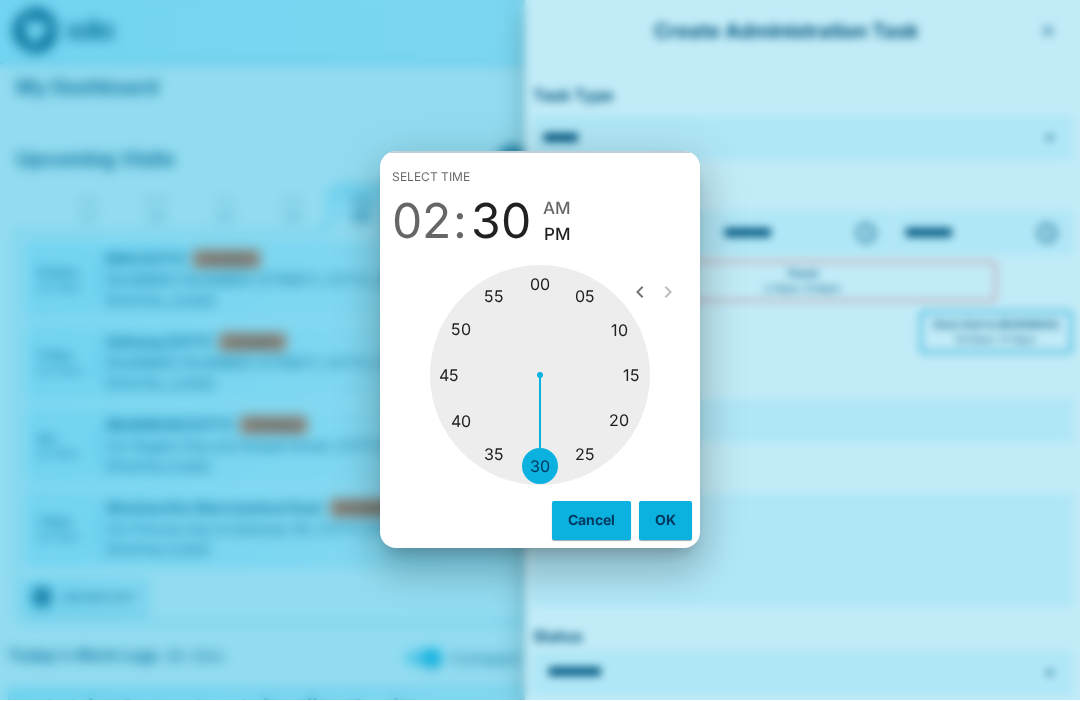 click on "OK" at bounding box center [665, 521] 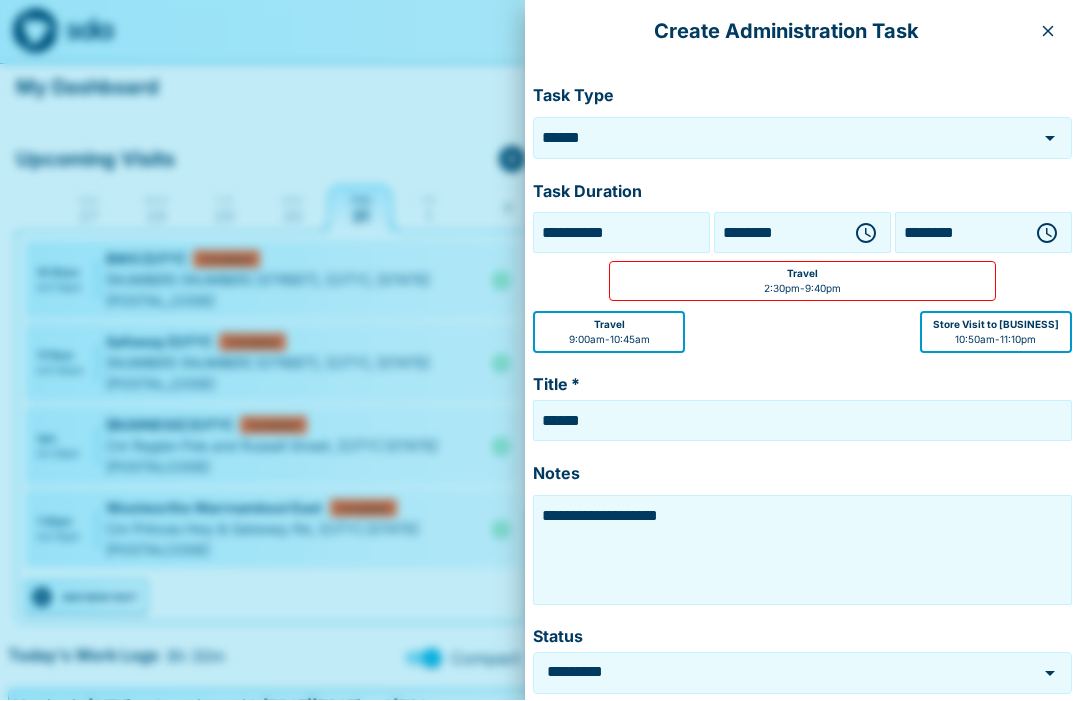 click 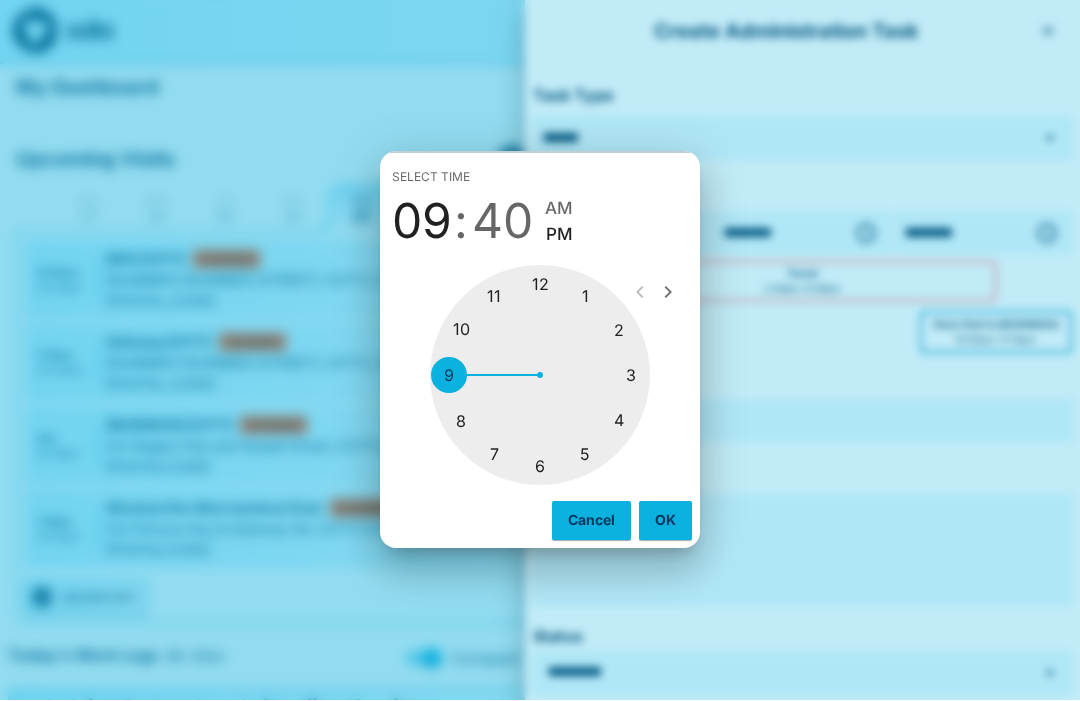 click at bounding box center [540, 376] 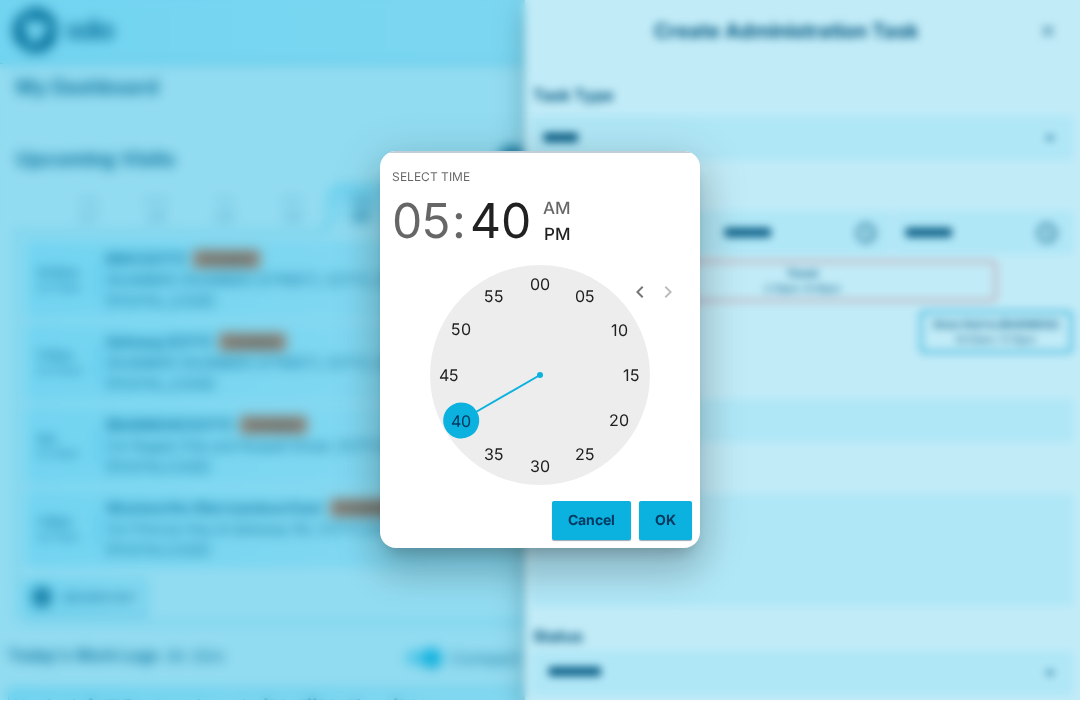 click at bounding box center (540, 376) 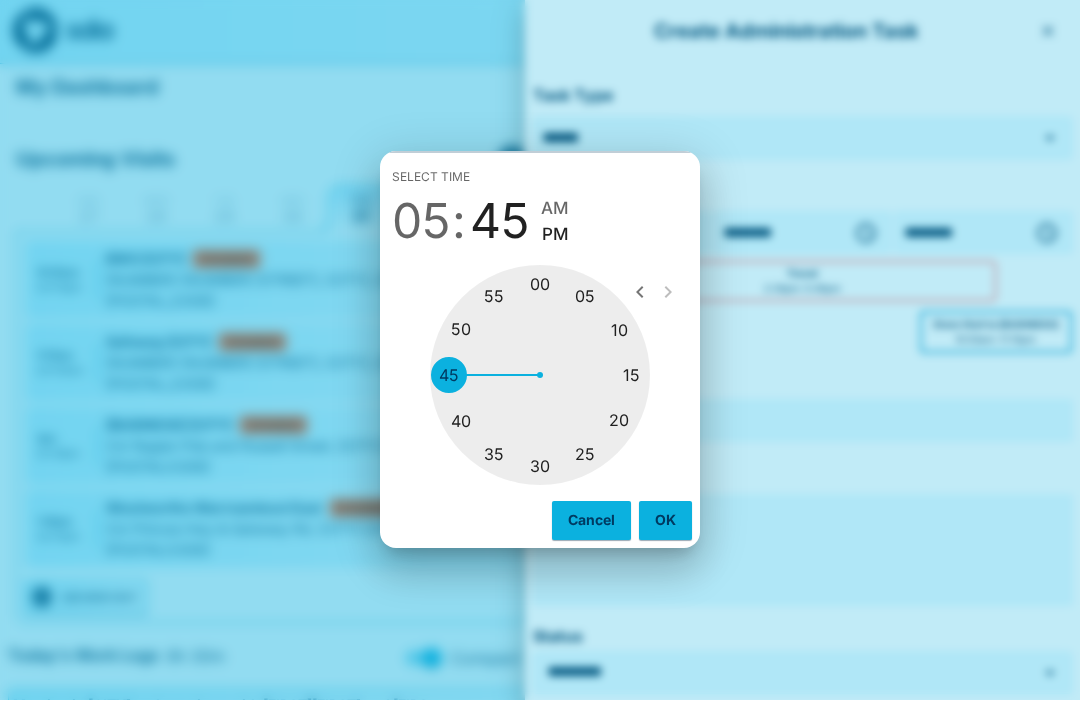click on "OK" at bounding box center [665, 521] 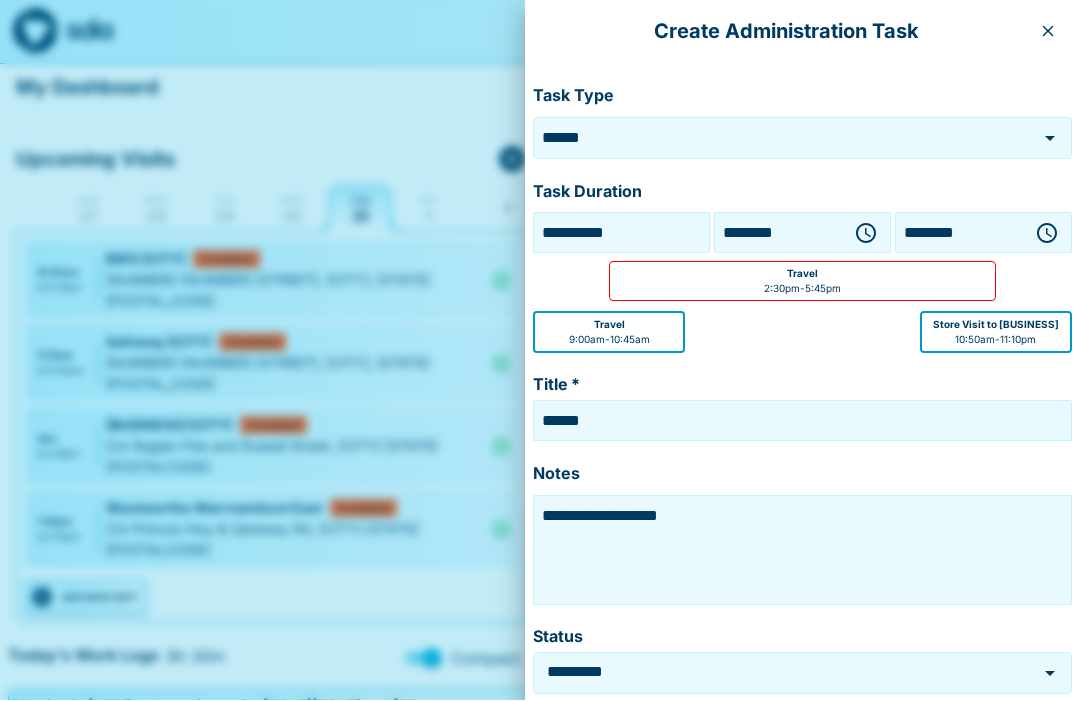 click on "**********" at bounding box center (802, 551) 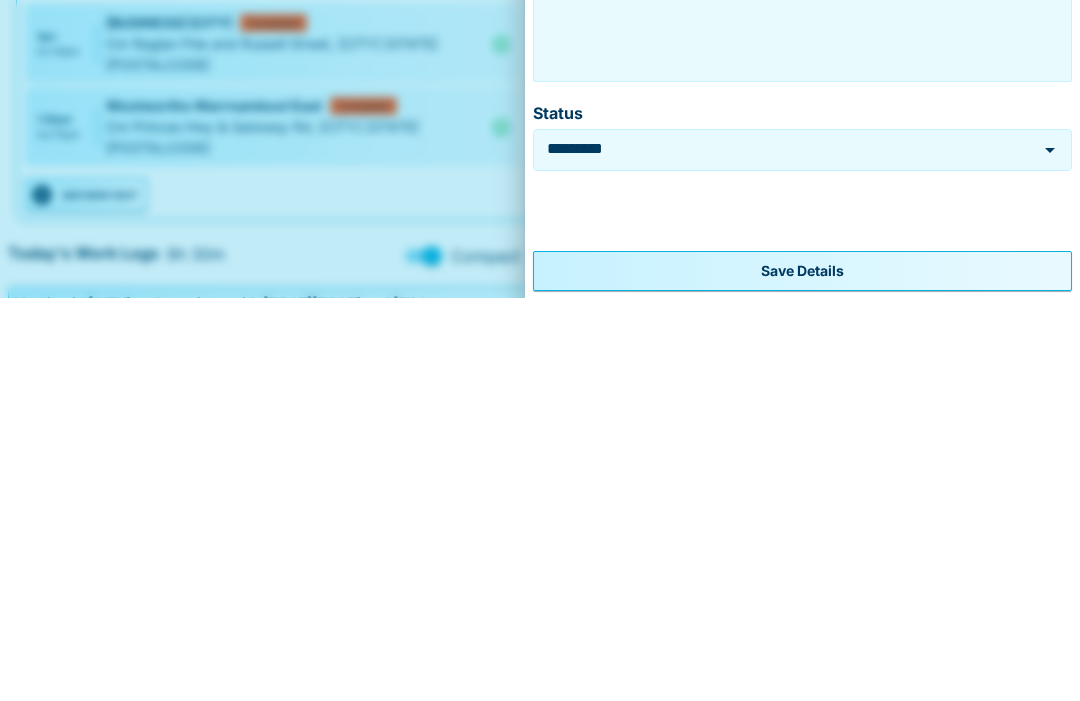 scroll, scrollTop: 120, scrollLeft: 0, axis: vertical 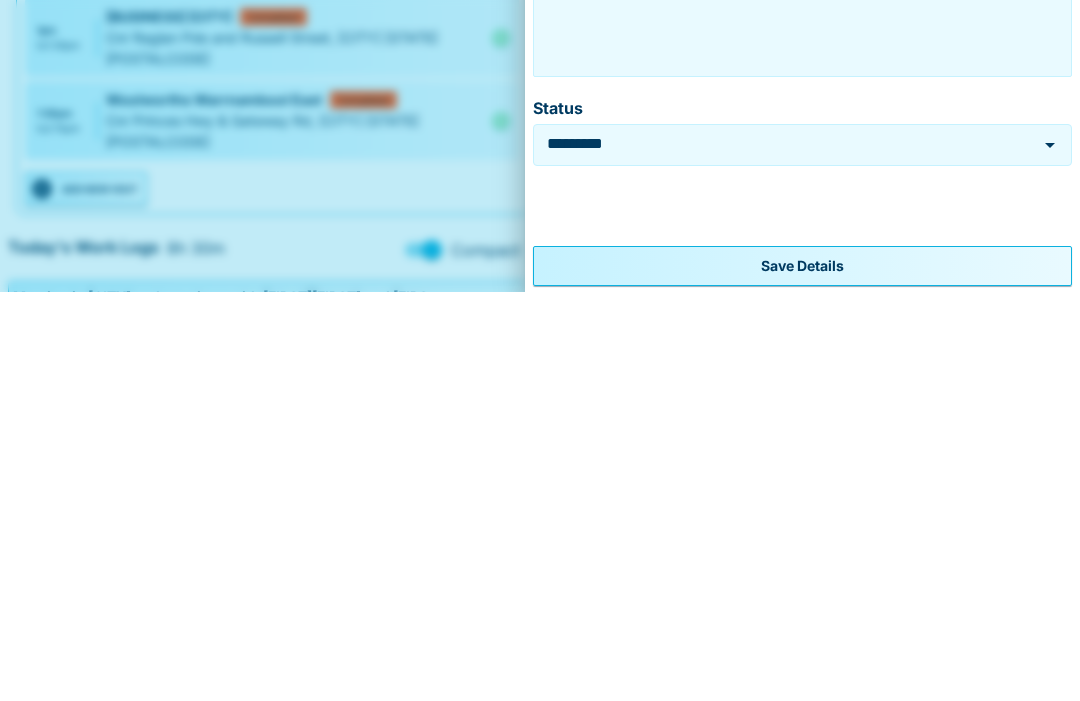 type on "**********" 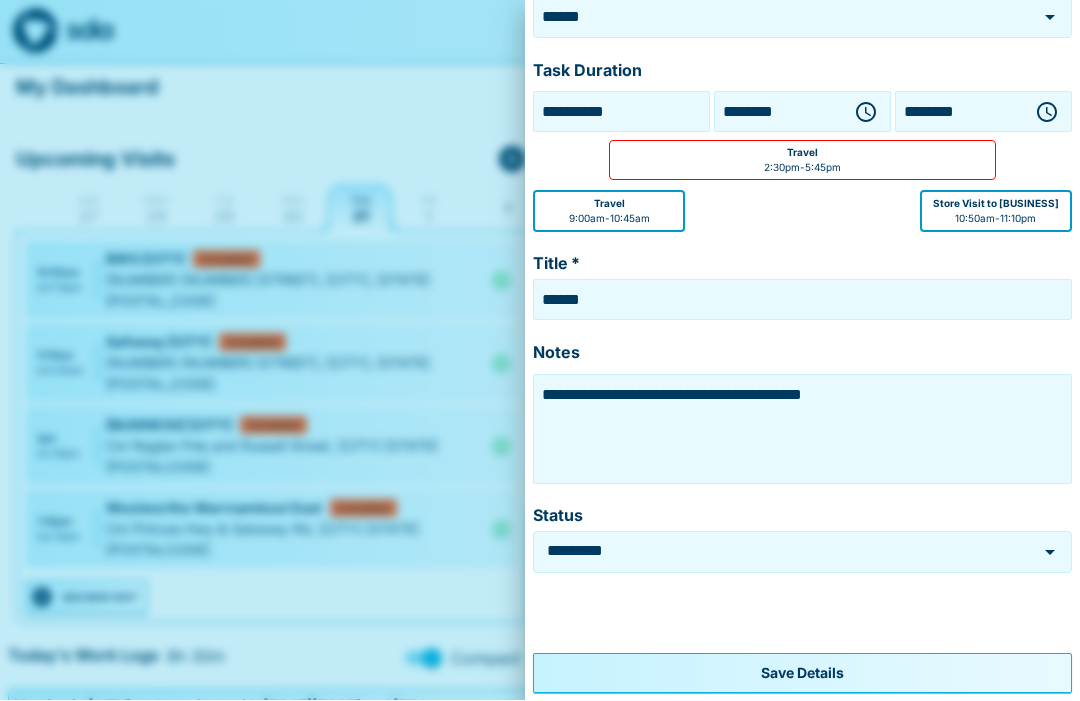 scroll, scrollTop: 120, scrollLeft: 0, axis: vertical 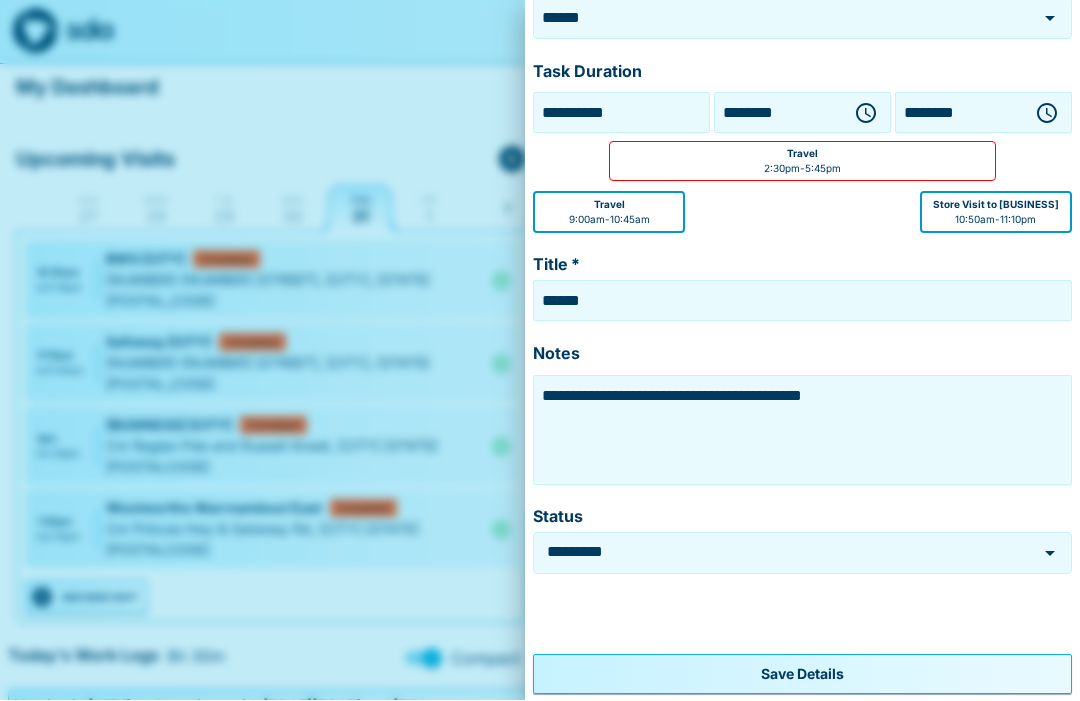 click on "Save Details" at bounding box center [802, 675] 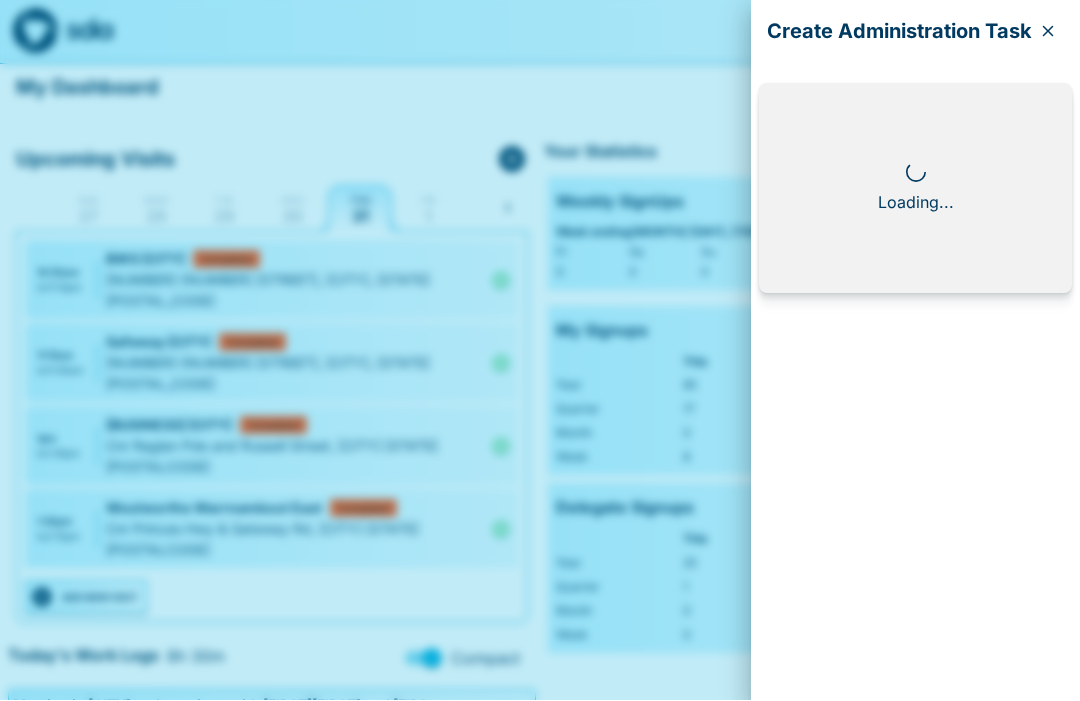 scroll, scrollTop: 0, scrollLeft: 0, axis: both 